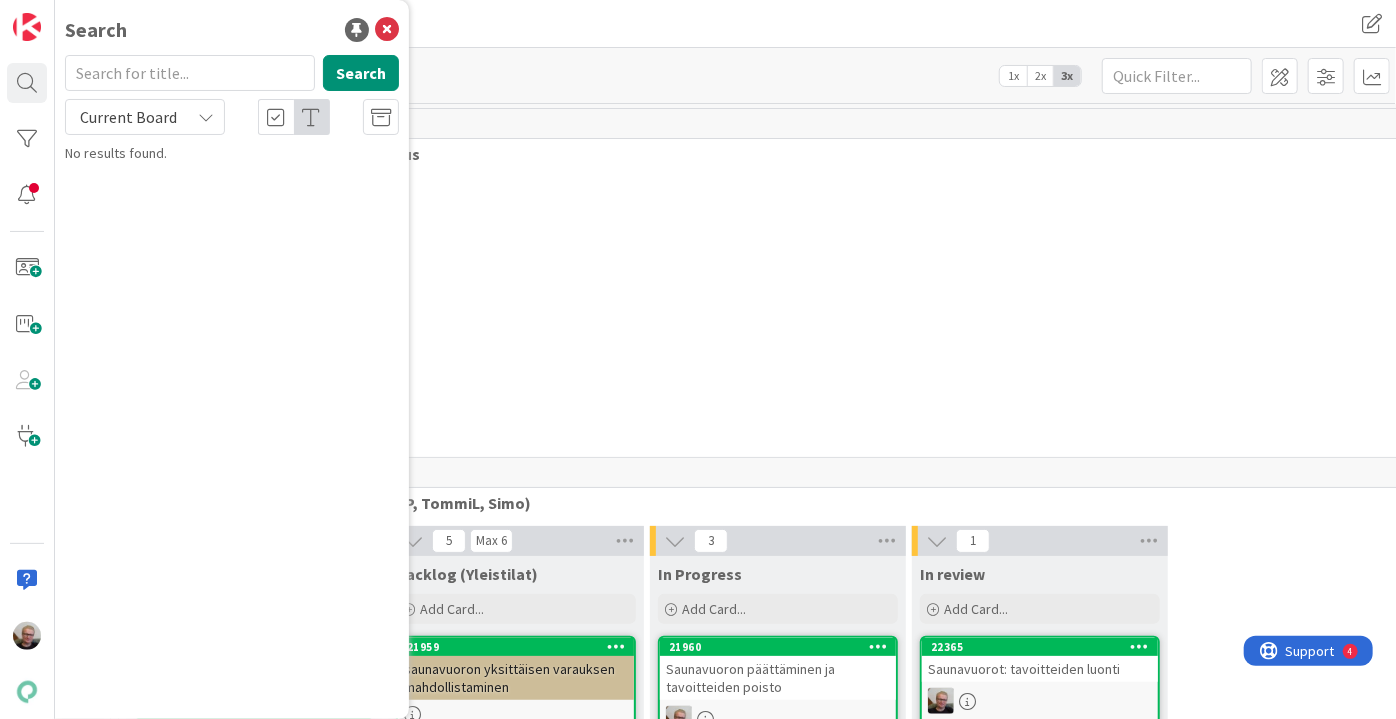 scroll, scrollTop: 0, scrollLeft: 0, axis: both 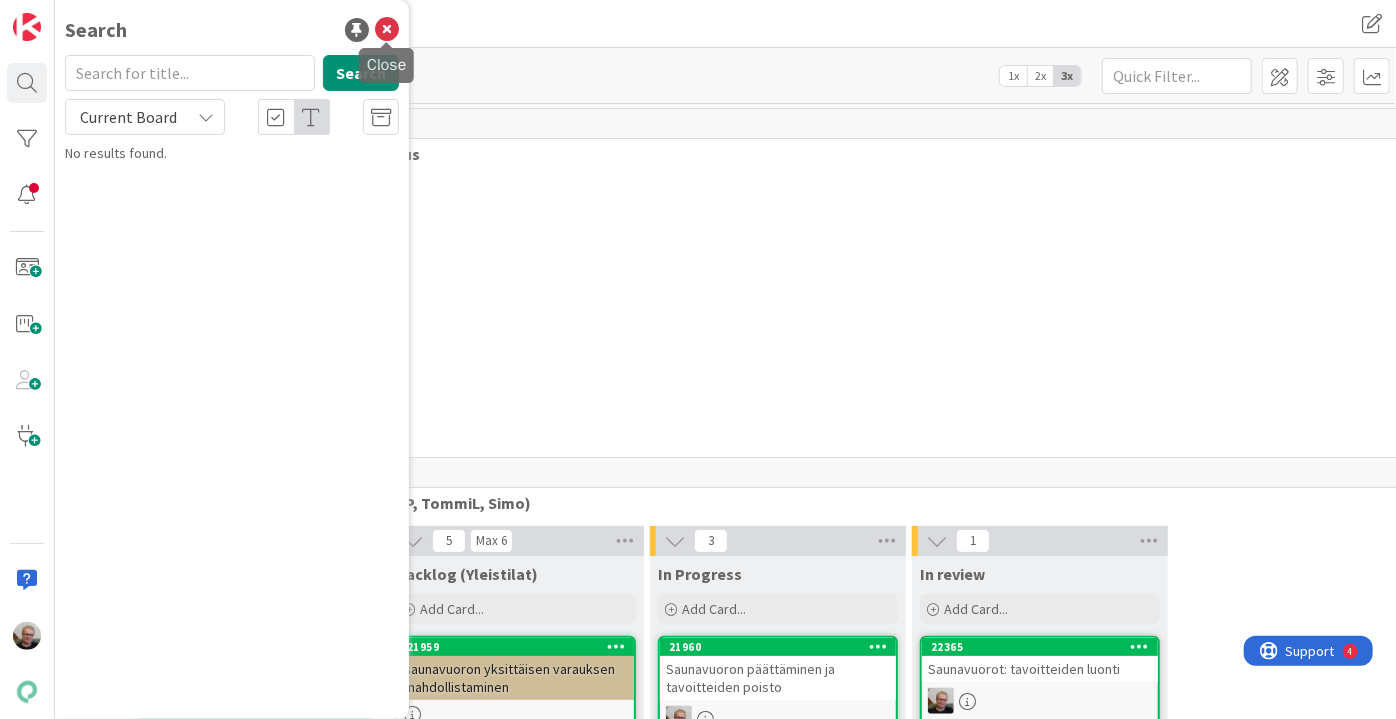 click at bounding box center (387, 30) 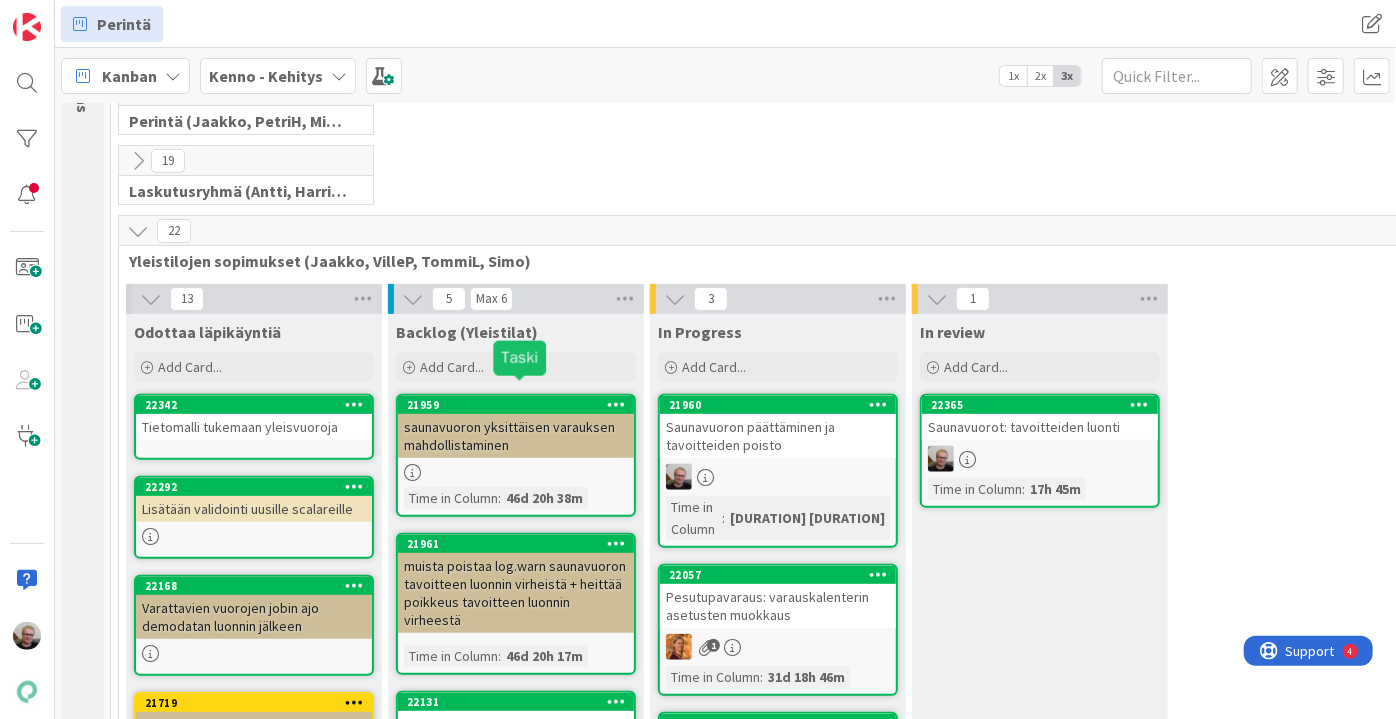 scroll, scrollTop: 272, scrollLeft: 0, axis: vertical 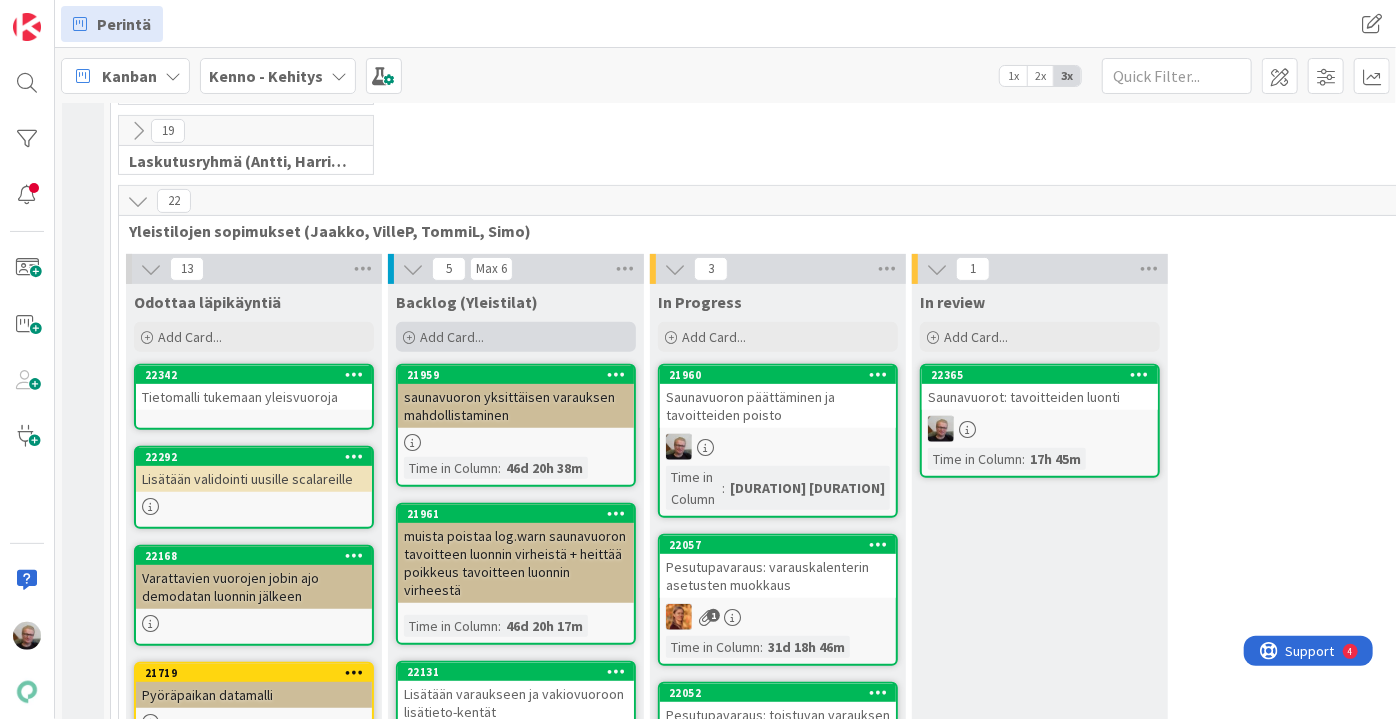 click on "Add Card..." at bounding box center (452, 337) 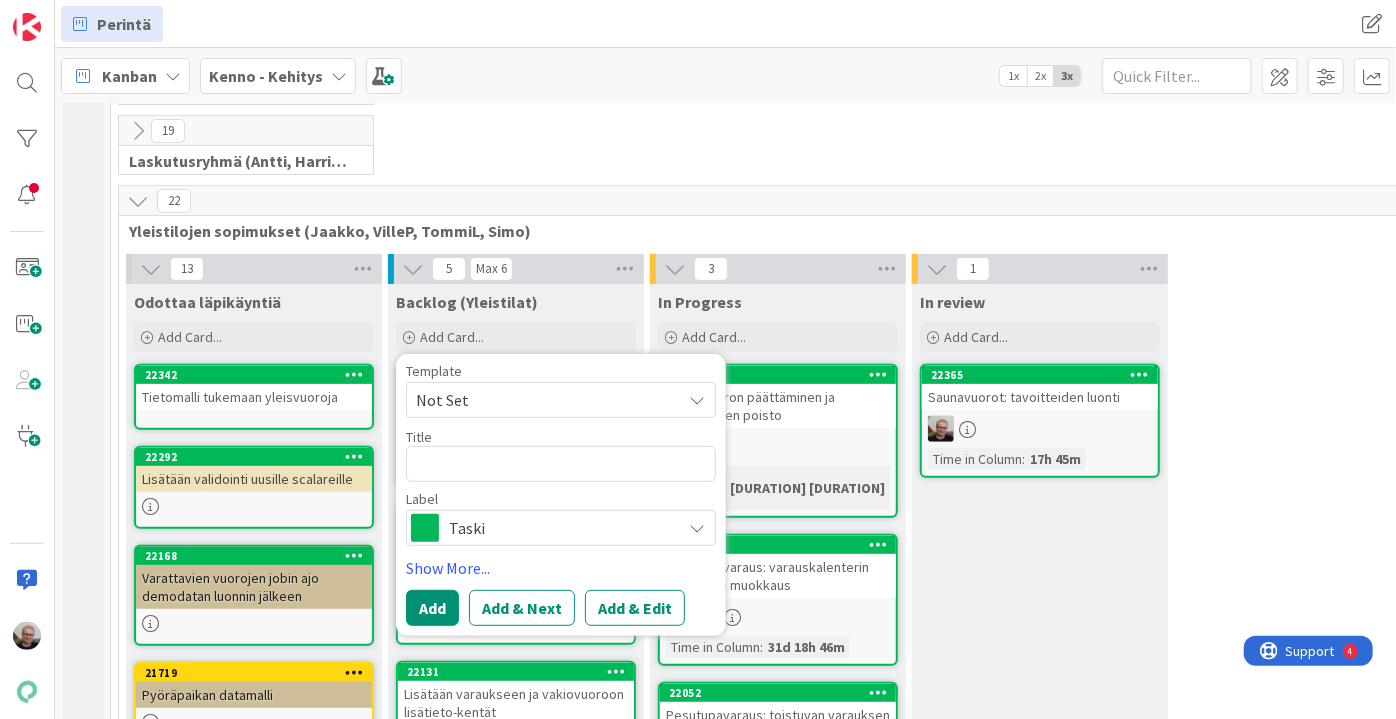 click on "Taski" at bounding box center [560, 528] 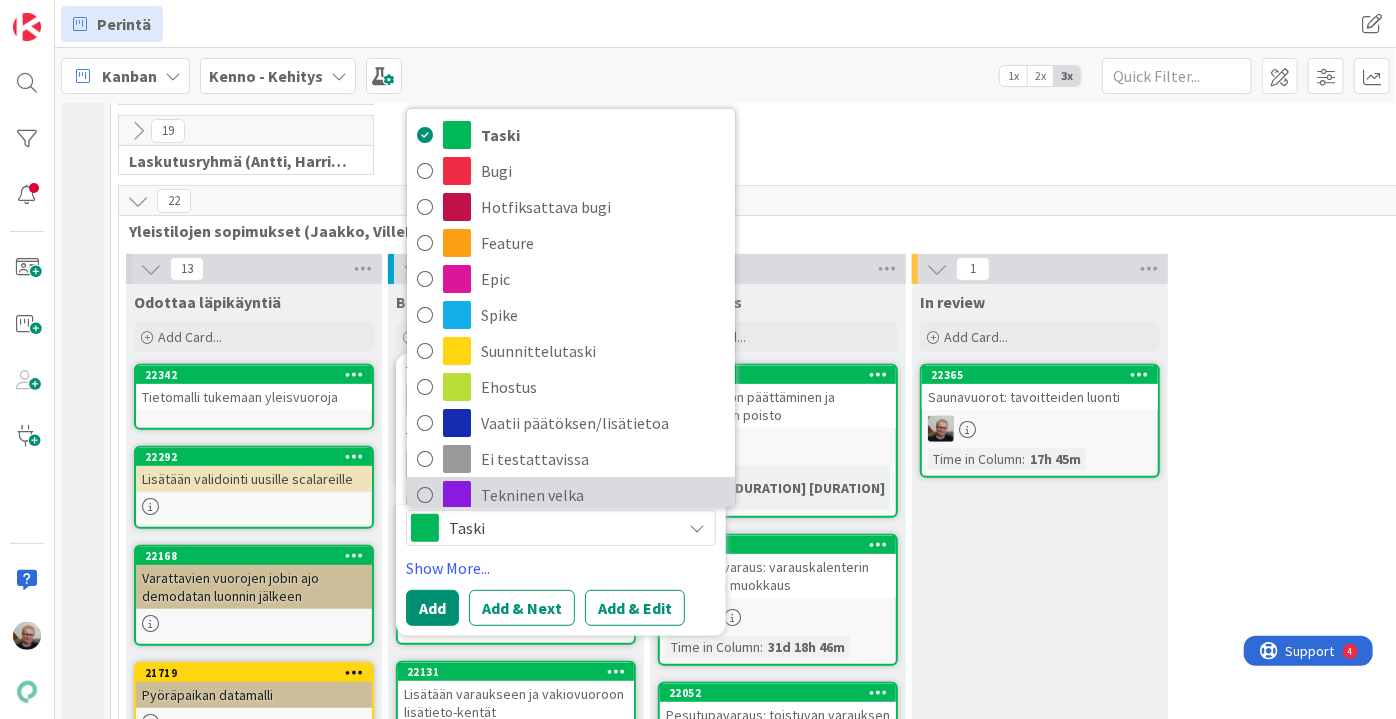 click on "Tekninen velka" at bounding box center (603, 495) 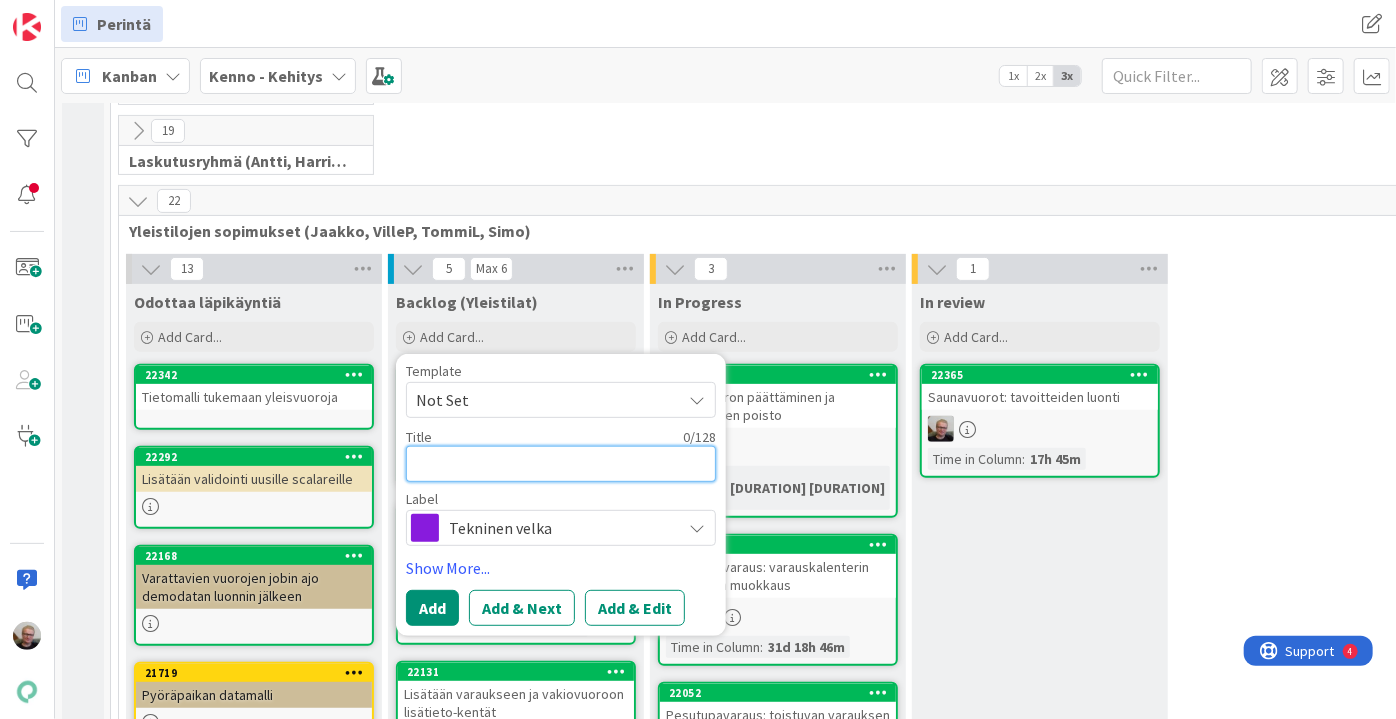 click at bounding box center [561, 464] 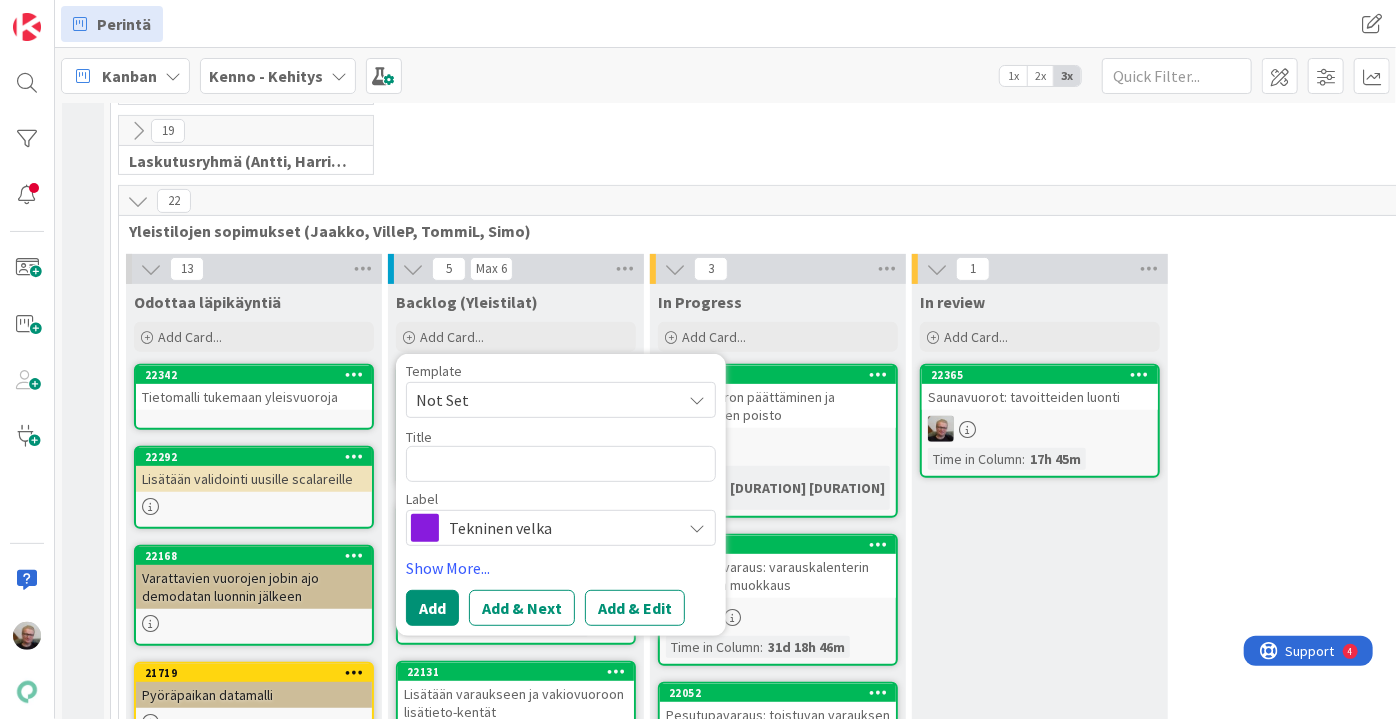 click on "Not Set" at bounding box center [541, 400] 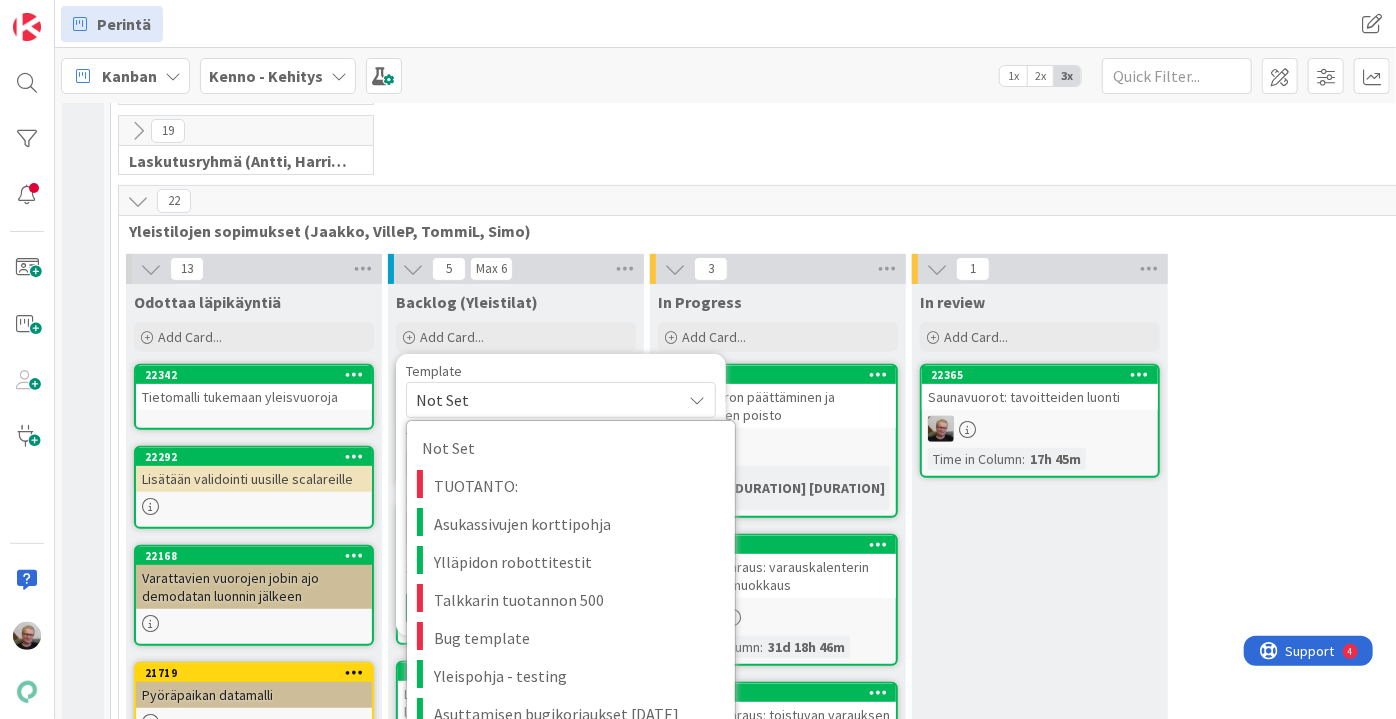 click on "Template" at bounding box center [561, 371] 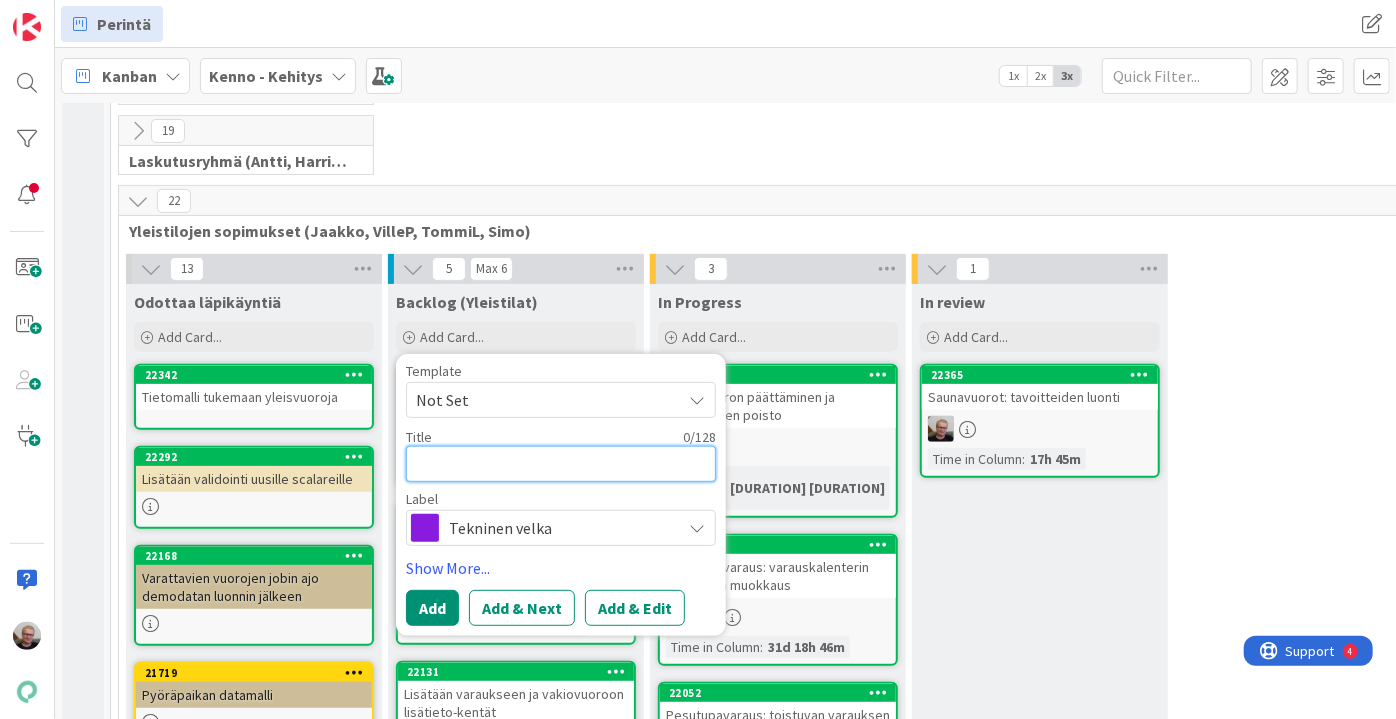 click at bounding box center [561, 464] 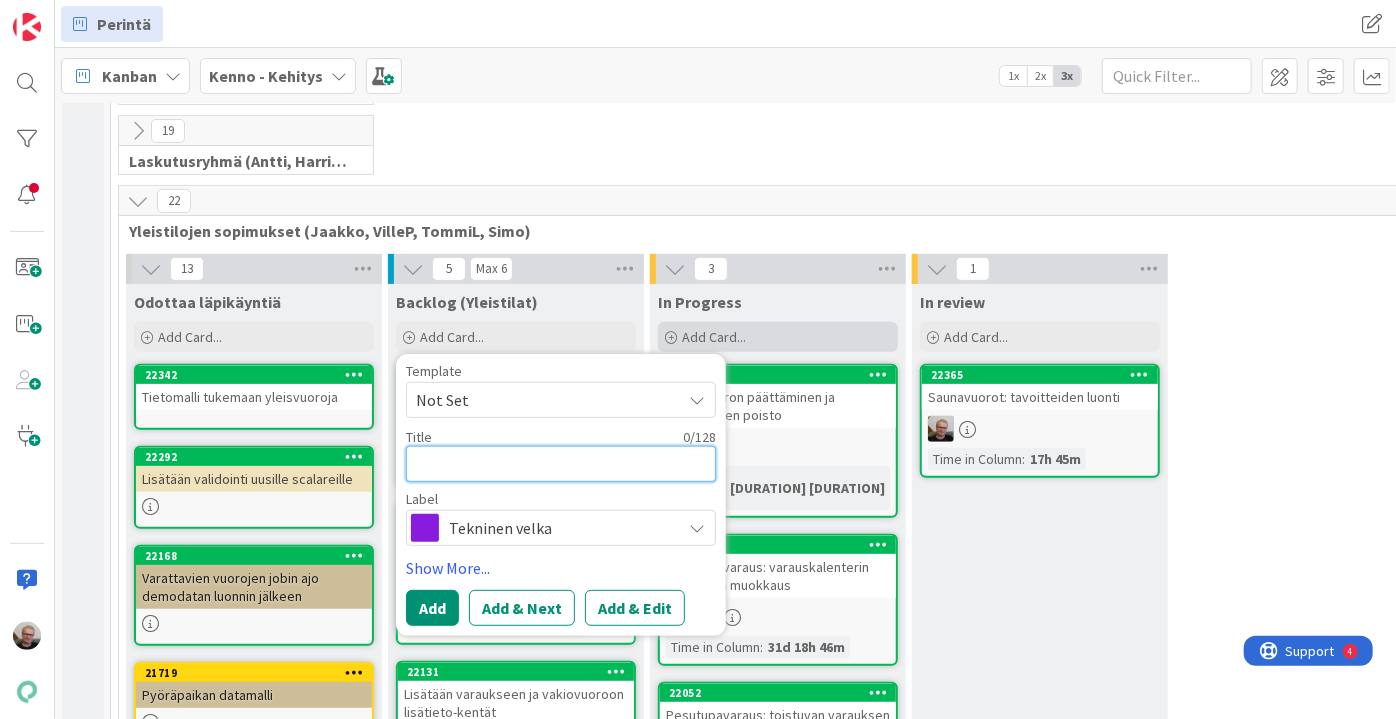 type on "x" 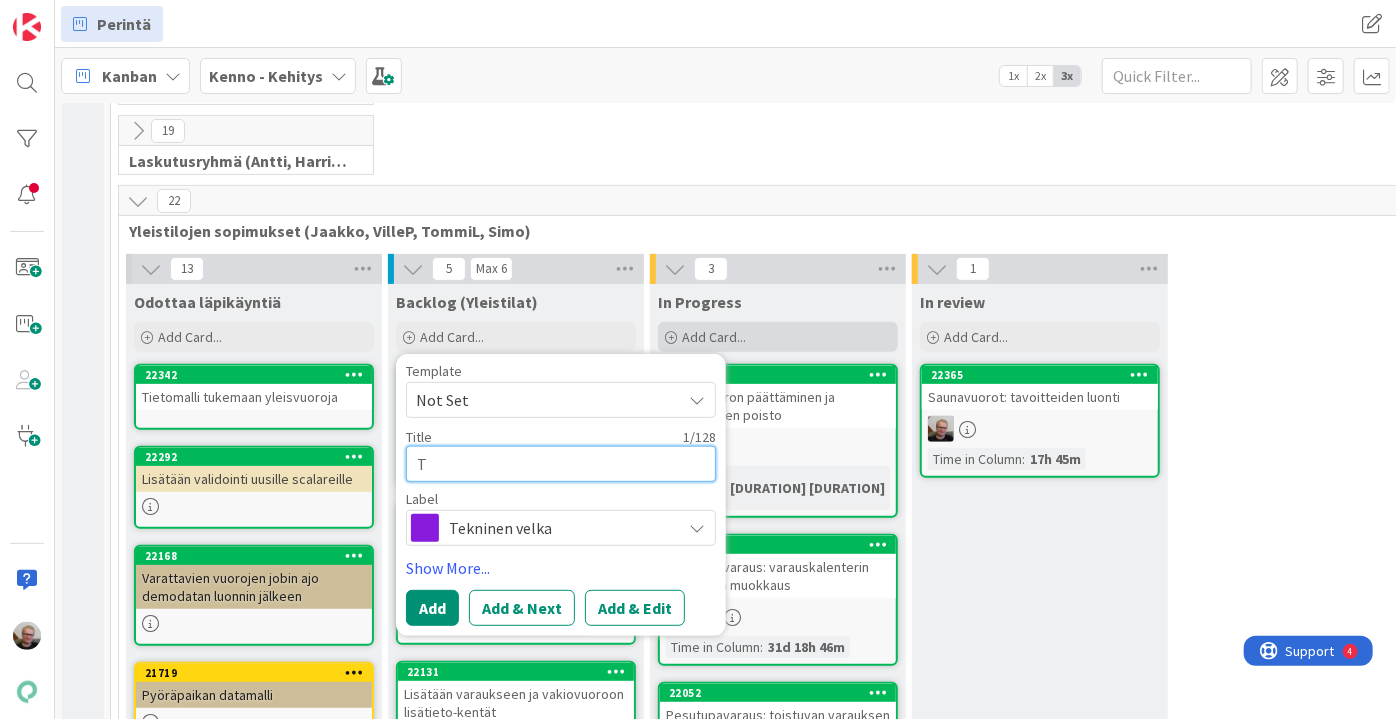 type on "x" 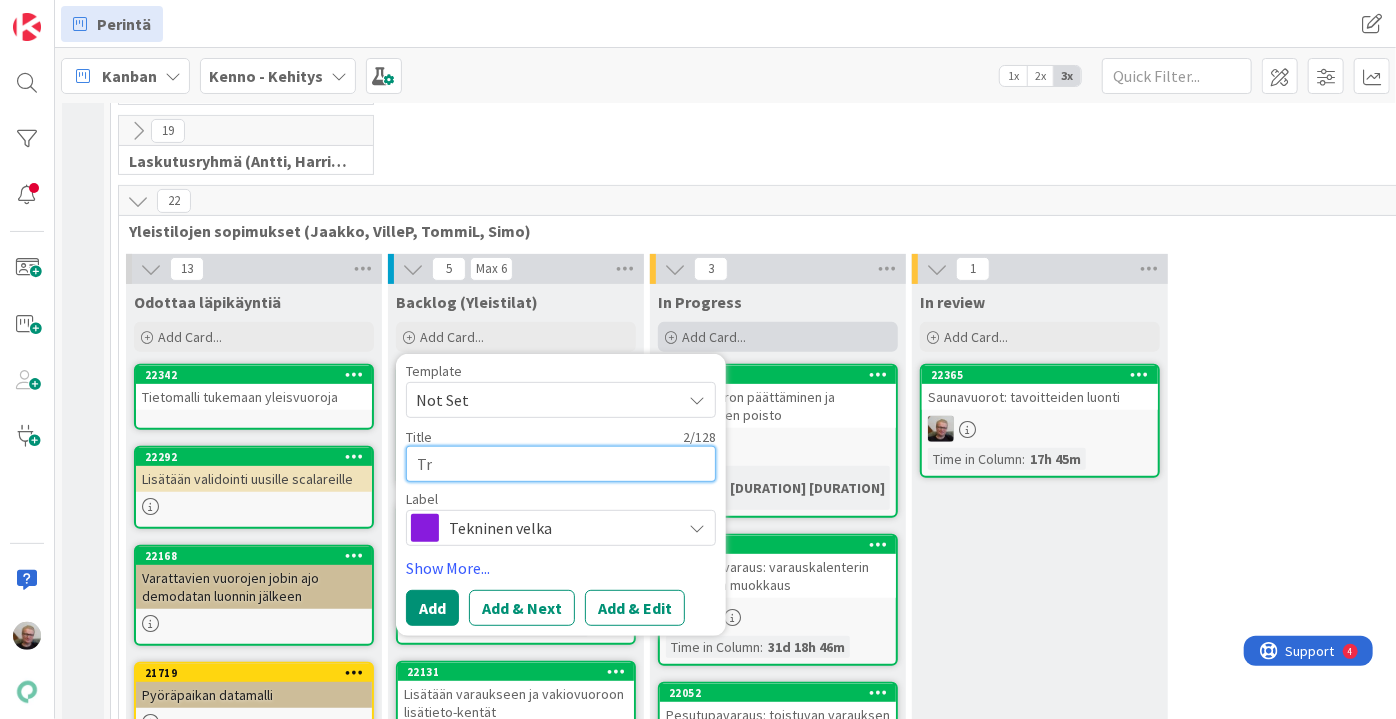 type on "x" 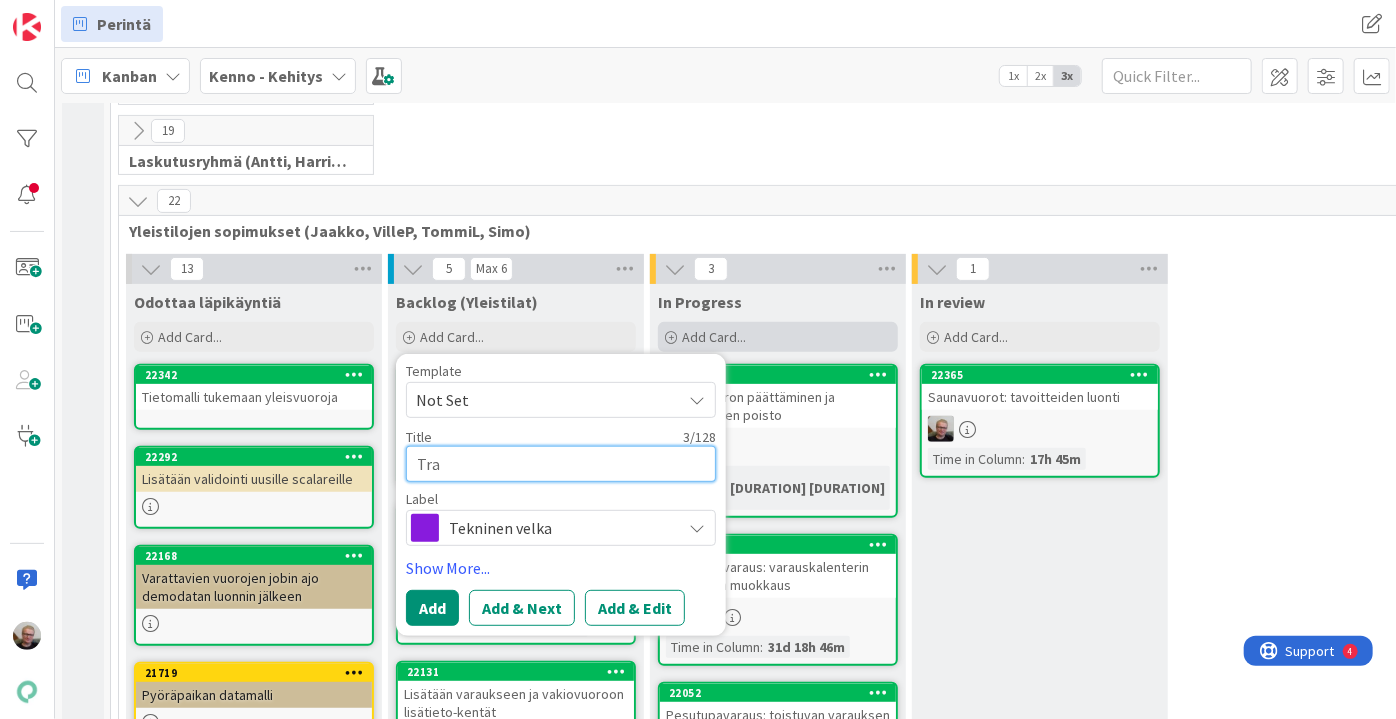 type on "x" 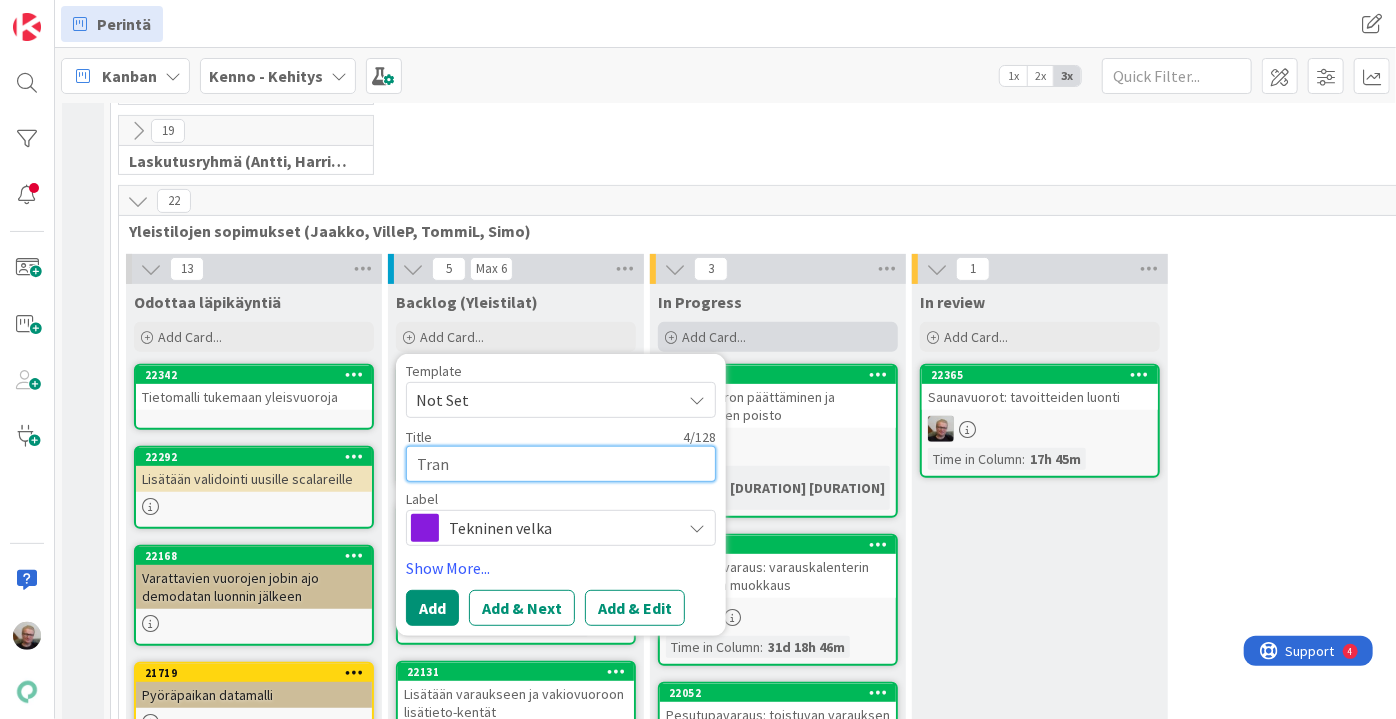 type on "x" 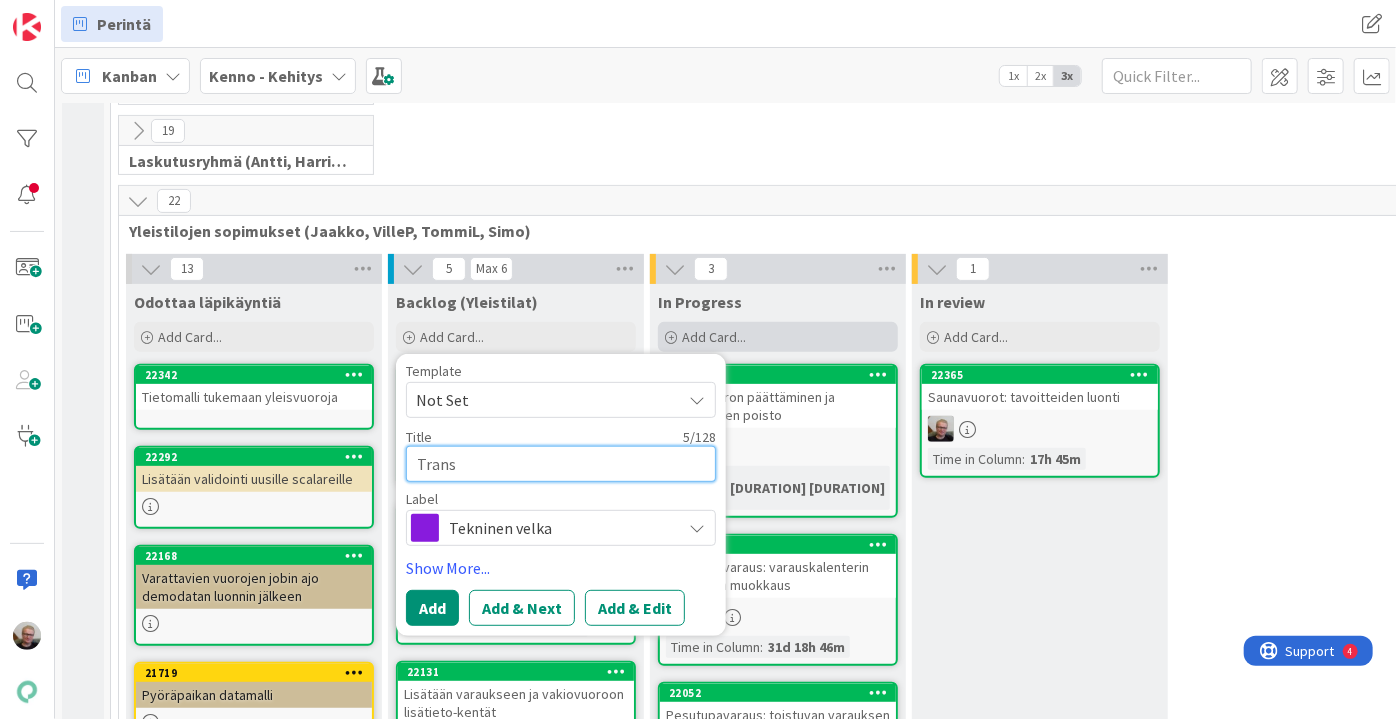 type on "x" 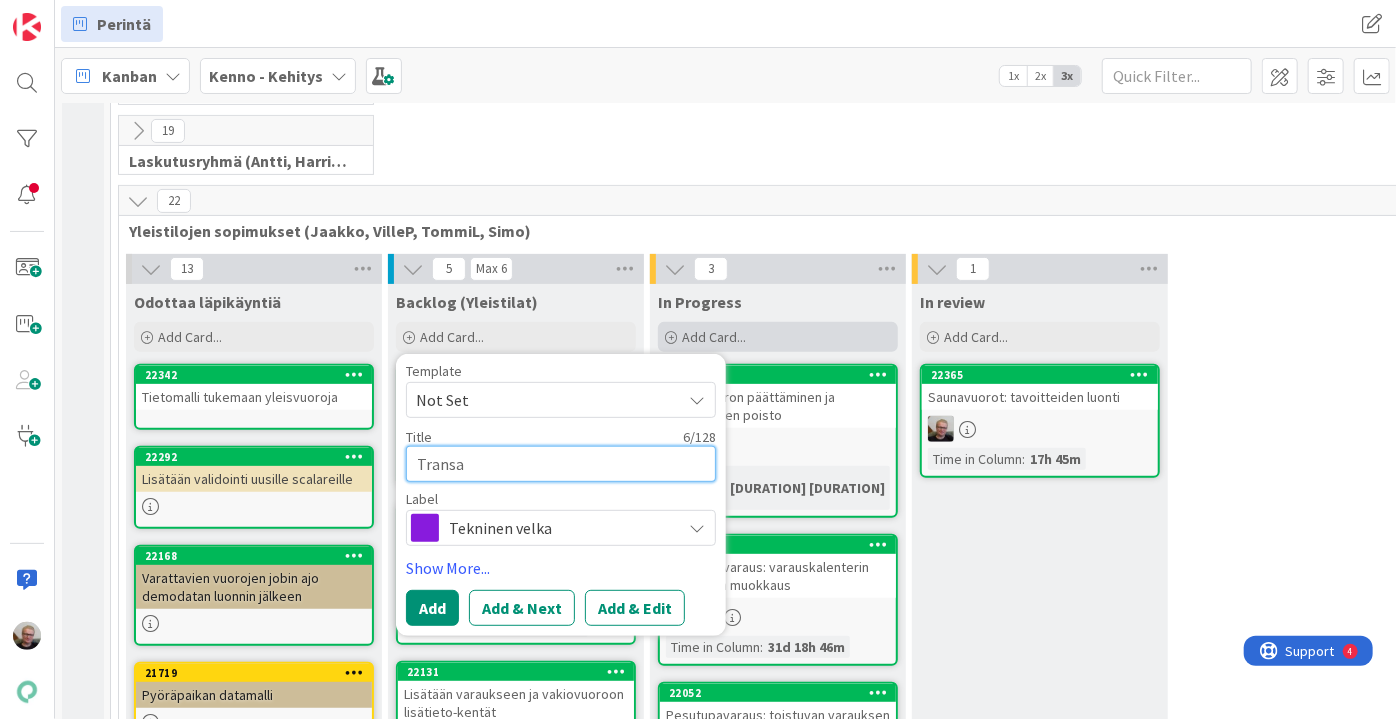 type on "x" 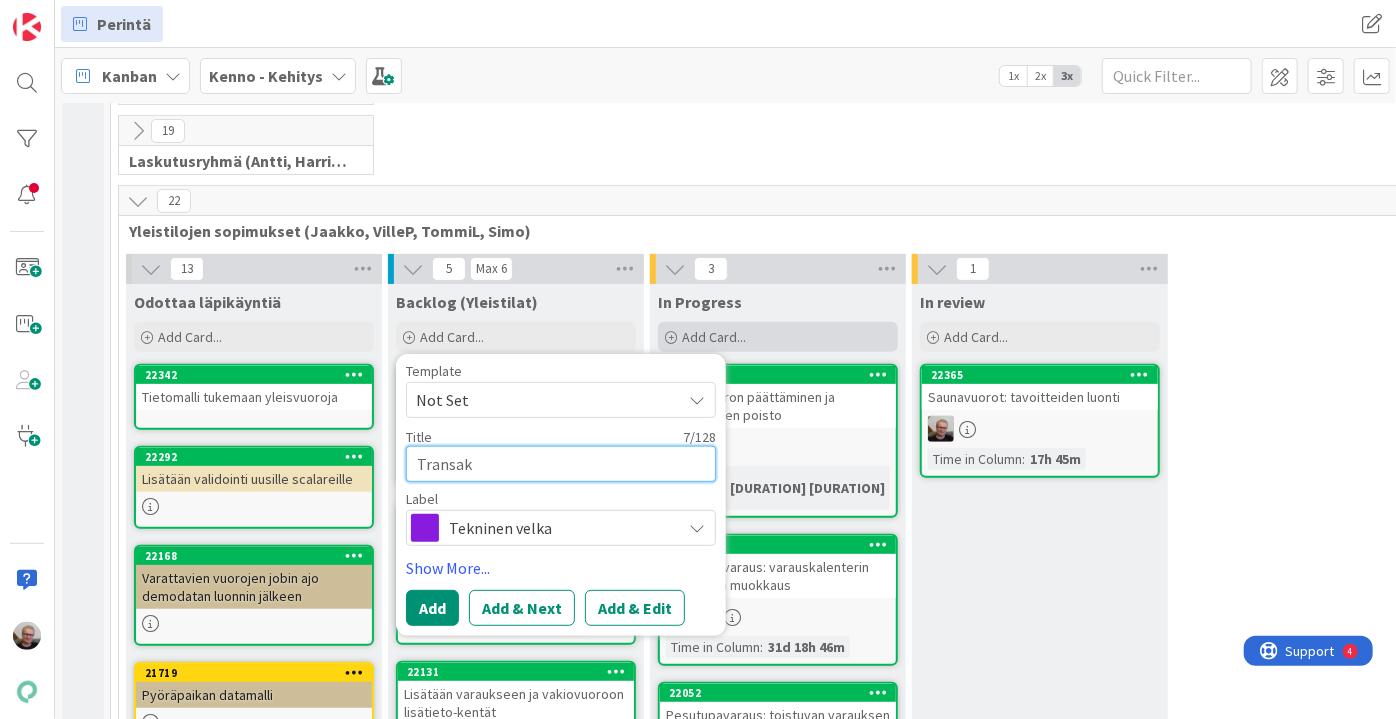 type on "x" 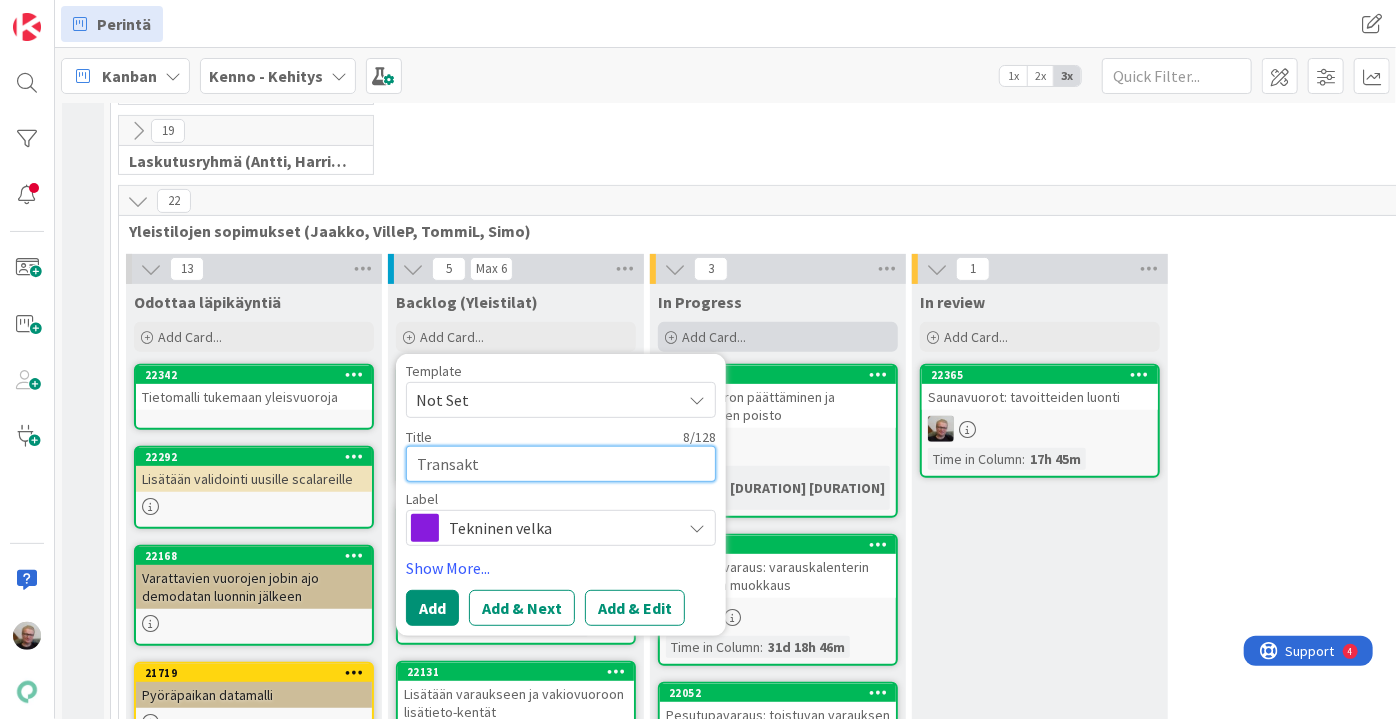 type on "x" 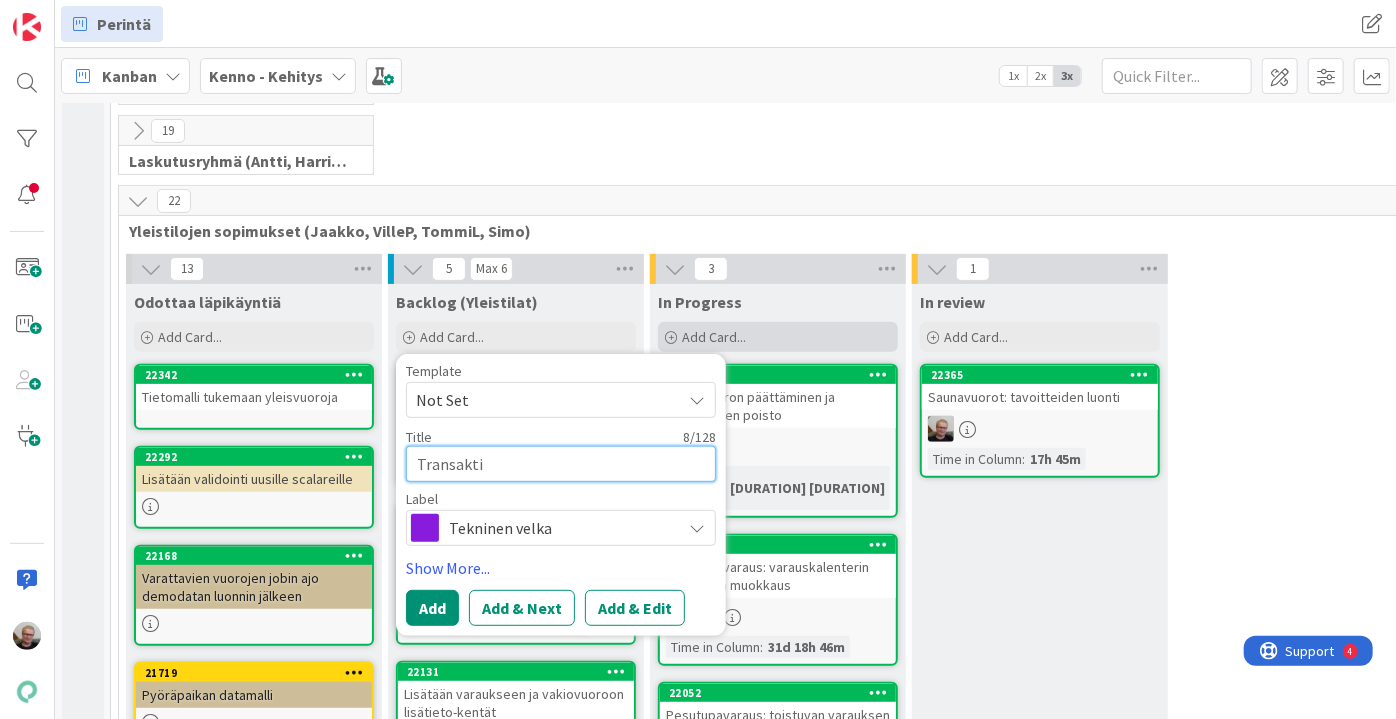 type on "x" 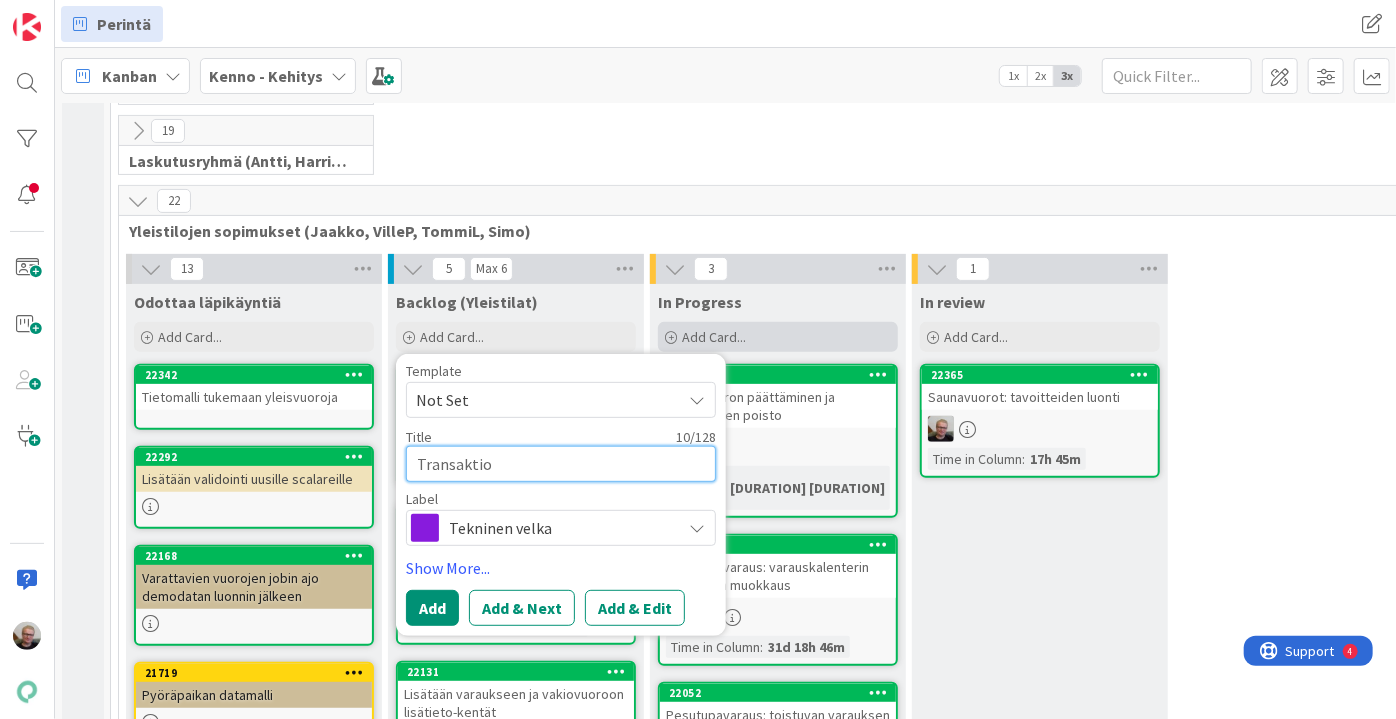 type on "x" 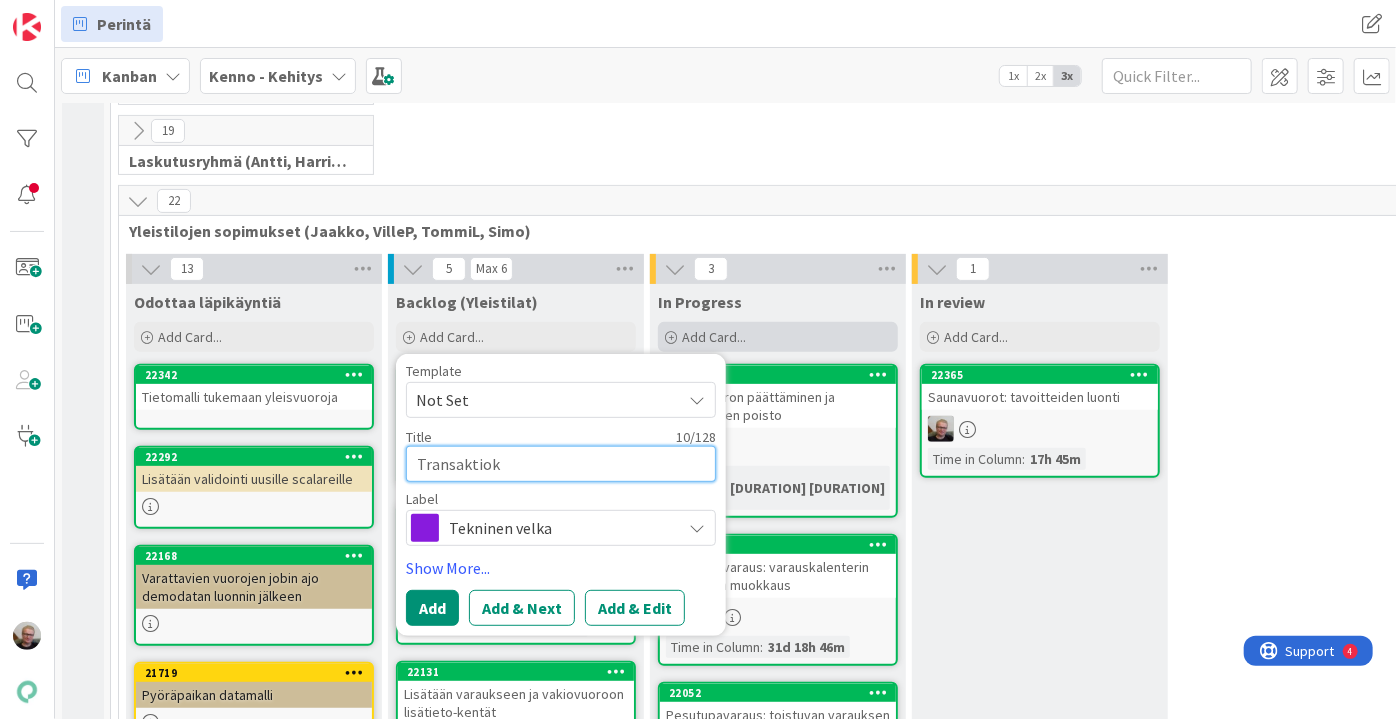 type on "x" 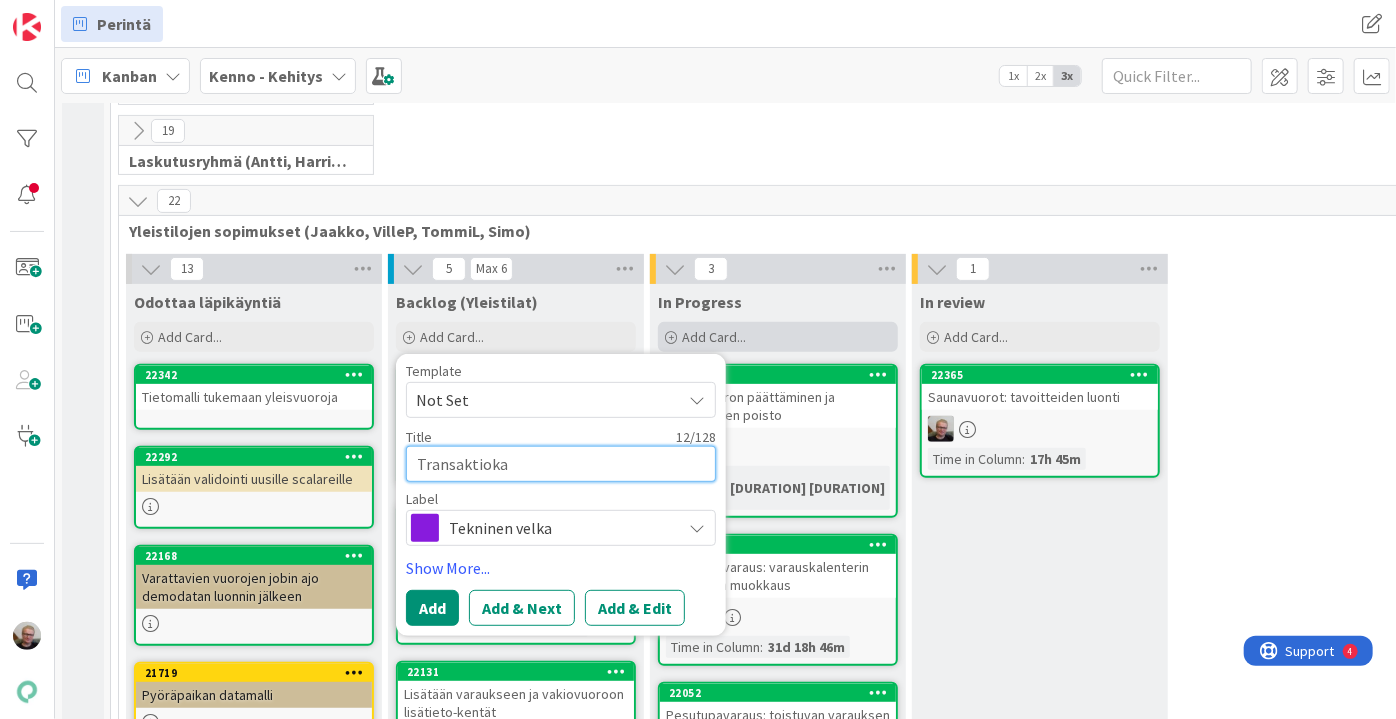 type on "x" 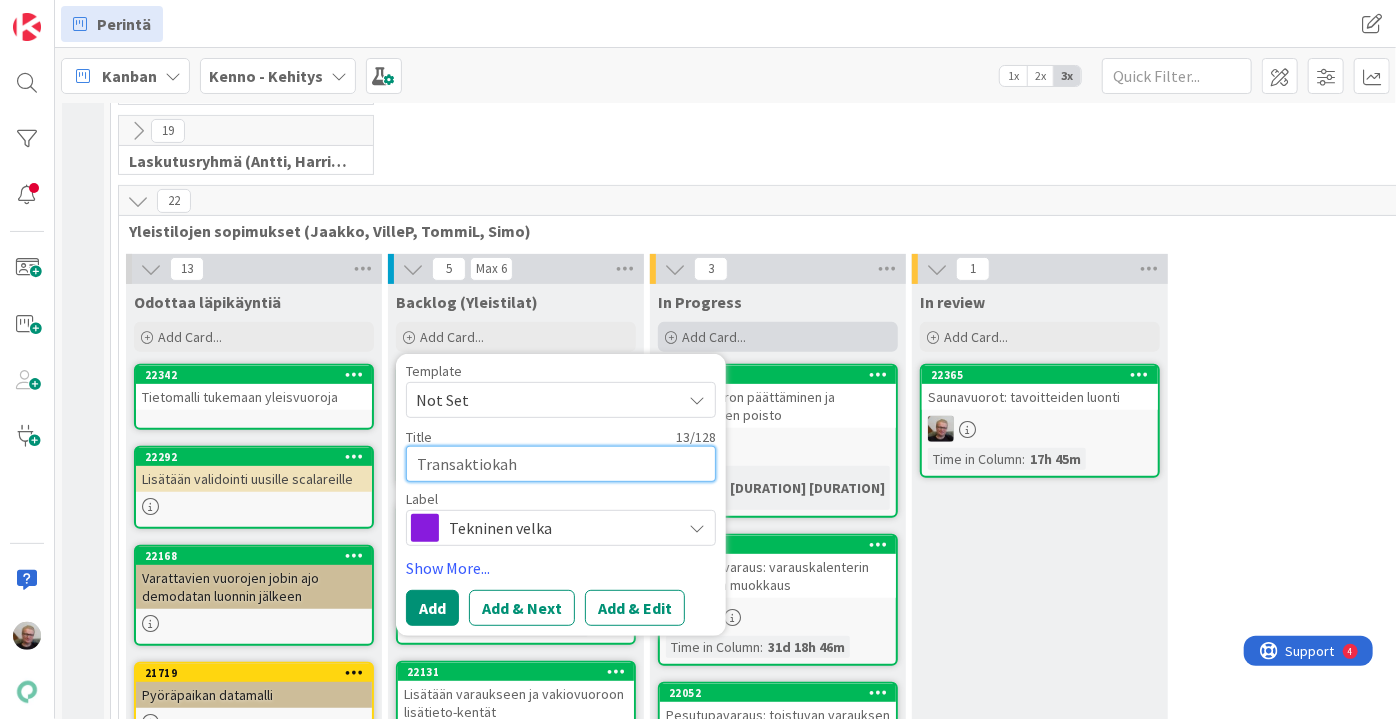 type on "x" 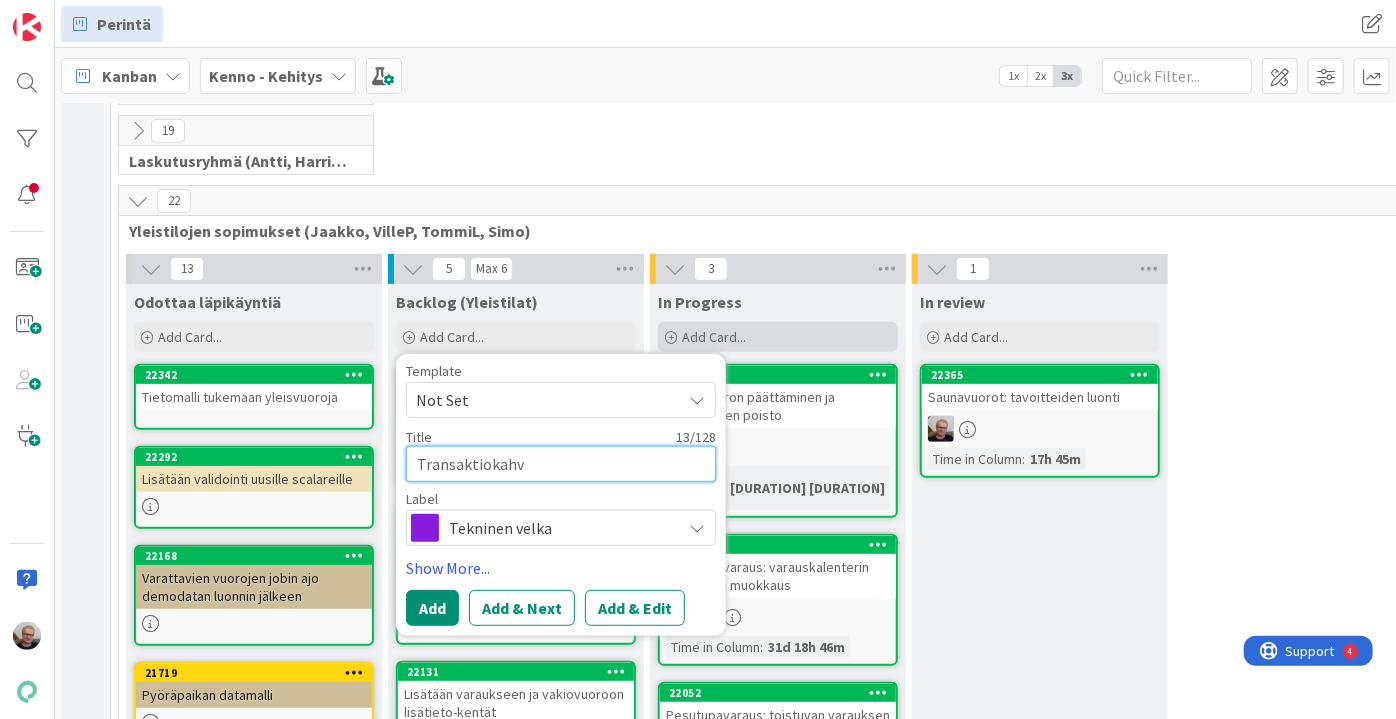 type on "x" 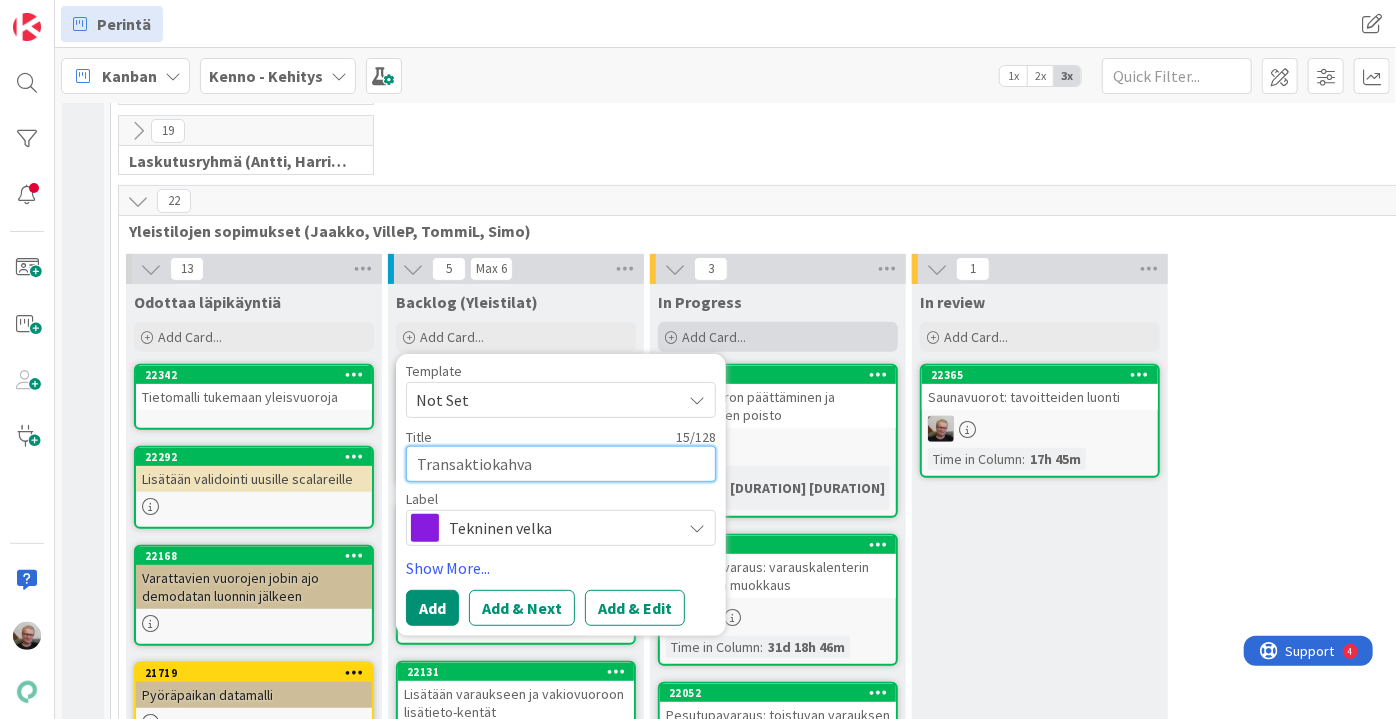 type on "x" 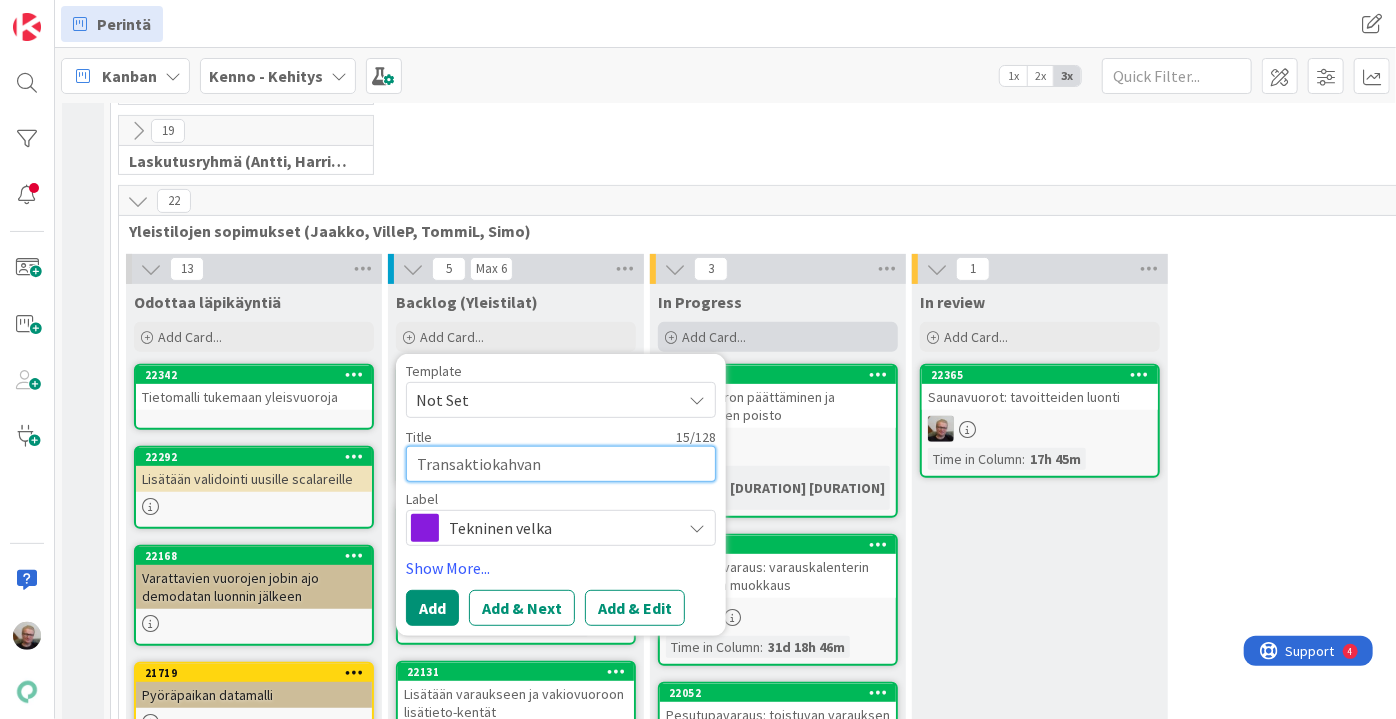 type on "x" 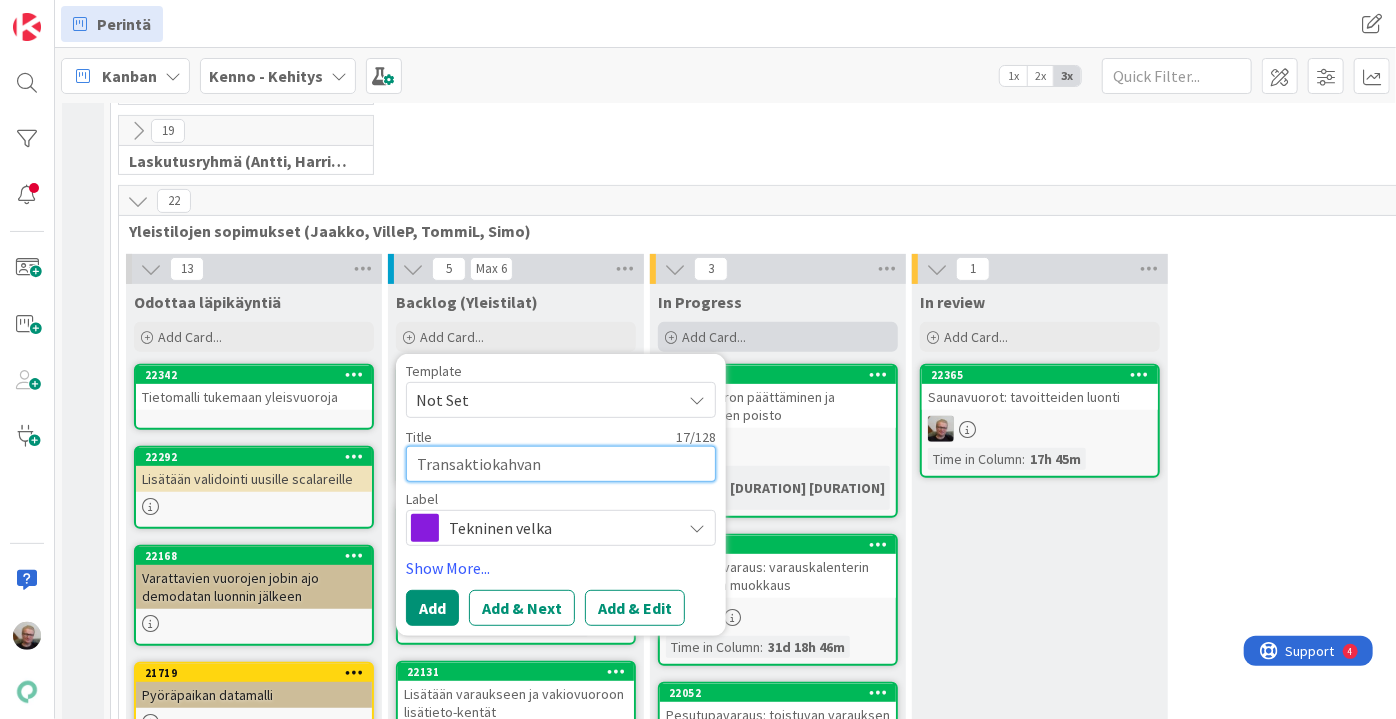 type on "x" 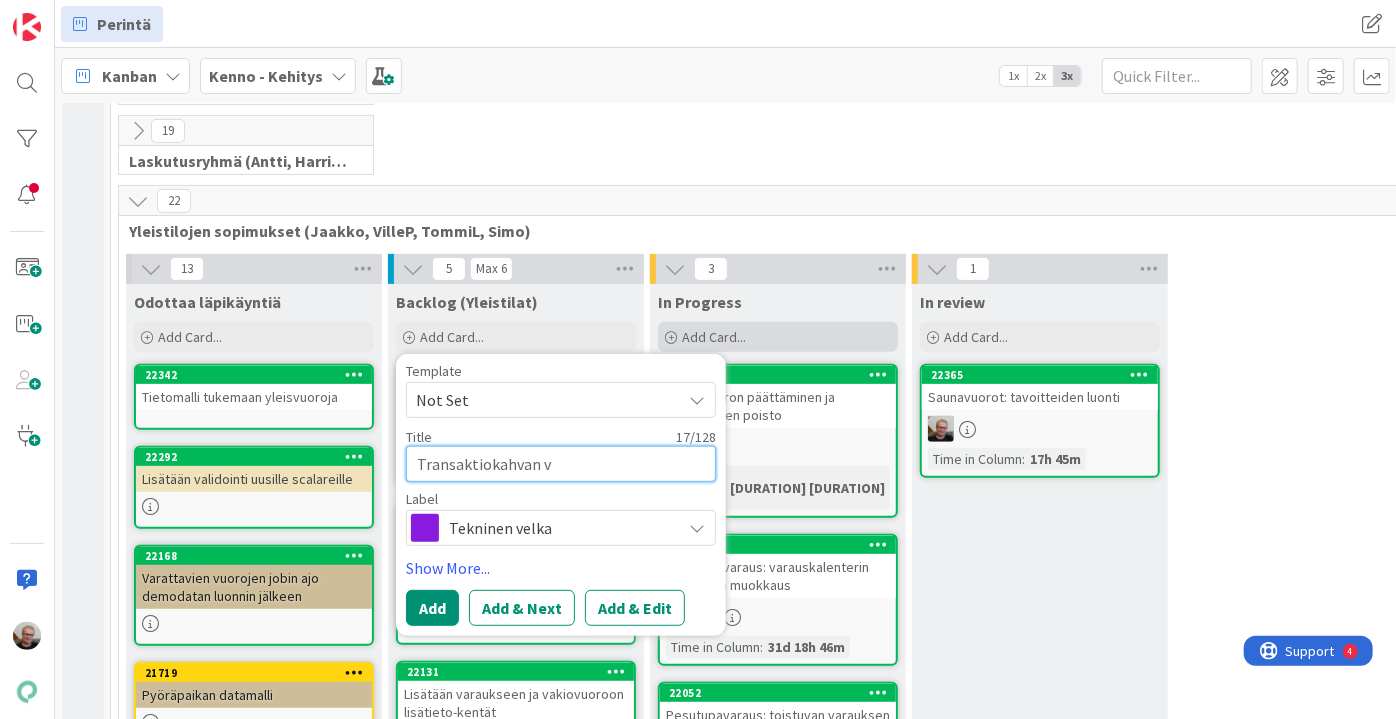 type on "Transaktiokahvan vi" 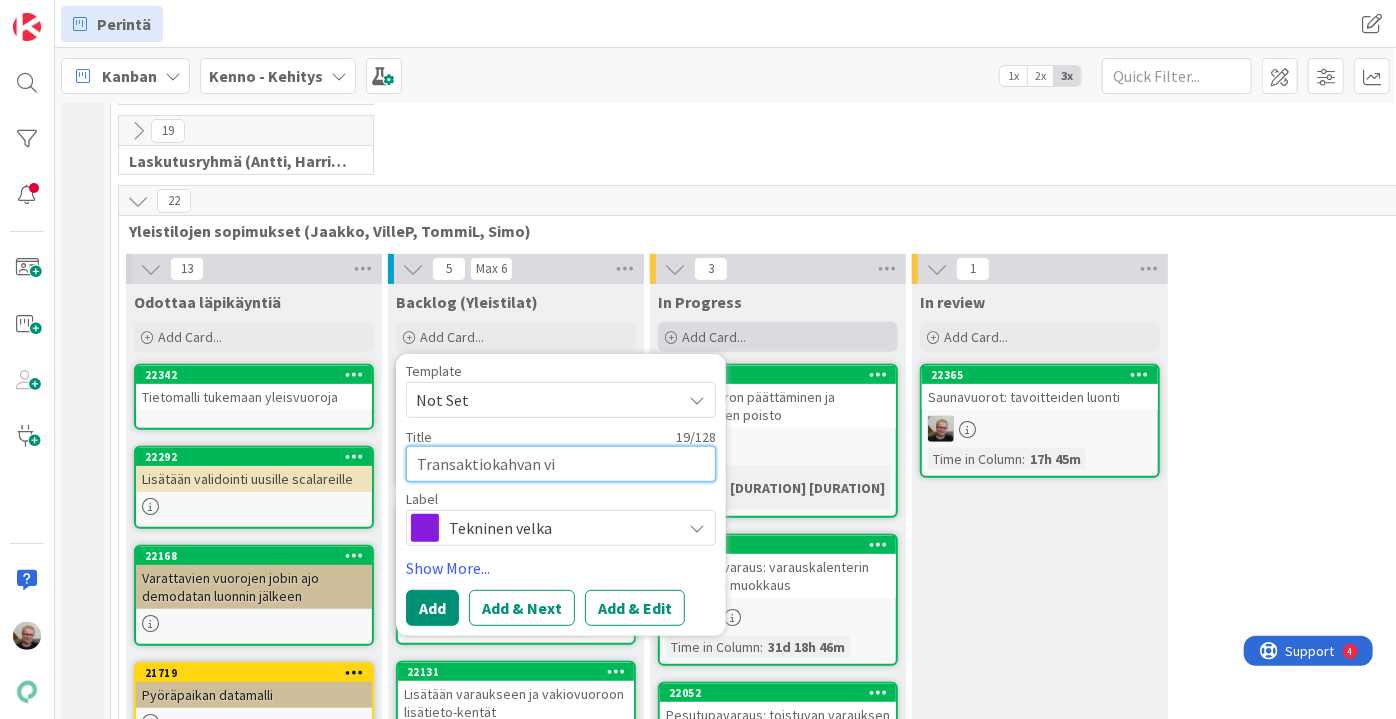 type on "x" 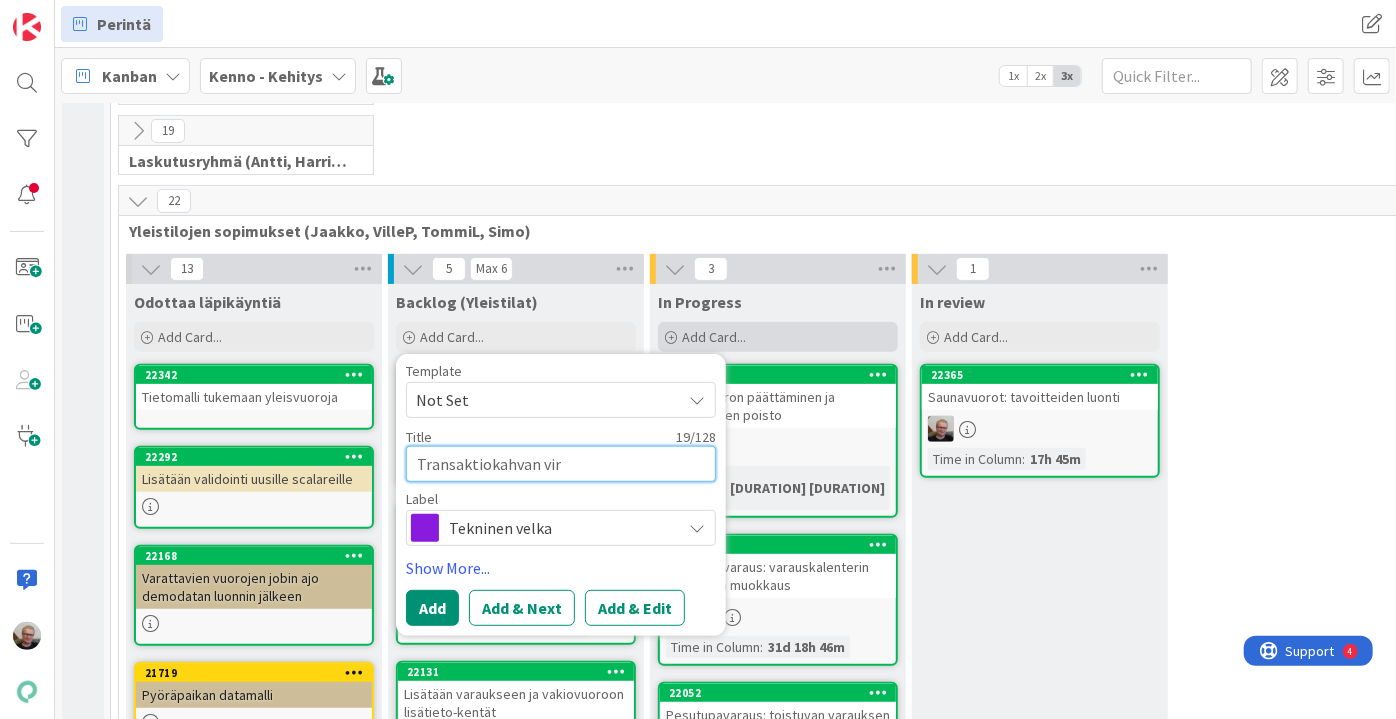 type on "x" 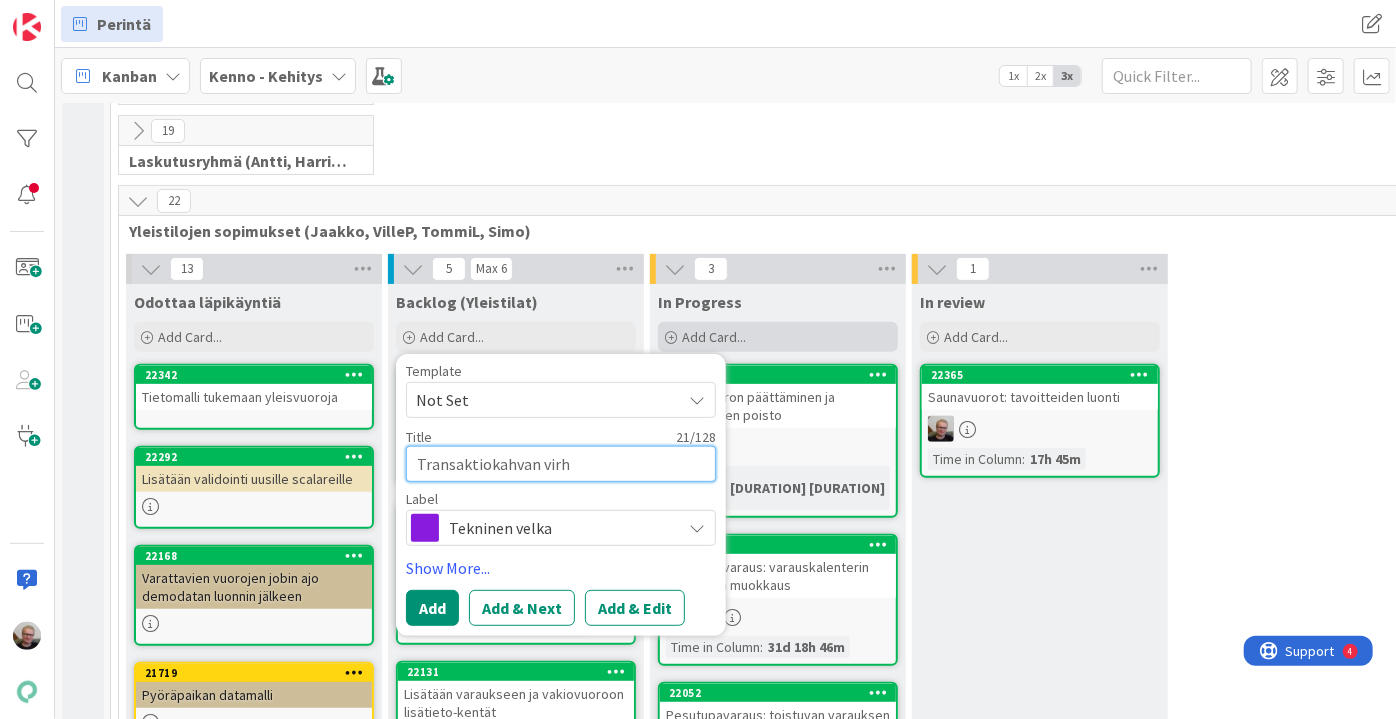 type on "x" 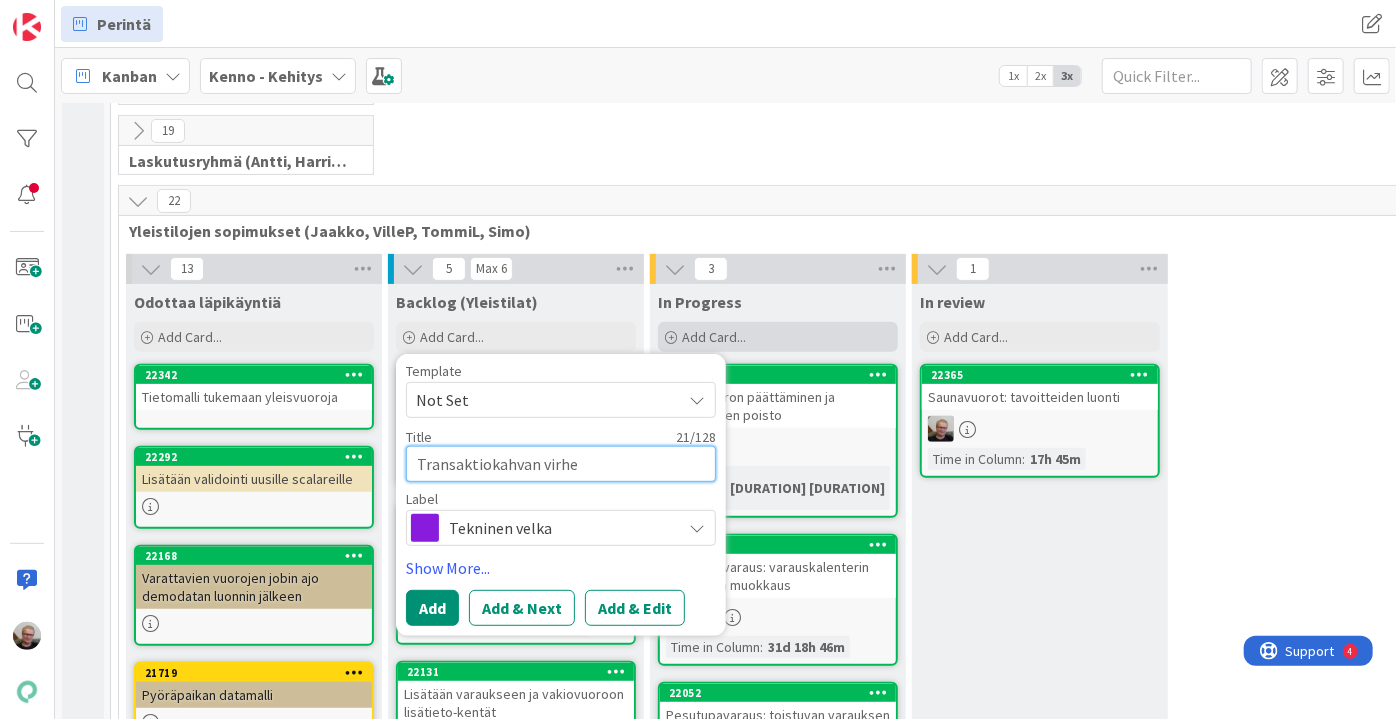type on "x" 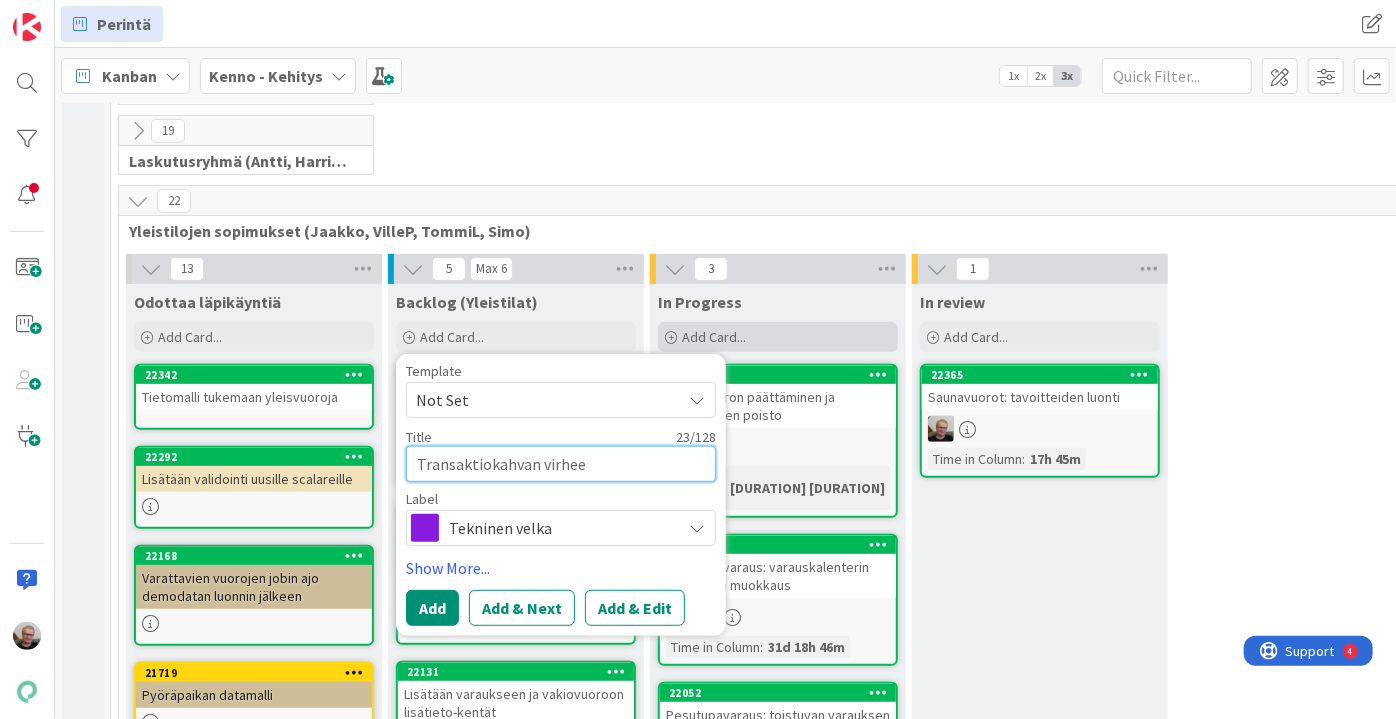 type on "x" 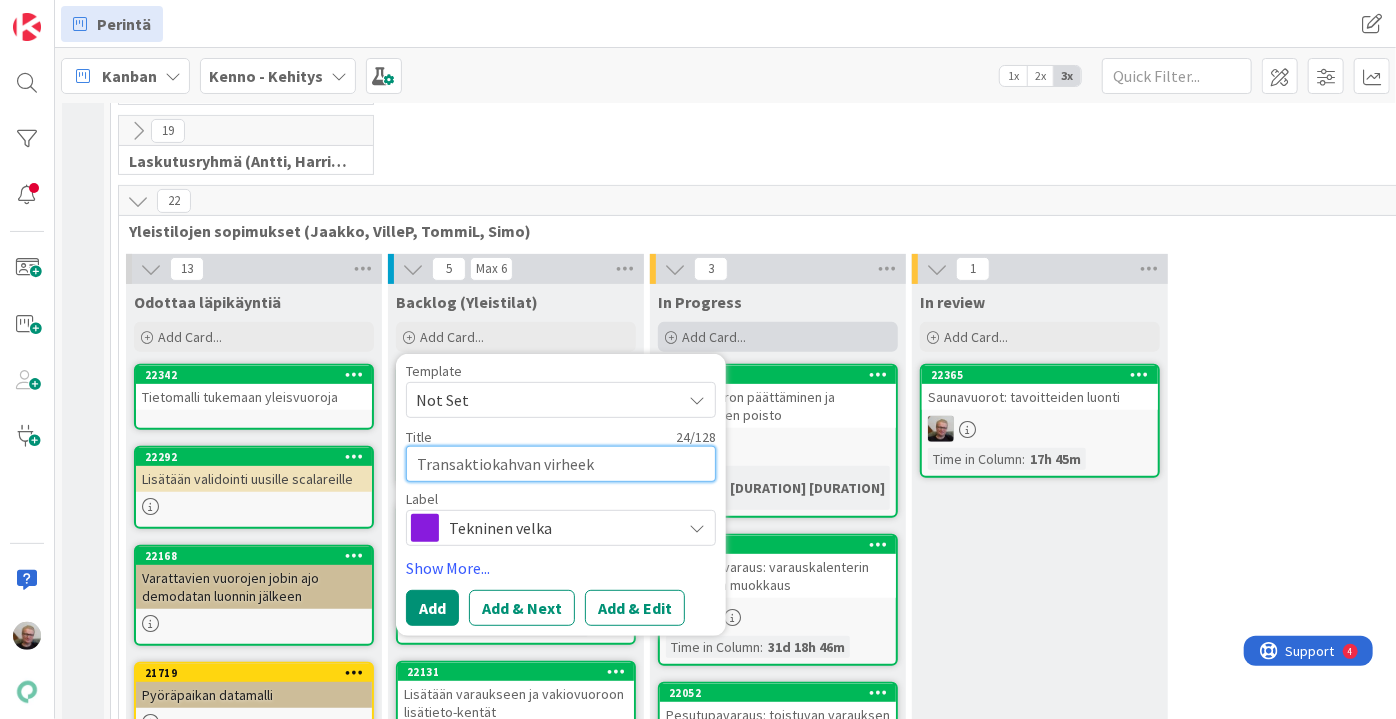 type on "x" 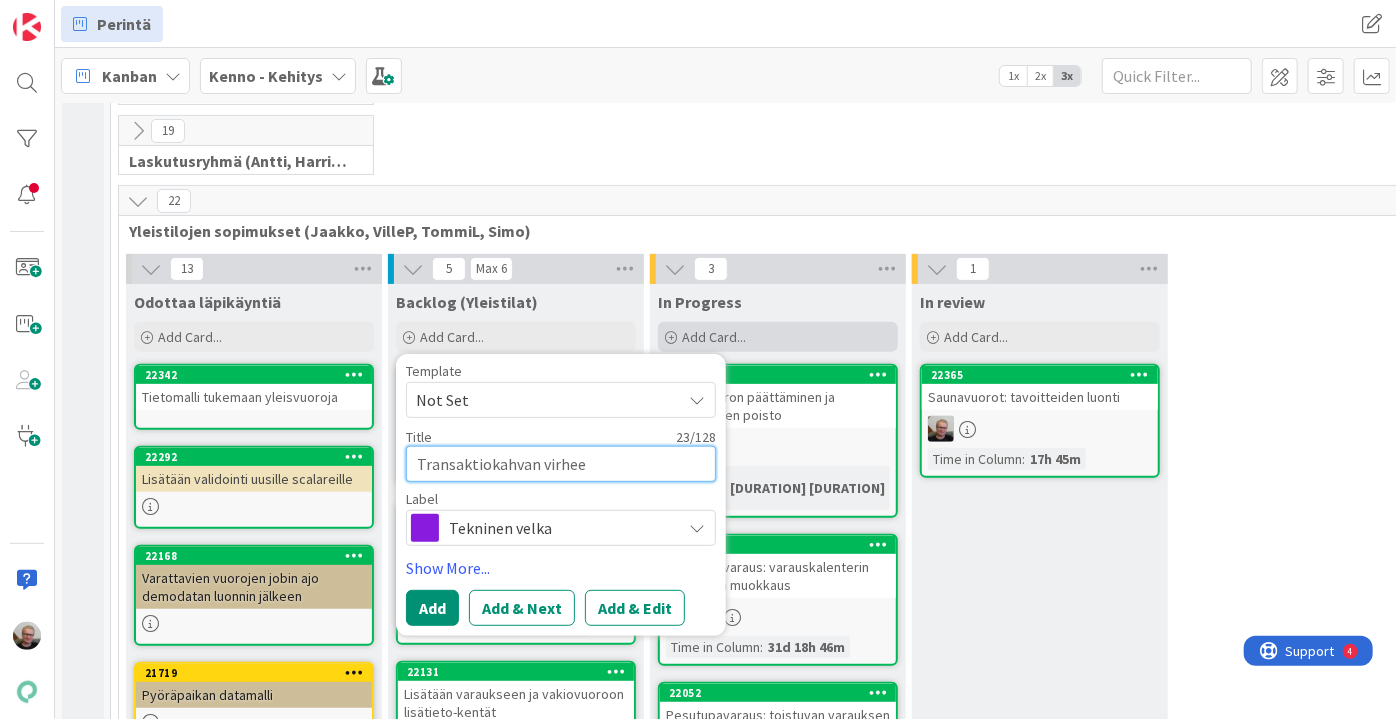 type on "x" 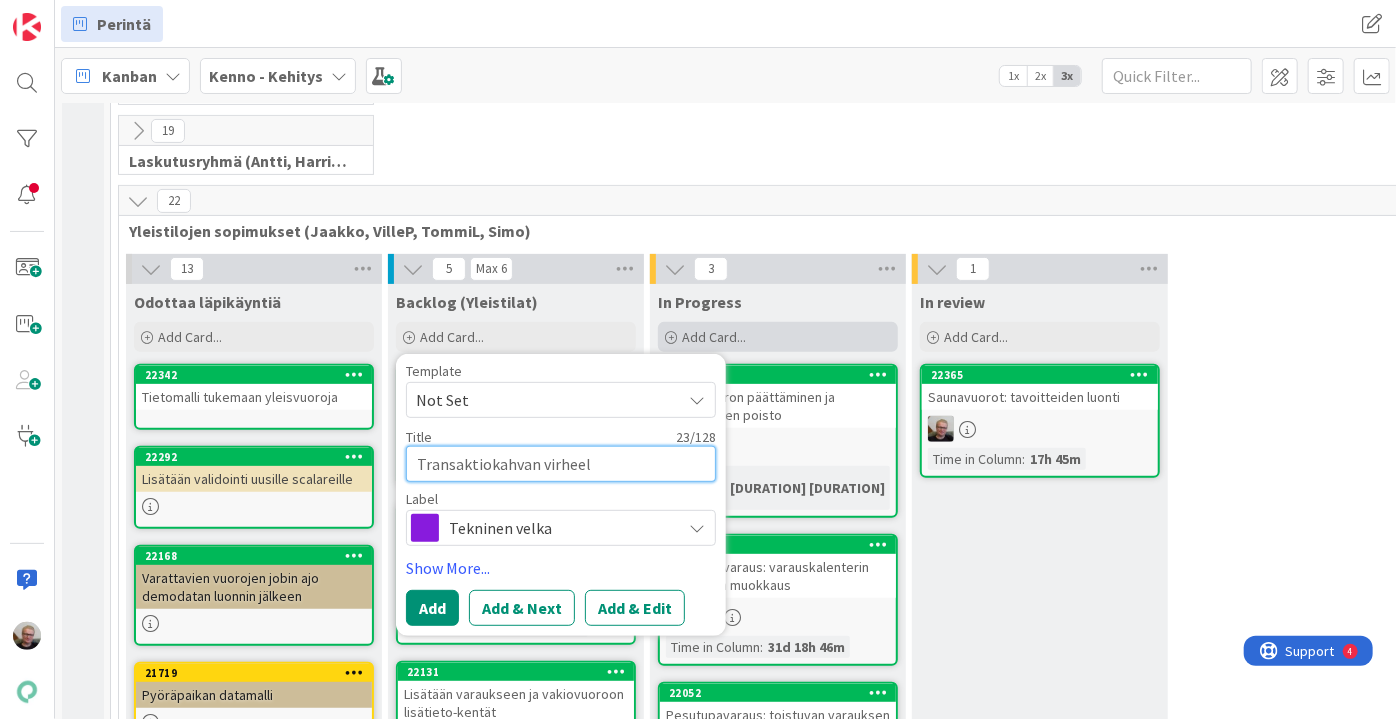 type on "x" 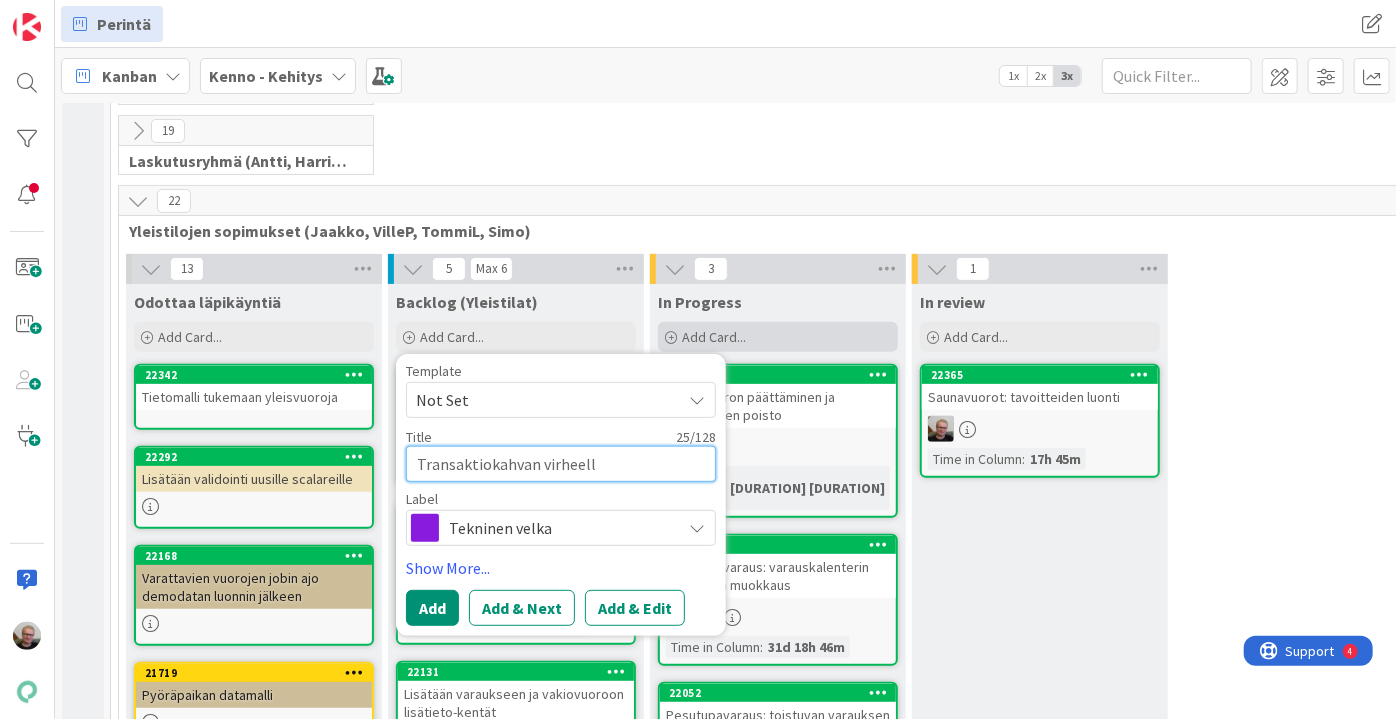 type on "x" 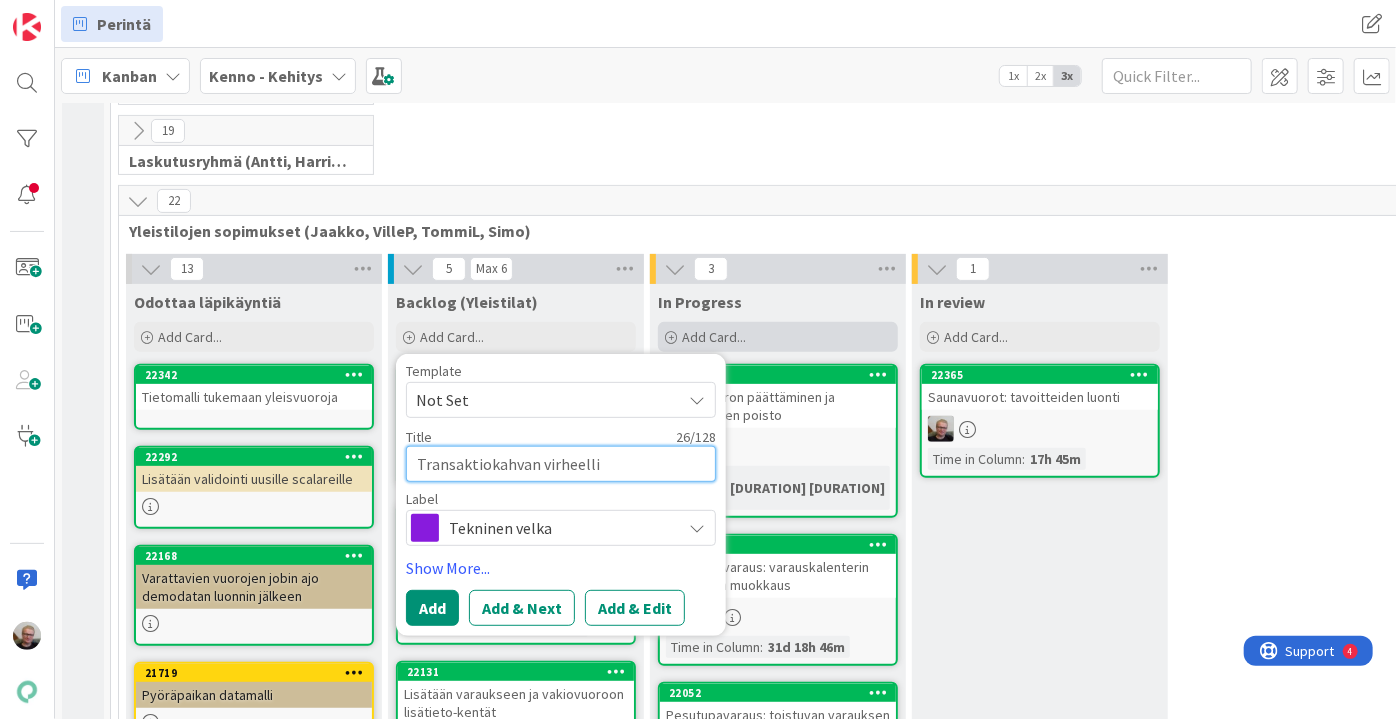 type on "x" 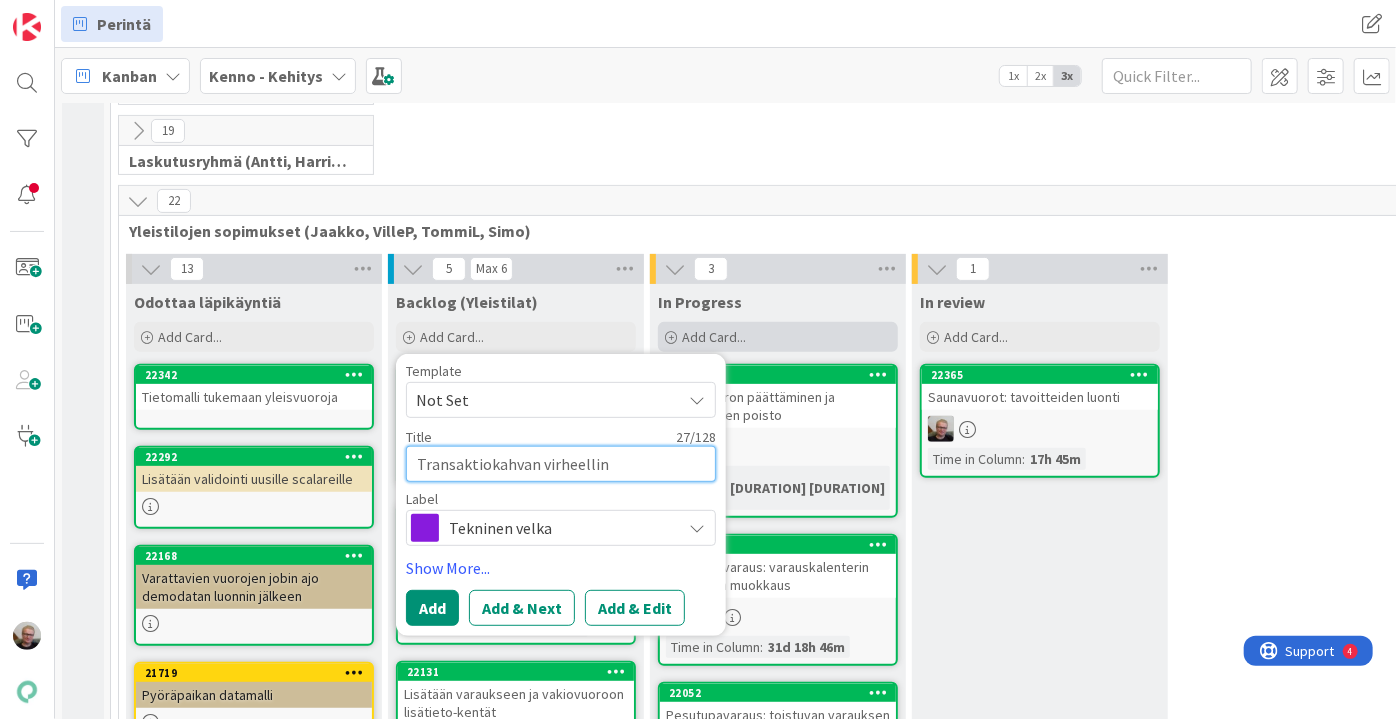 type on "x" 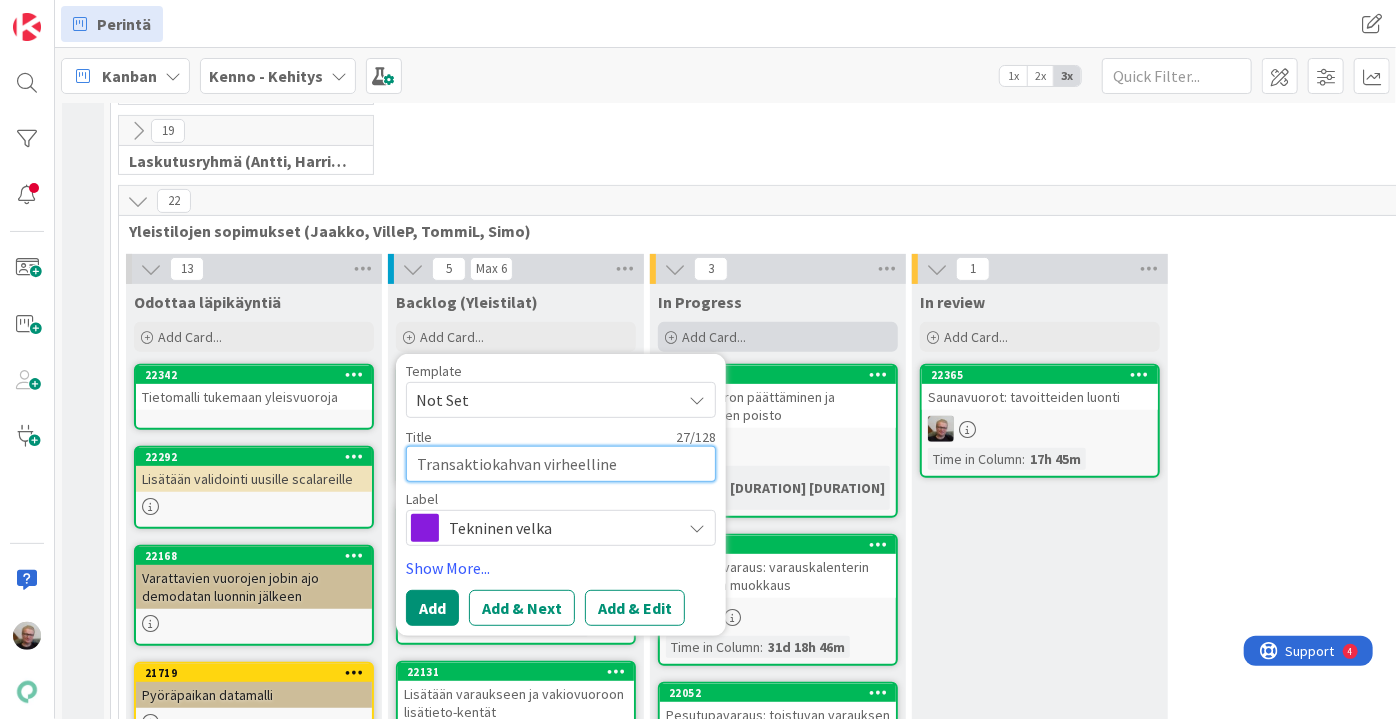 type on "x" 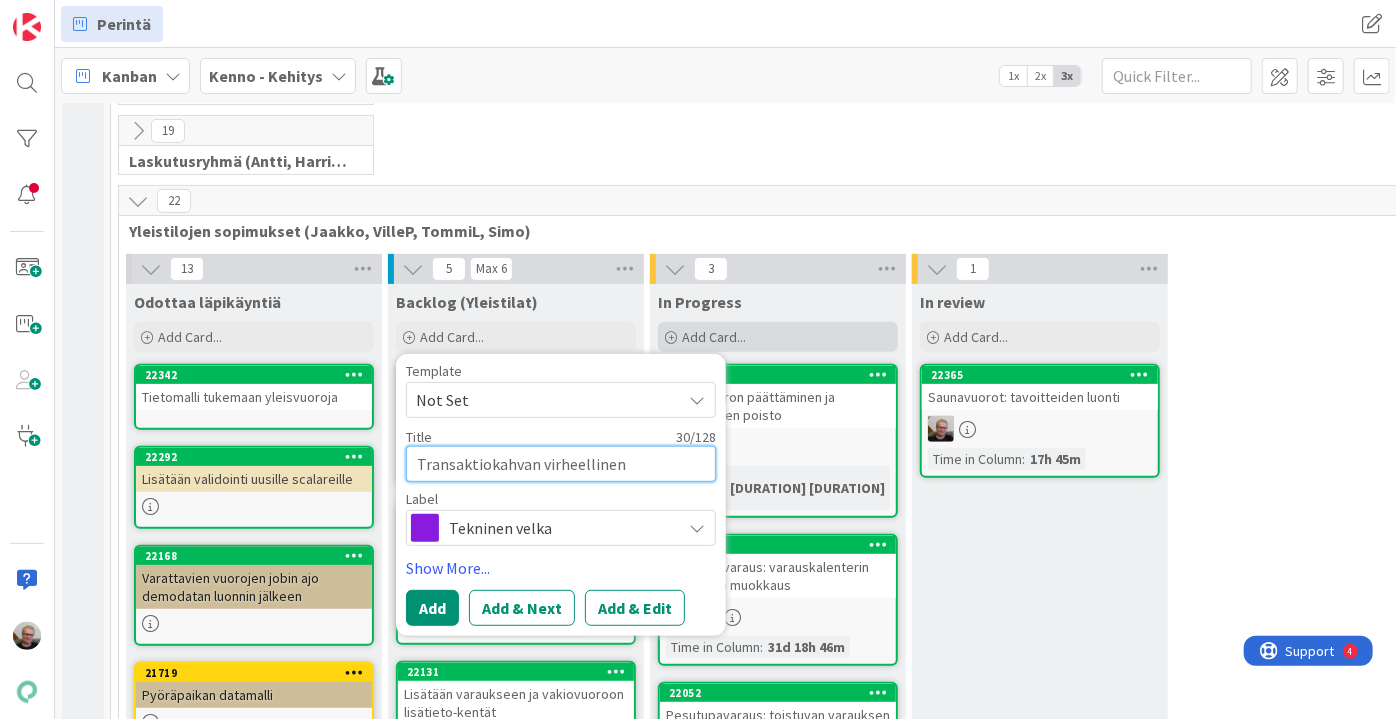 type on "x" 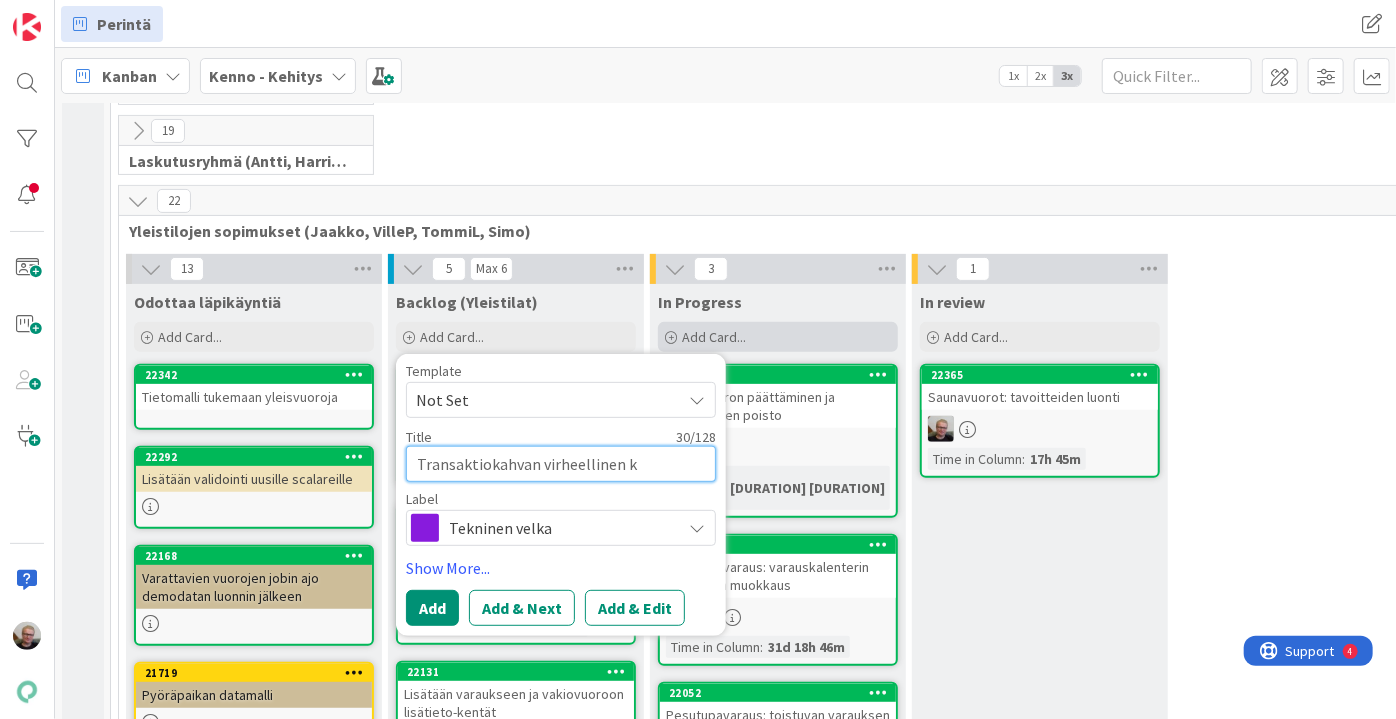 type on "x" 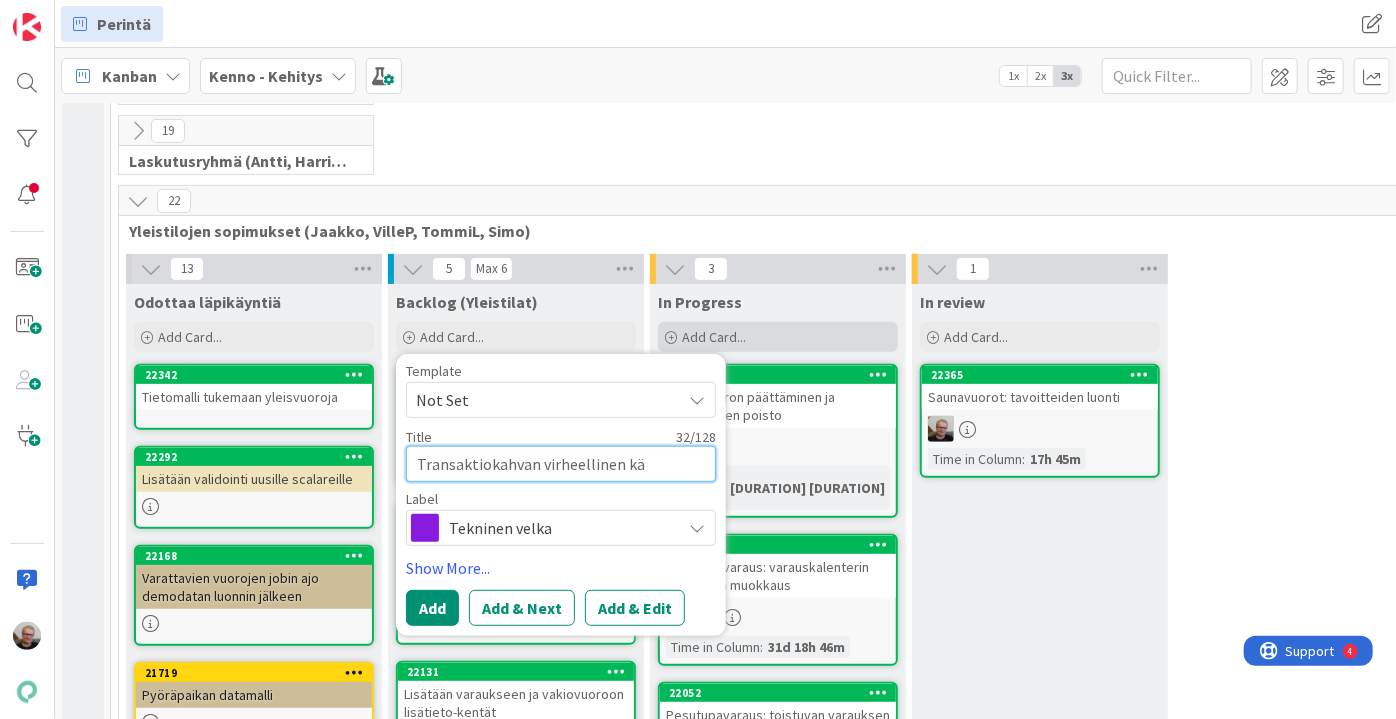 type on "Transaktiokahvan virheellinen käy" 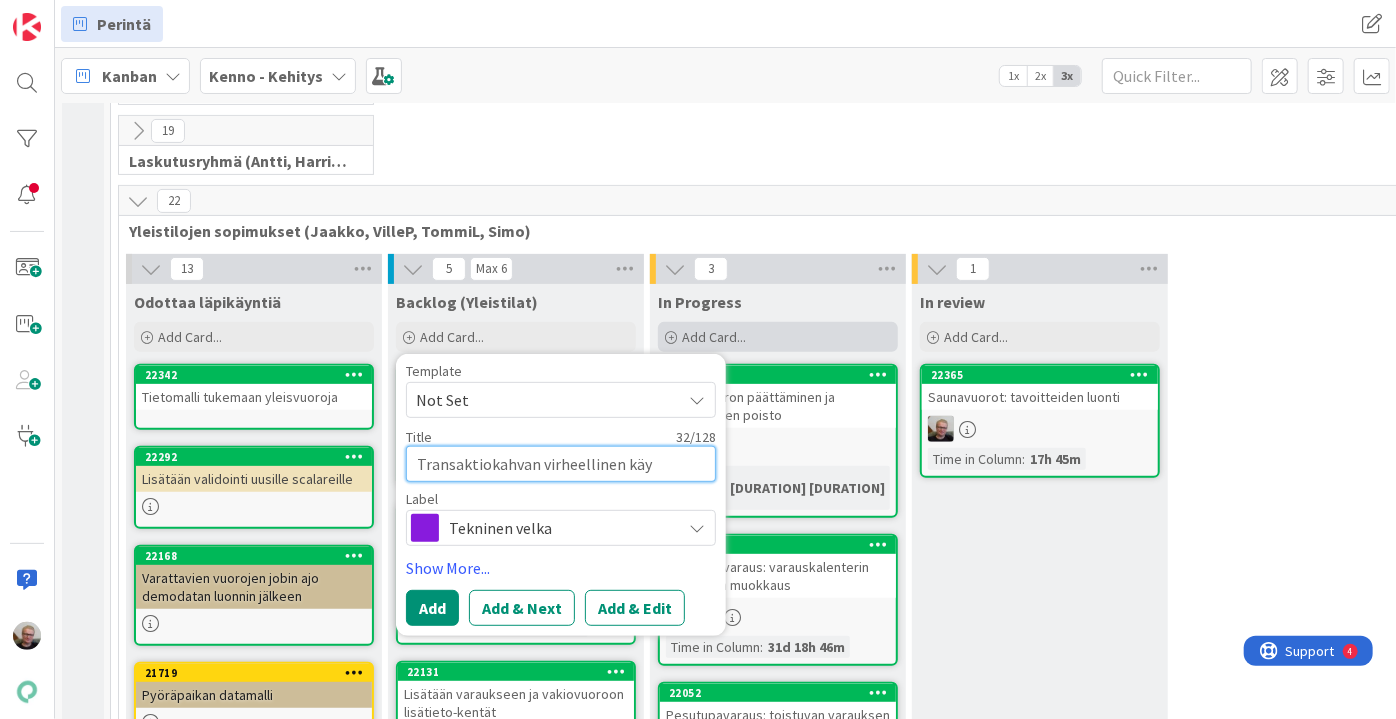 type on "x" 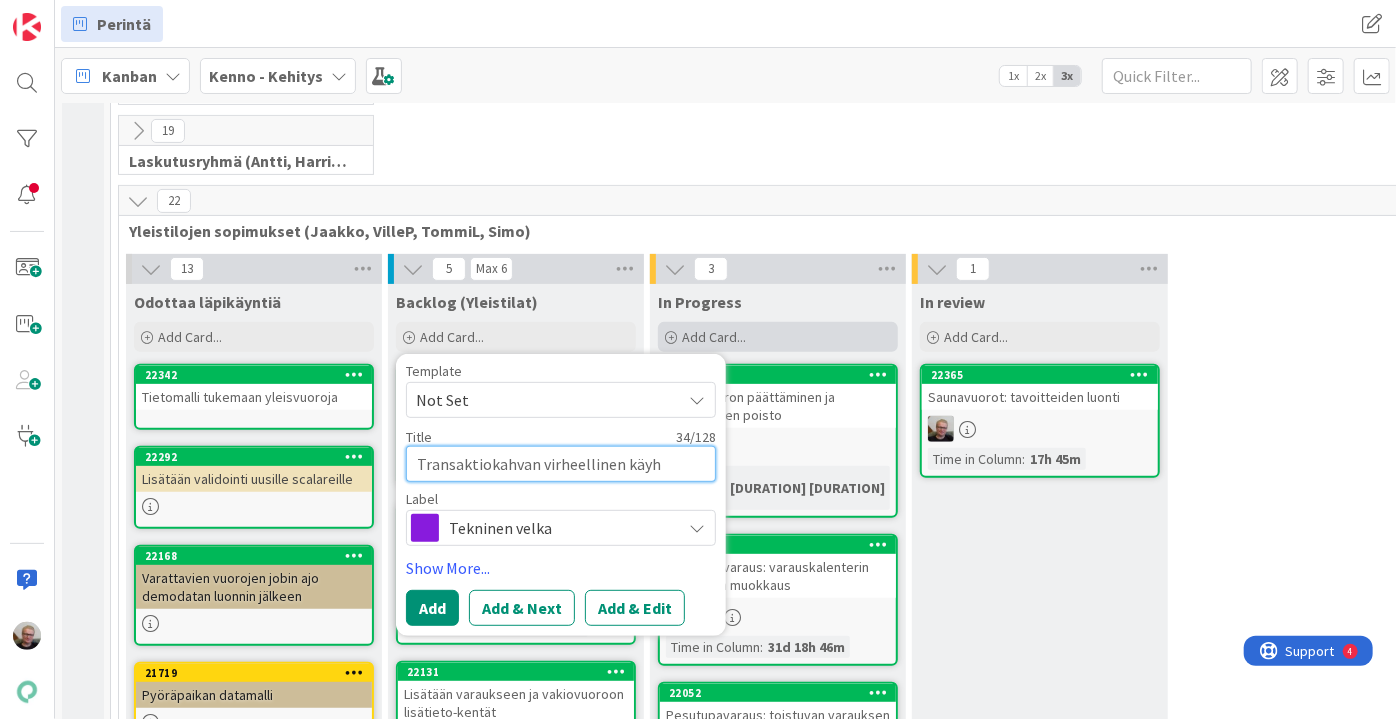 type on "x" 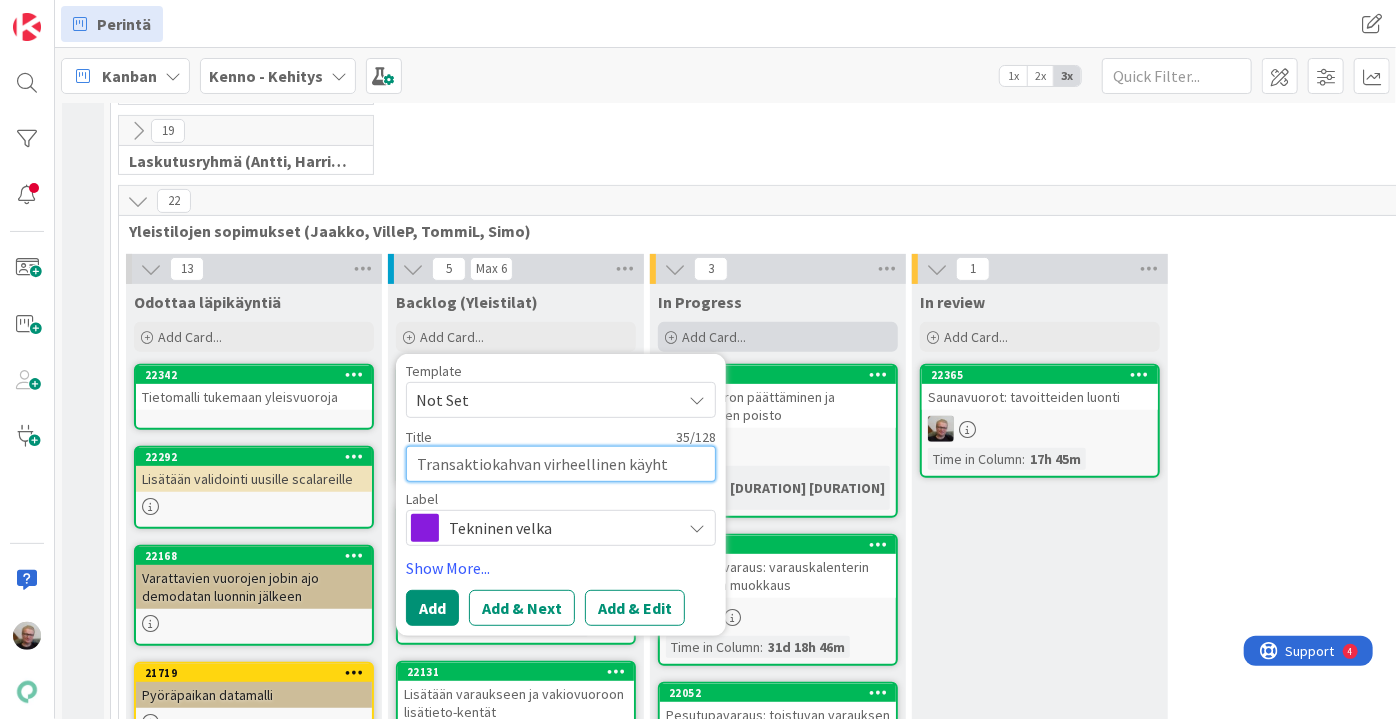 type on "x" 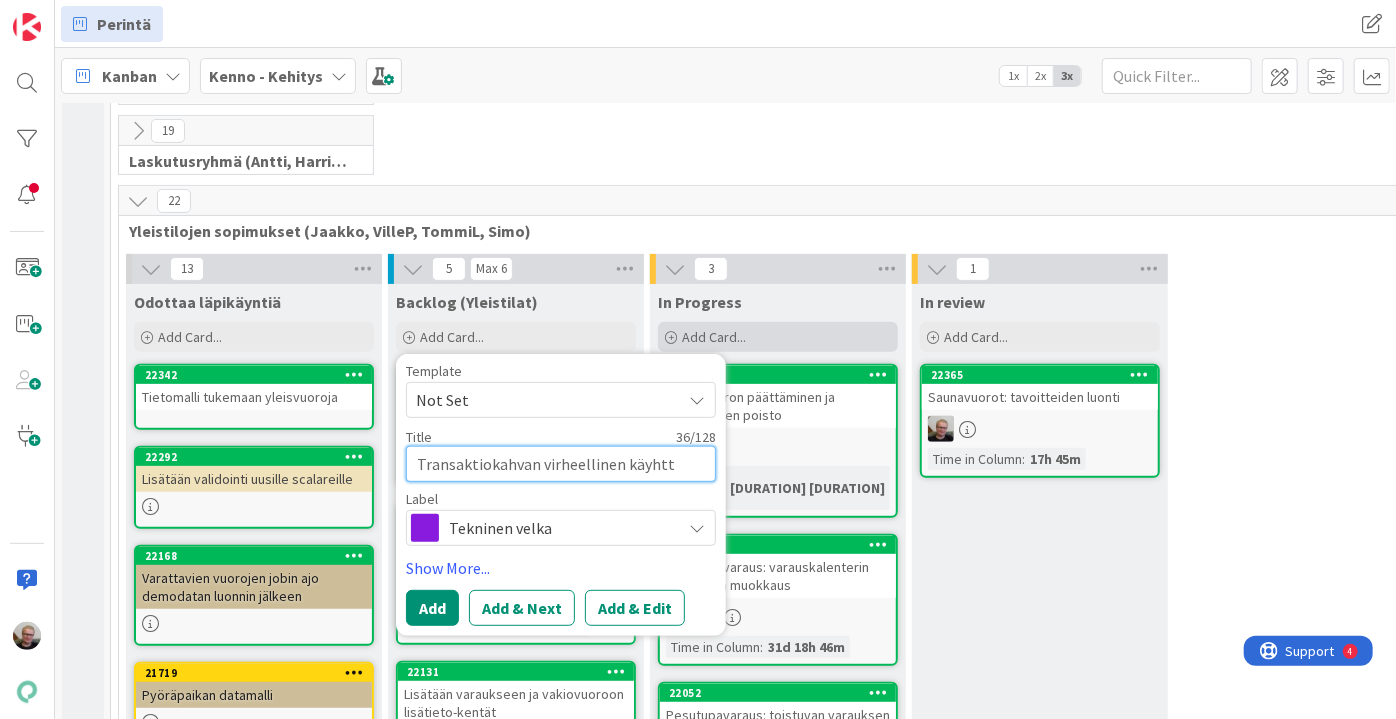 type on "x" 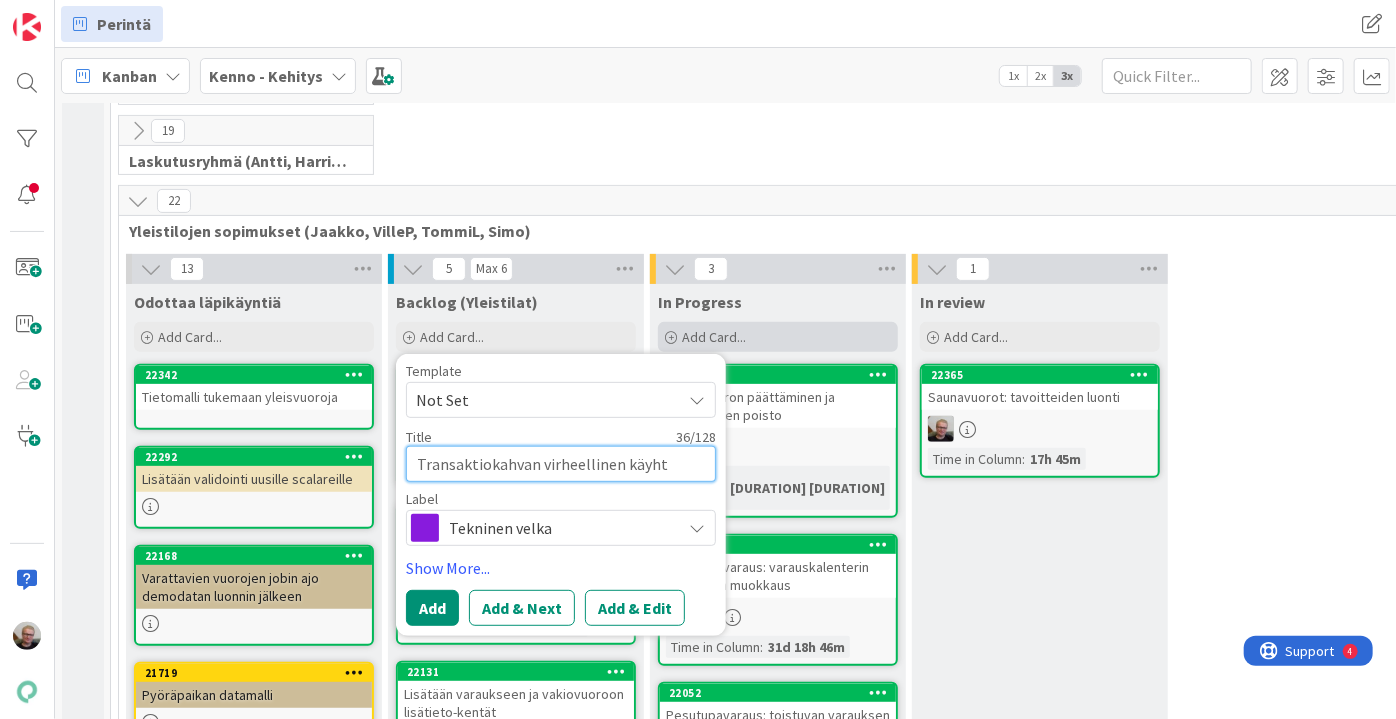 type on "x" 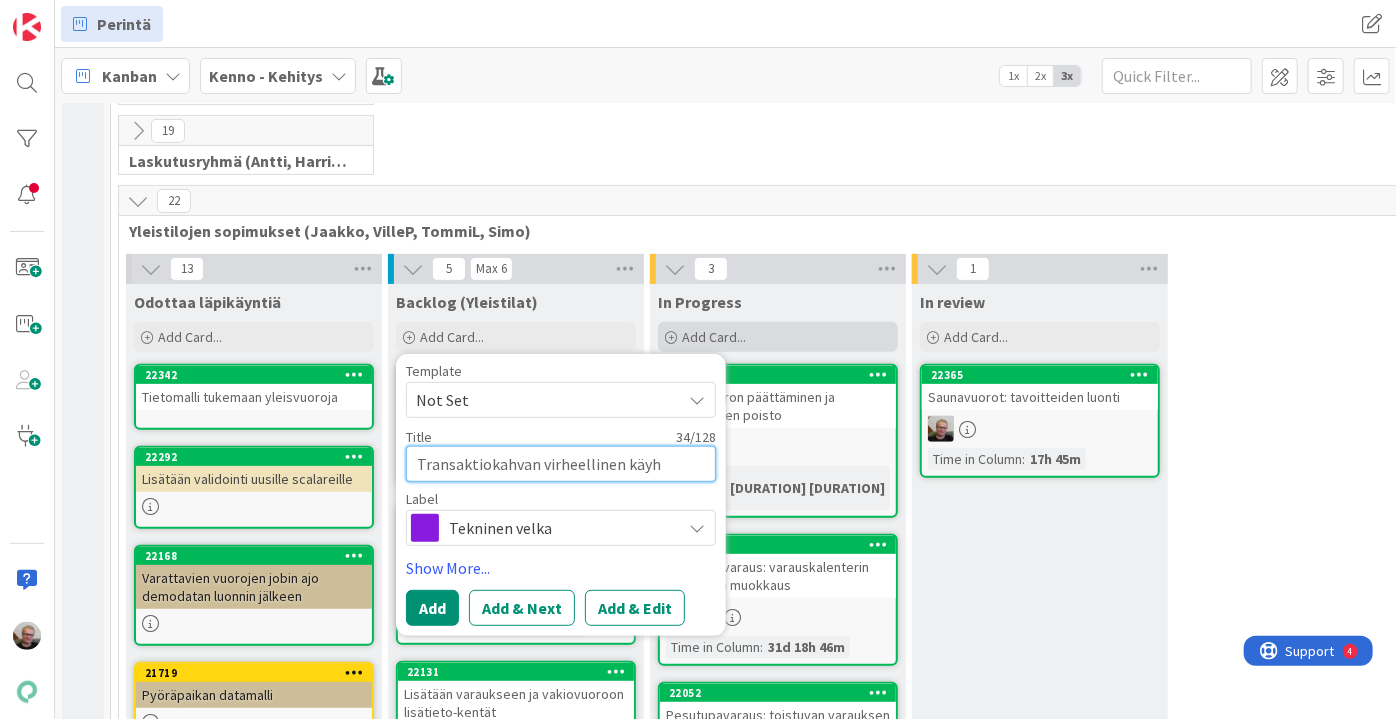 type on "x" 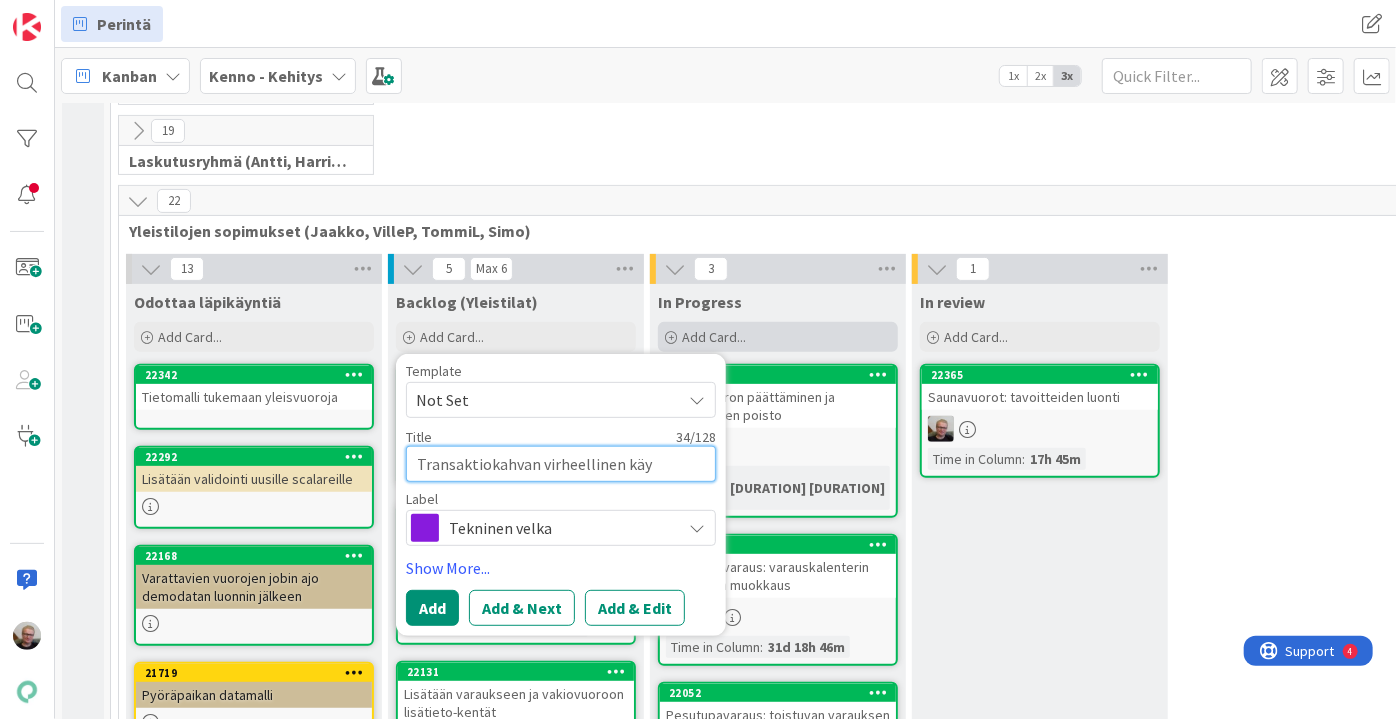 type on "x" 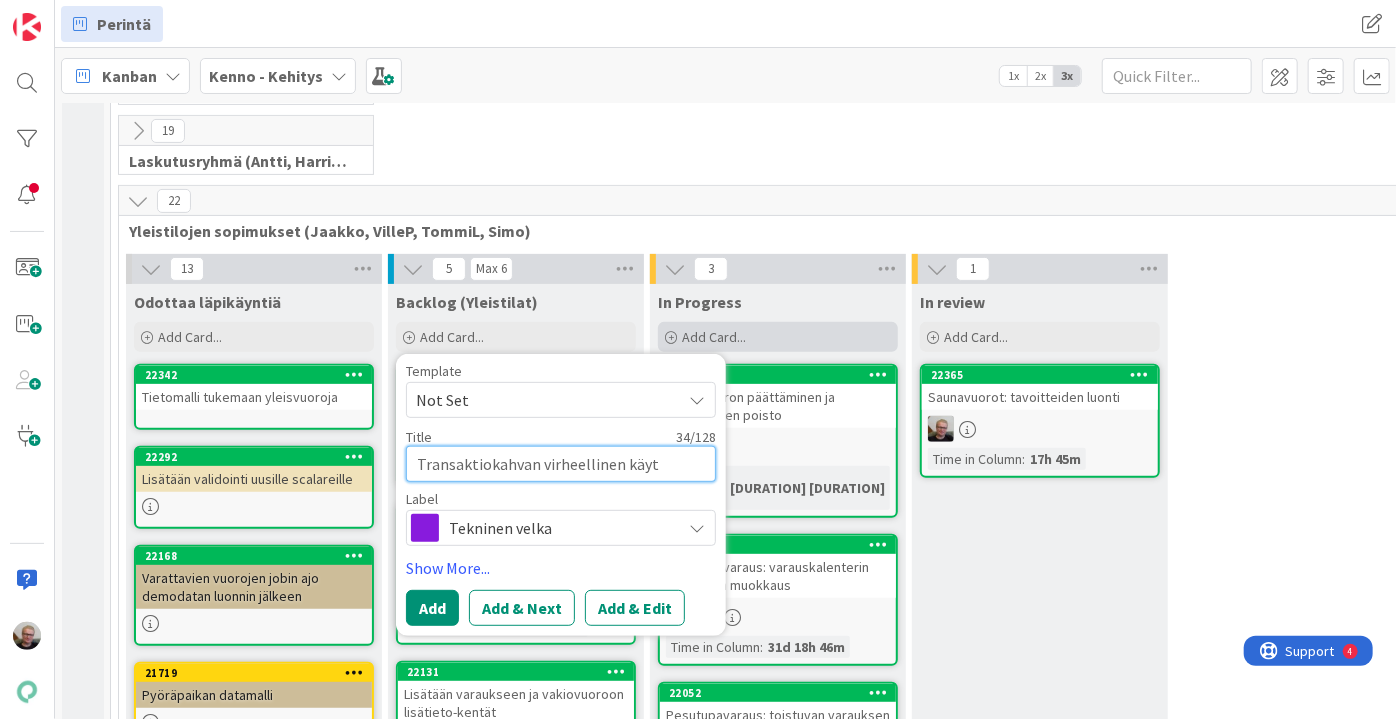 type on "x" 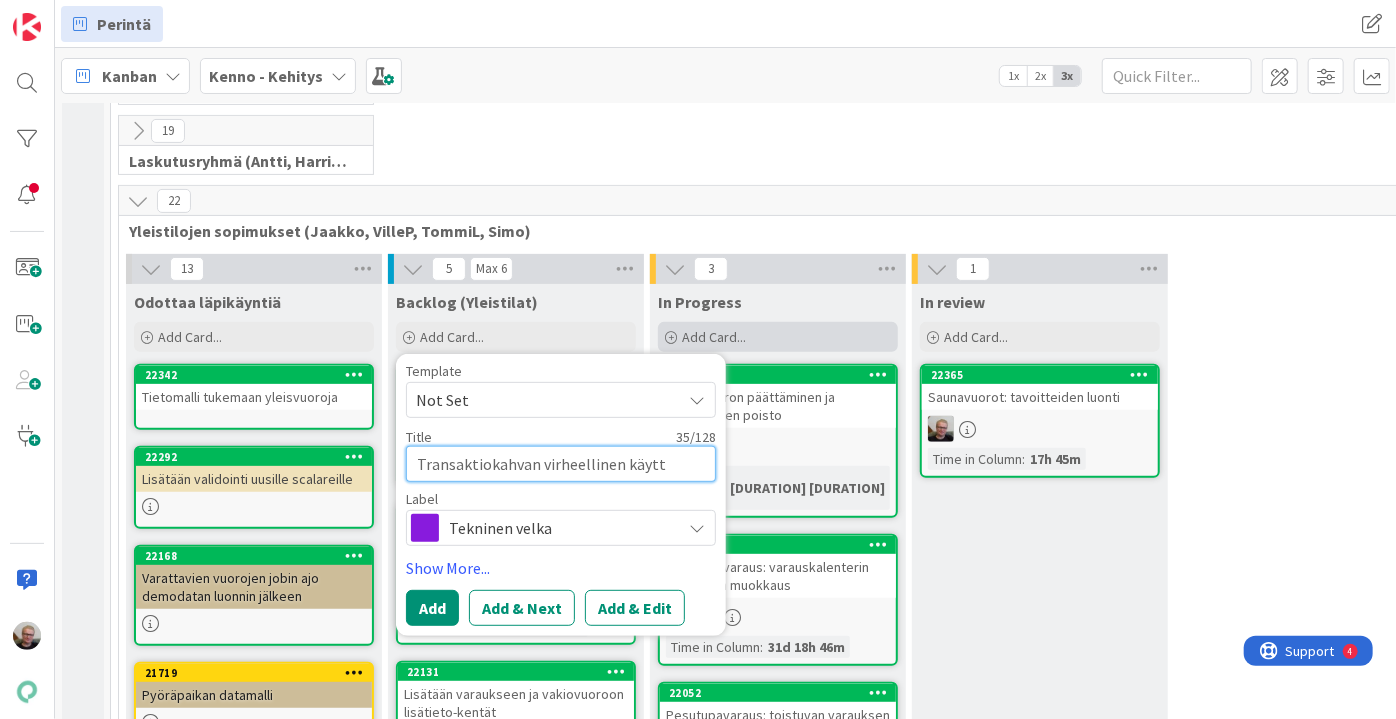 type on "x" 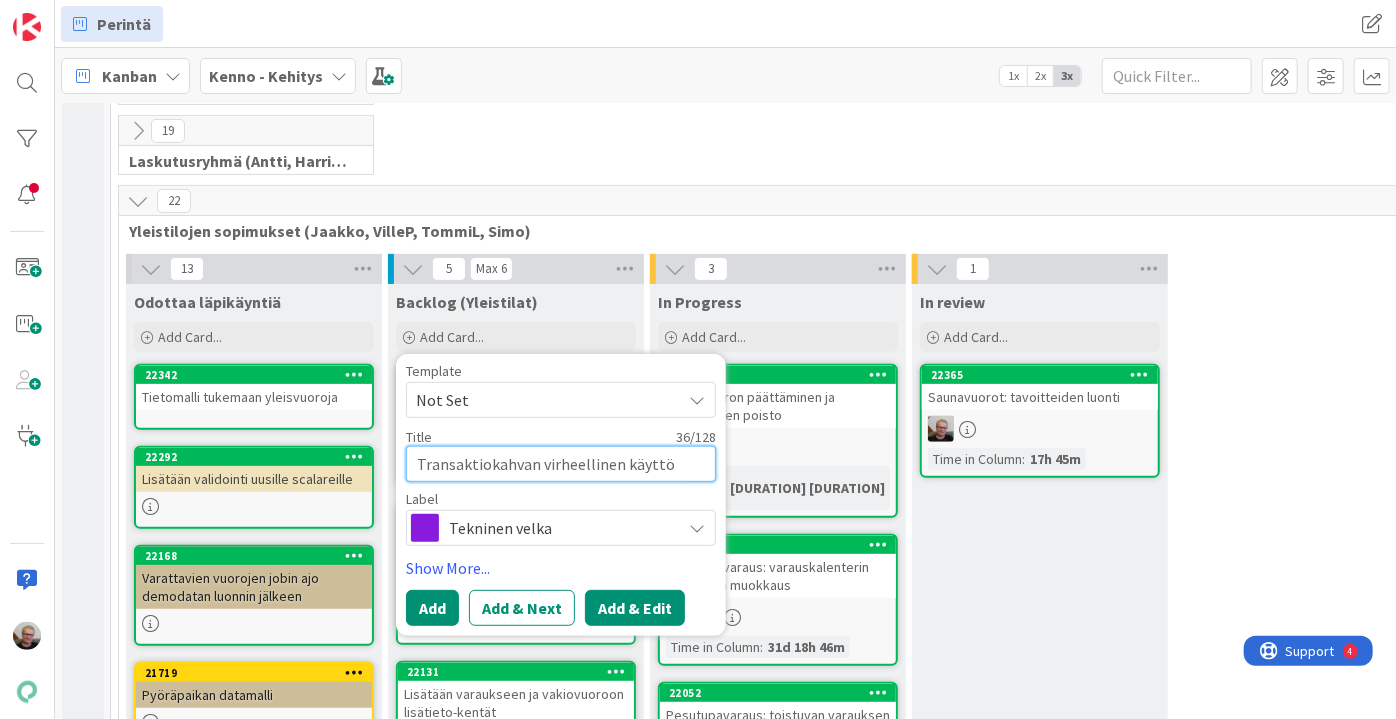 type on "Transaktiokahvan virheellinen käyttö" 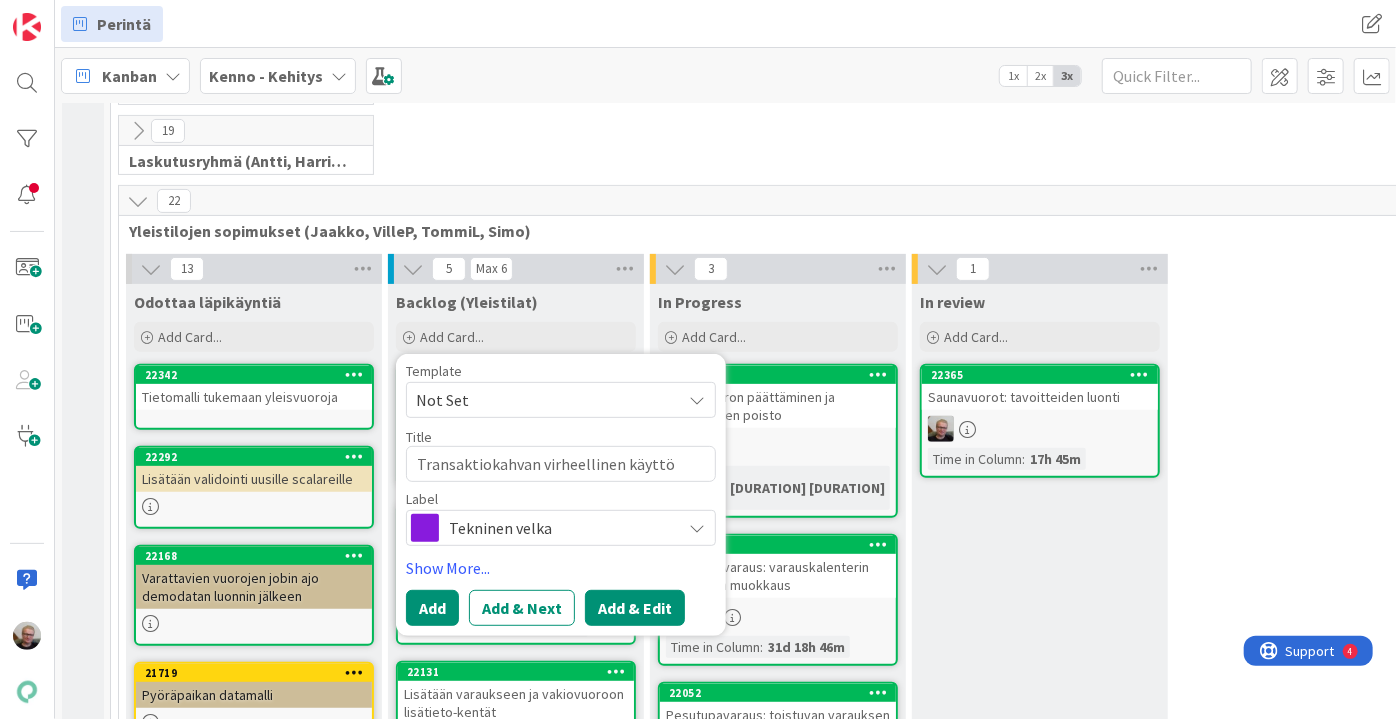 click on "Add & Edit" at bounding box center (635, 608) 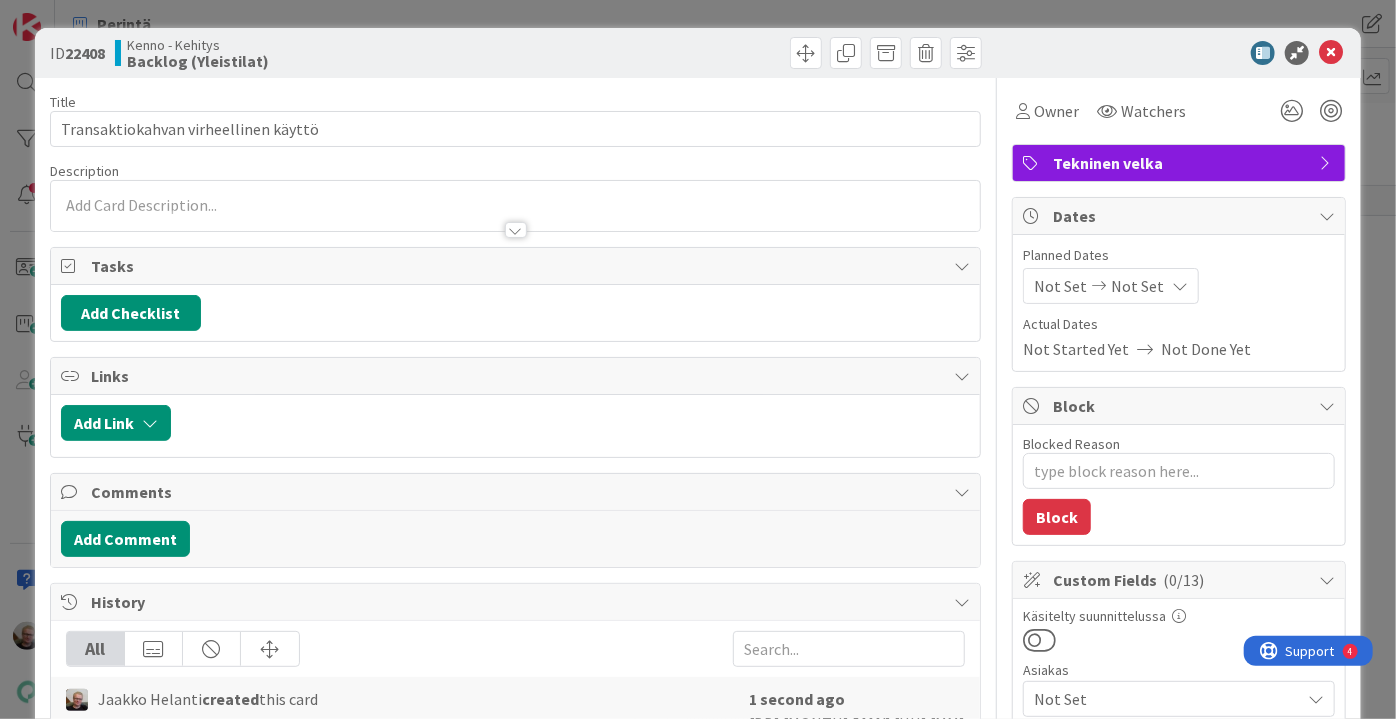 type on "x" 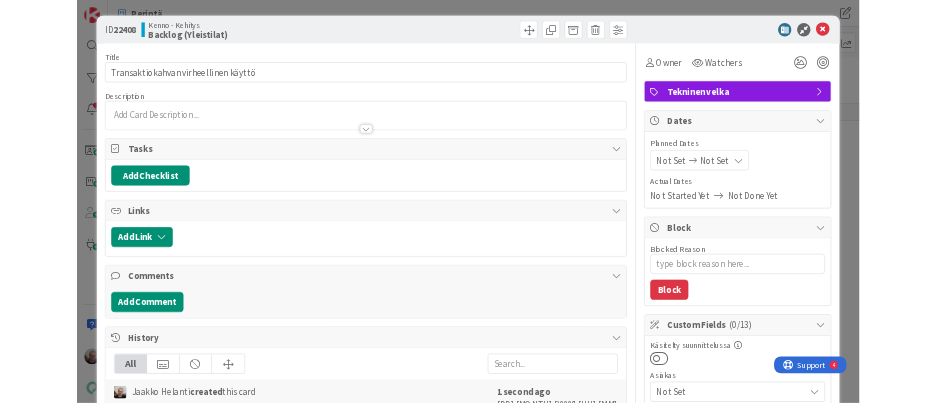 scroll, scrollTop: 0, scrollLeft: 0, axis: both 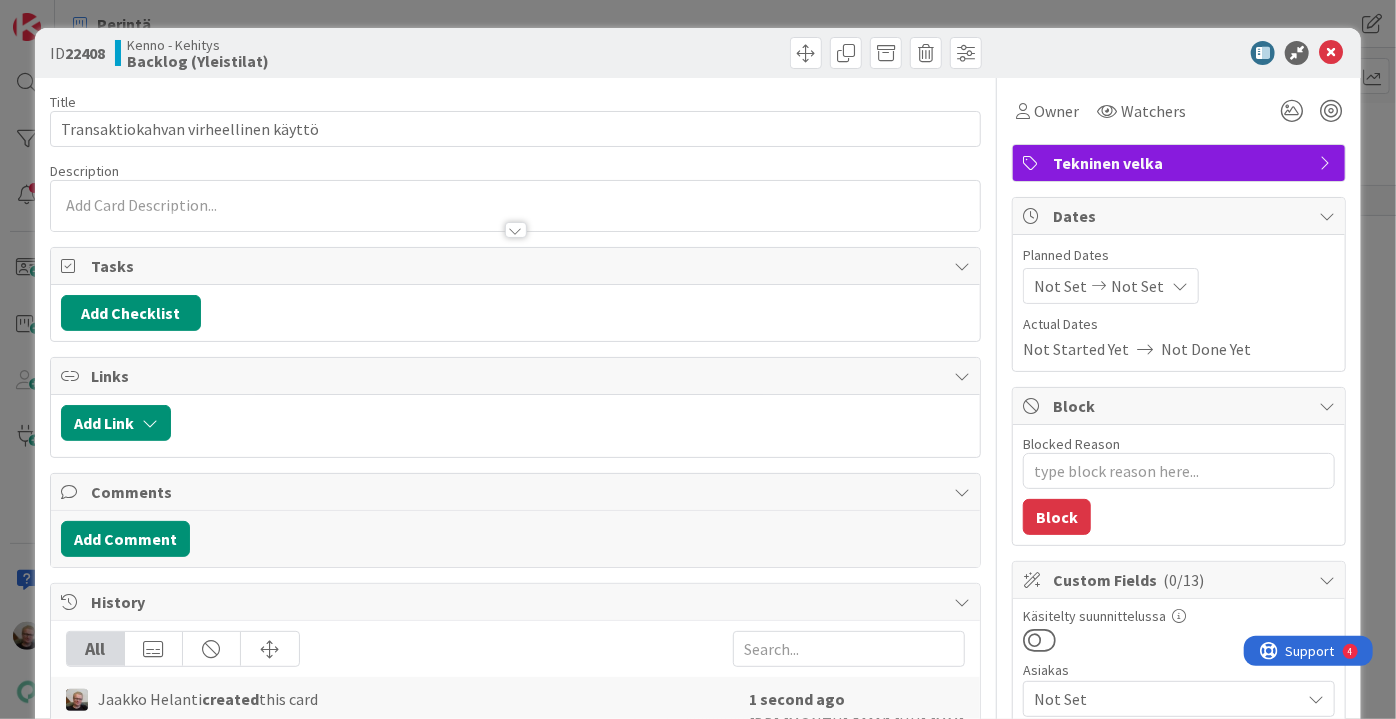 click at bounding box center [515, 220] 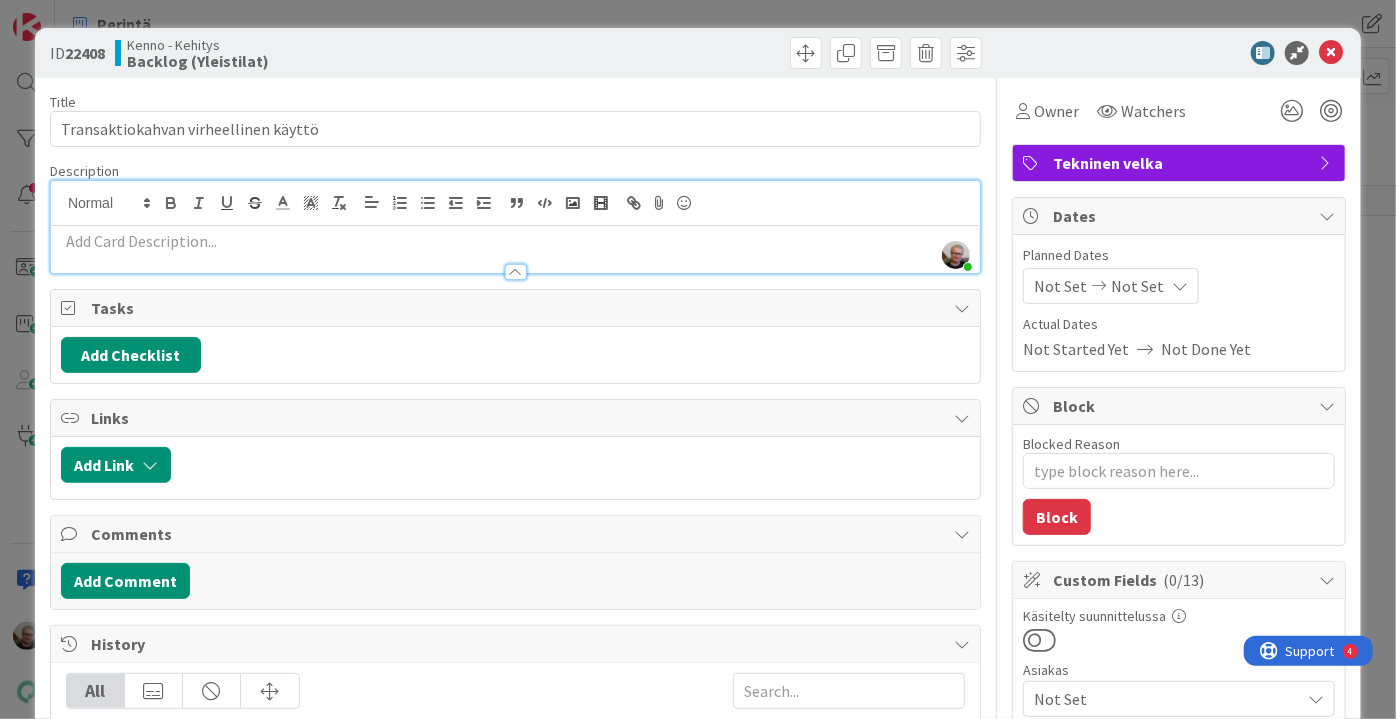 click at bounding box center [515, 241] 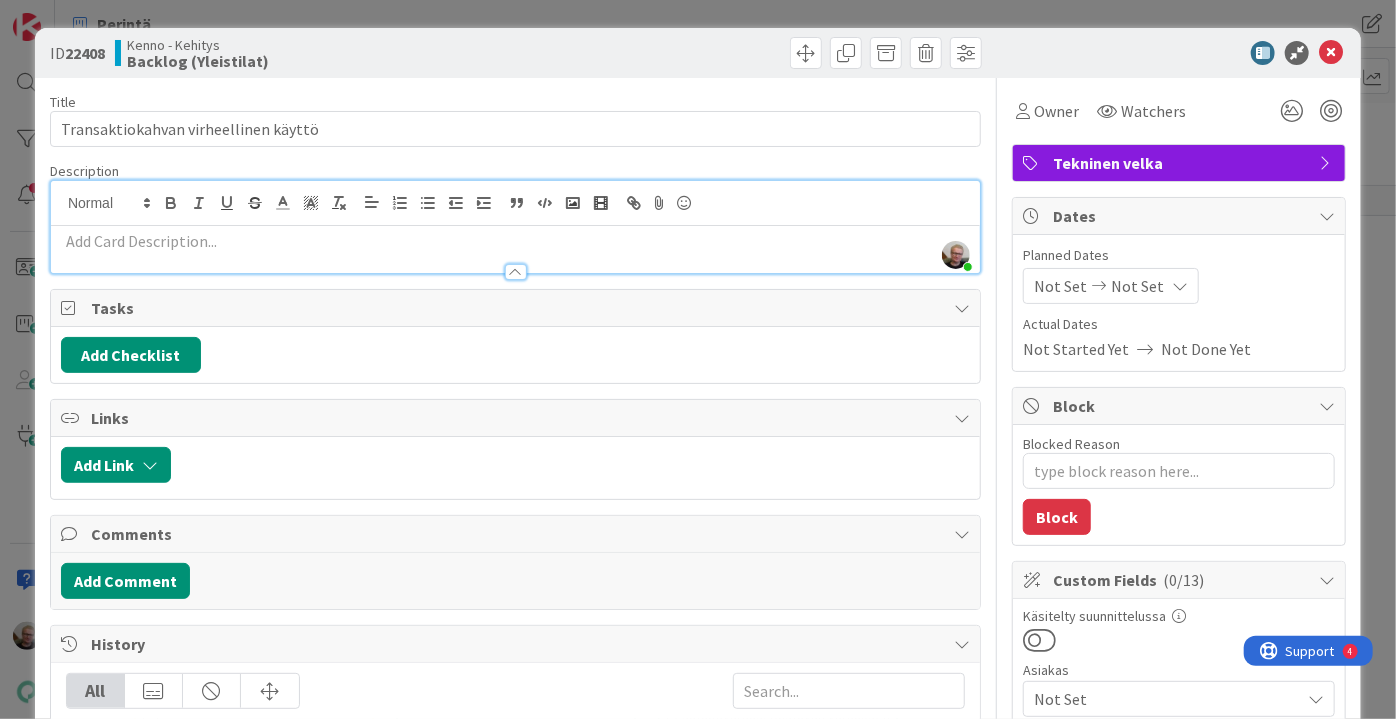 type 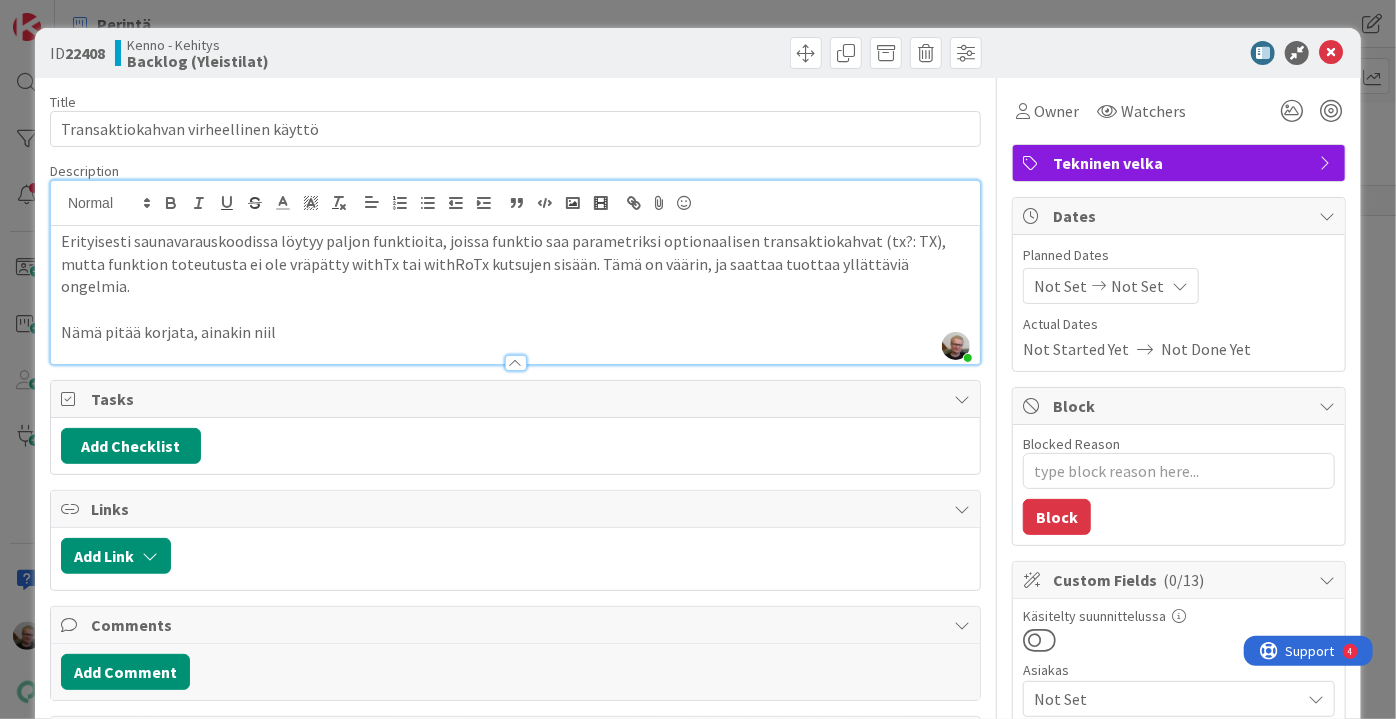 click on "Erityisesti saunavarauskoodissa löytyy paljon funktioita, joissa funktio saa parametriksi optionaalisen transaktiokahvat (tx?: TX), mutta funktion toteutusta  ei ole vräpätty withTx tai withRoTx kutsujen sisään. Tämä on väärin, ja saattaa tuottaa yllättäviä ongelmia." at bounding box center (515, 264) 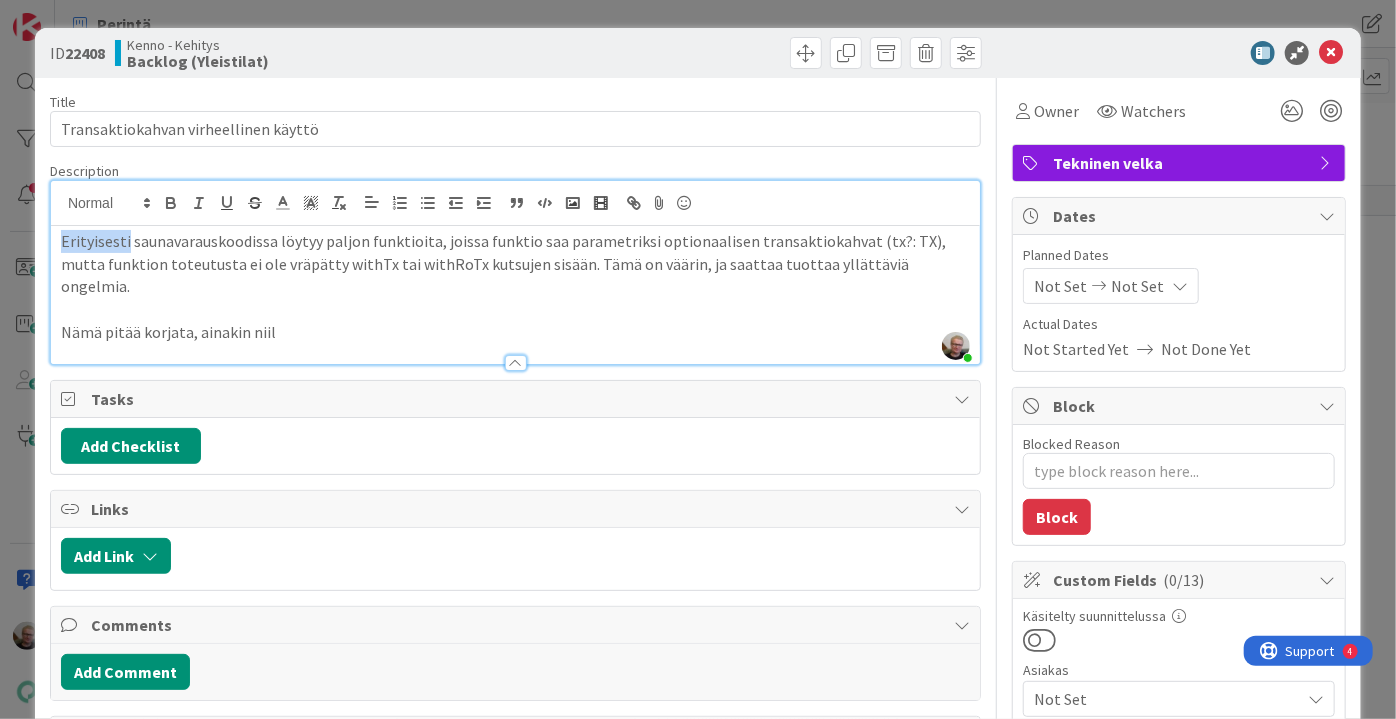 click on "Erityisesti saunavarauskoodissa löytyy paljon funktioita, joissa funktio saa parametriksi optionaalisen transaktiokahvat (tx?: TX), mutta funktion toteutusta  ei ole vräpätty withTx tai withRoTx kutsujen sisään. Tämä on väärin, ja saattaa tuottaa yllättäviä ongelmia." at bounding box center [515, 264] 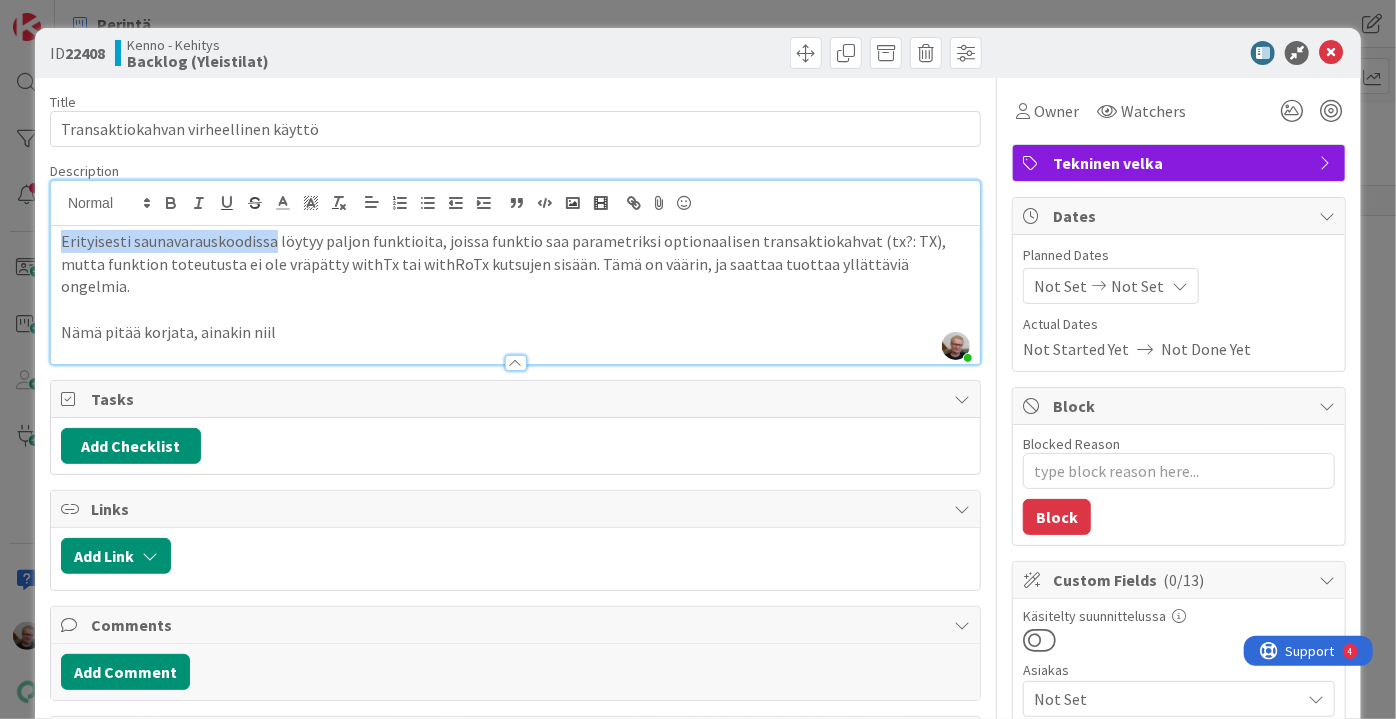 drag, startPoint x: 58, startPoint y: 240, endPoint x: 268, endPoint y: 235, distance: 210.05951 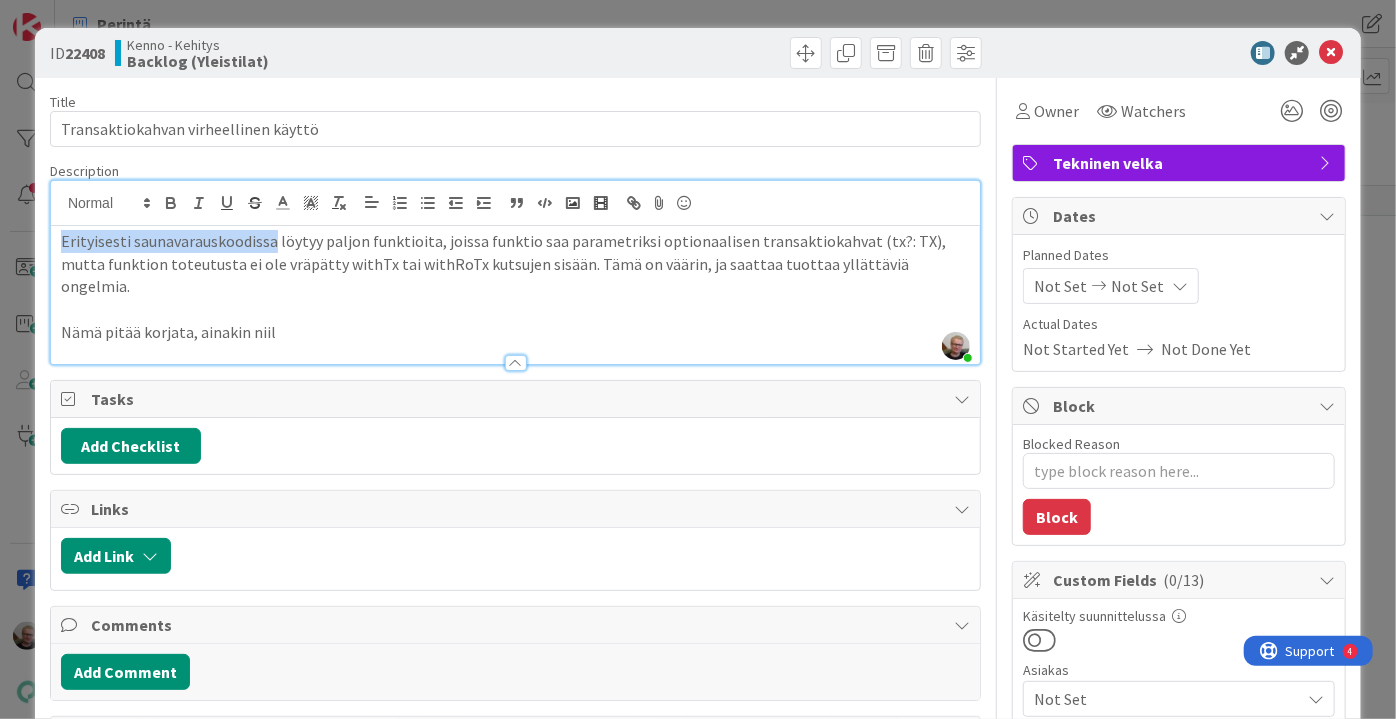click on "Erityisesti saunavarauskoodissa löytyy paljon funktioita, joissa funktio saa parametriksi optionaalisen transaktiokahvat (tx?: TX), mutta funktion toteutusta  ei ole vräpätty withTx tai withRoTx kutsujen sisään. Tämä on väärin, ja saattaa tuottaa yllättäviä ongelmia.  Nämä pitää korjata, ainakin niil" at bounding box center (515, 295) 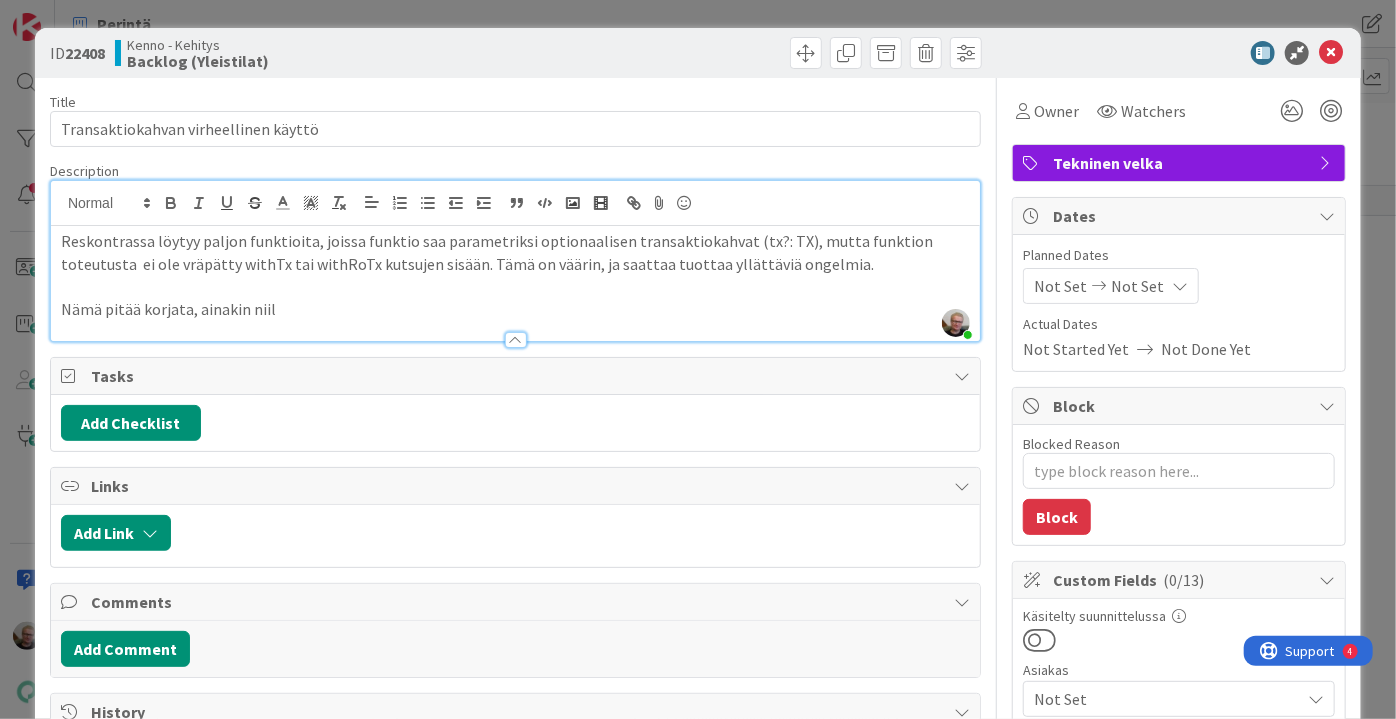 click on "Nämä pitää korjata, ainakin niil" at bounding box center [515, 309] 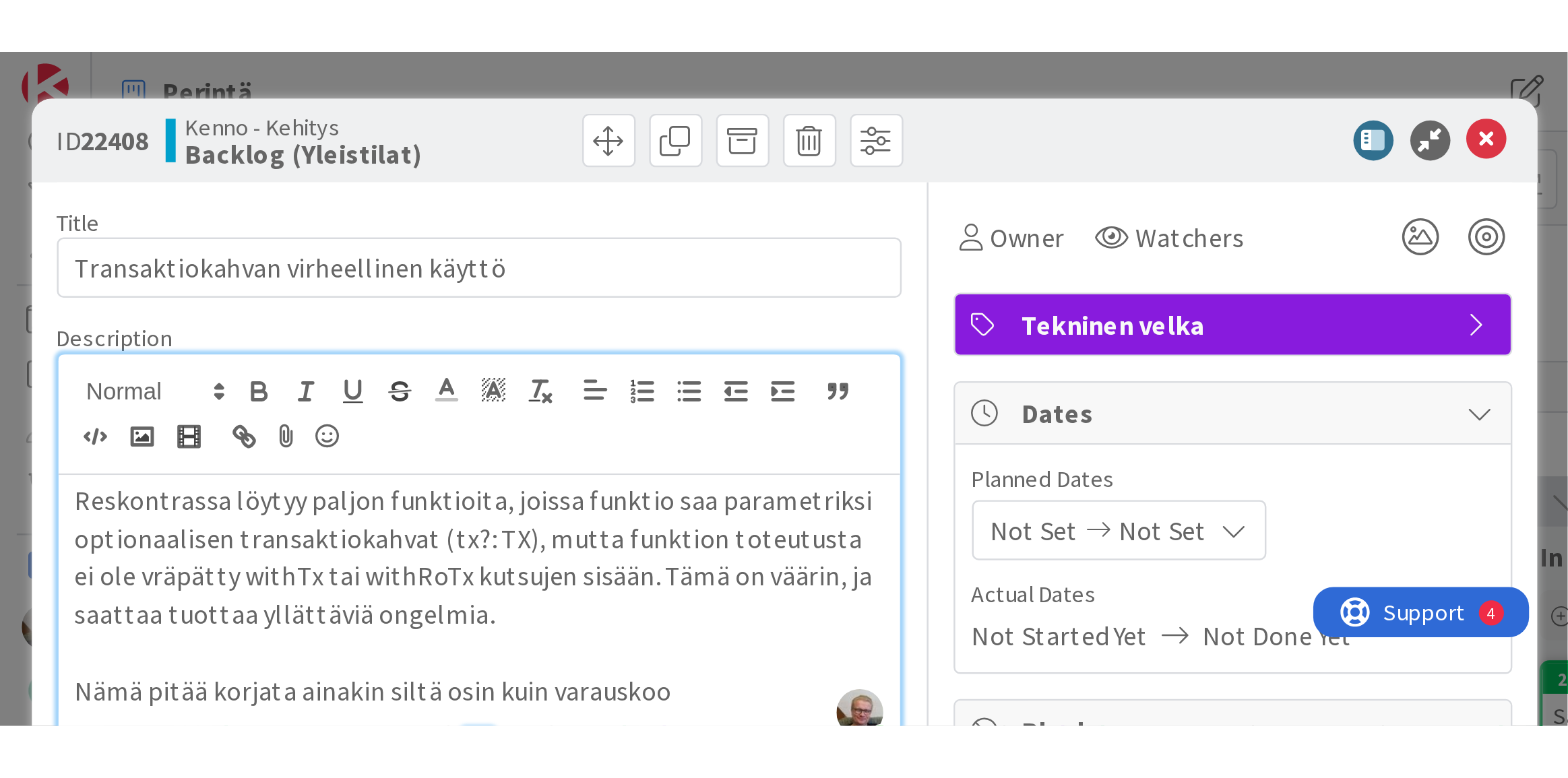 scroll, scrollTop: 183, scrollLeft: 0, axis: vertical 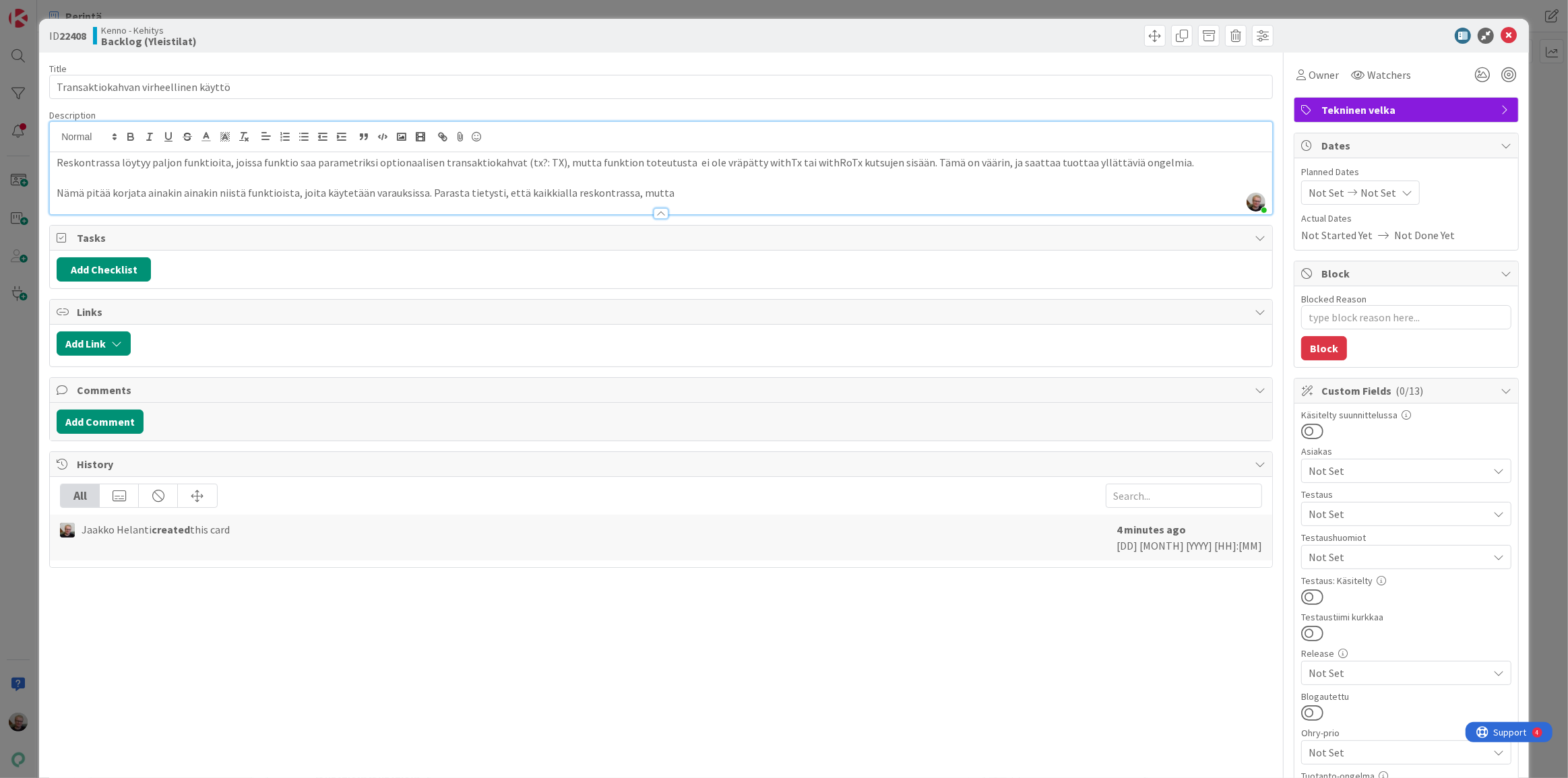 click at bounding box center (661, 207) 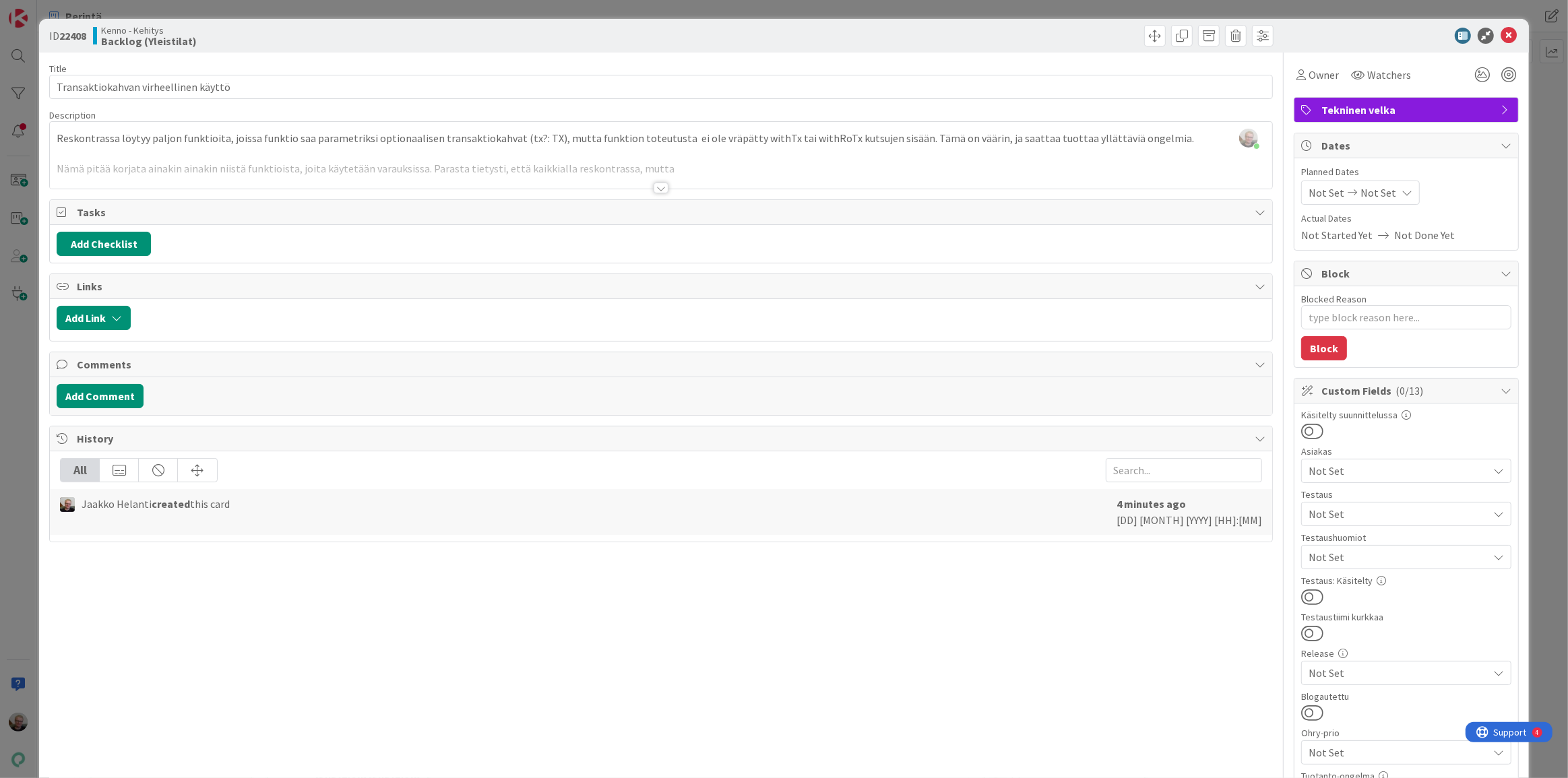 click at bounding box center [661, 171] 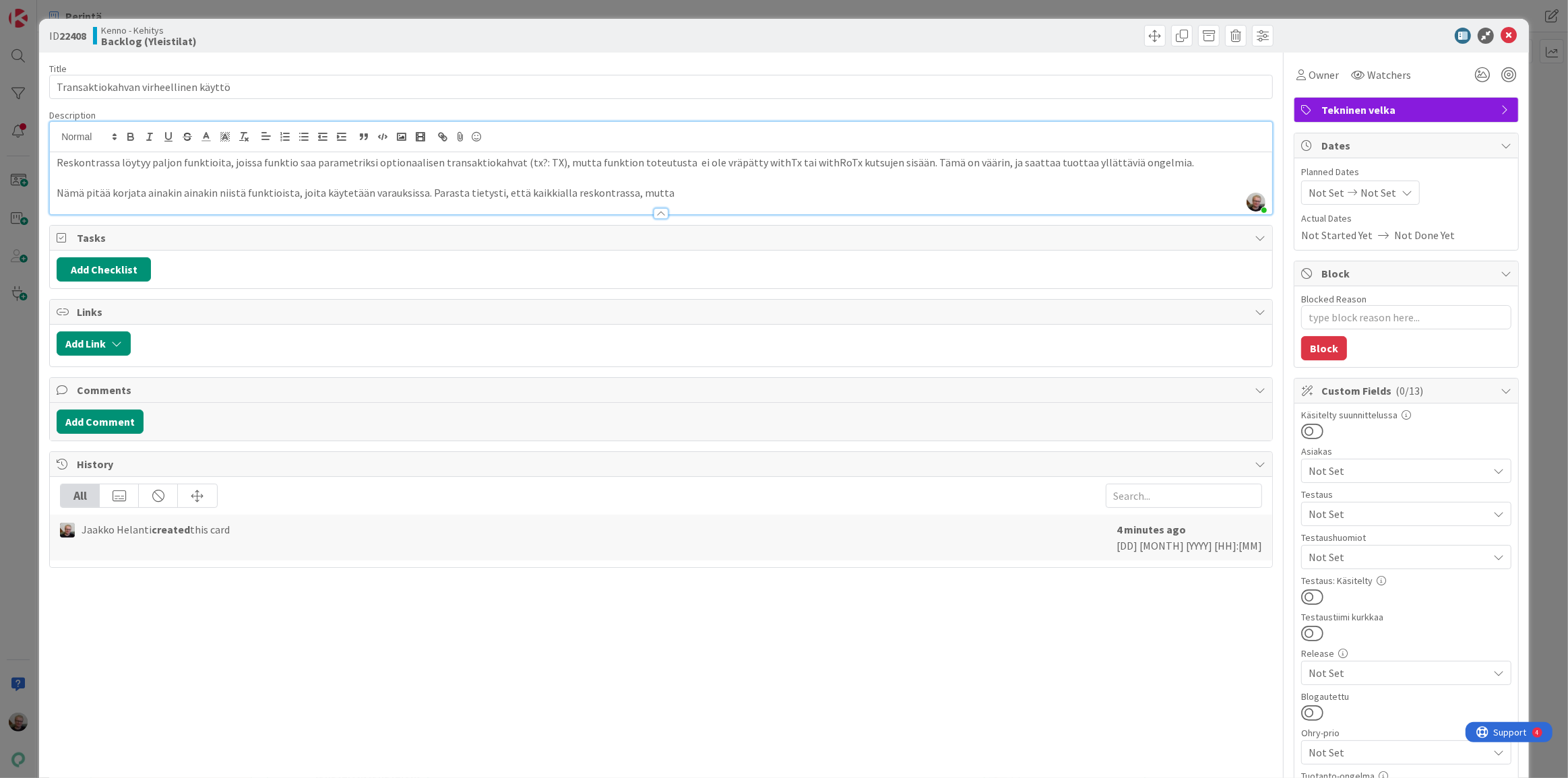 click on "Nämä pitää korjata ainakin ainakin niistä funktioista, joita käytetään varauksissa. Parasta tietysti, että kaikkialla reskontrassa, mutta" at bounding box center [661, 193] 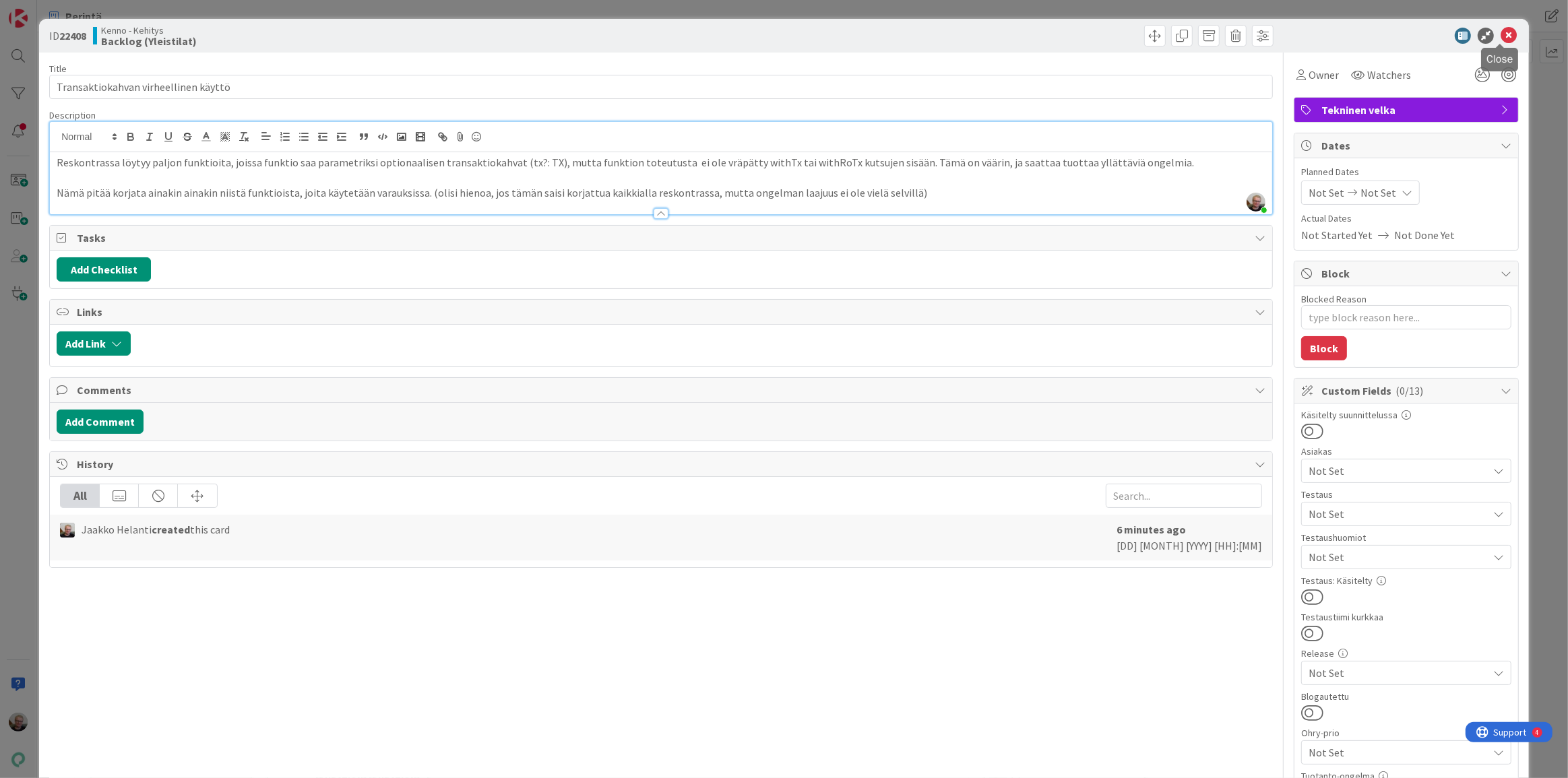 click at bounding box center (1509, 36) 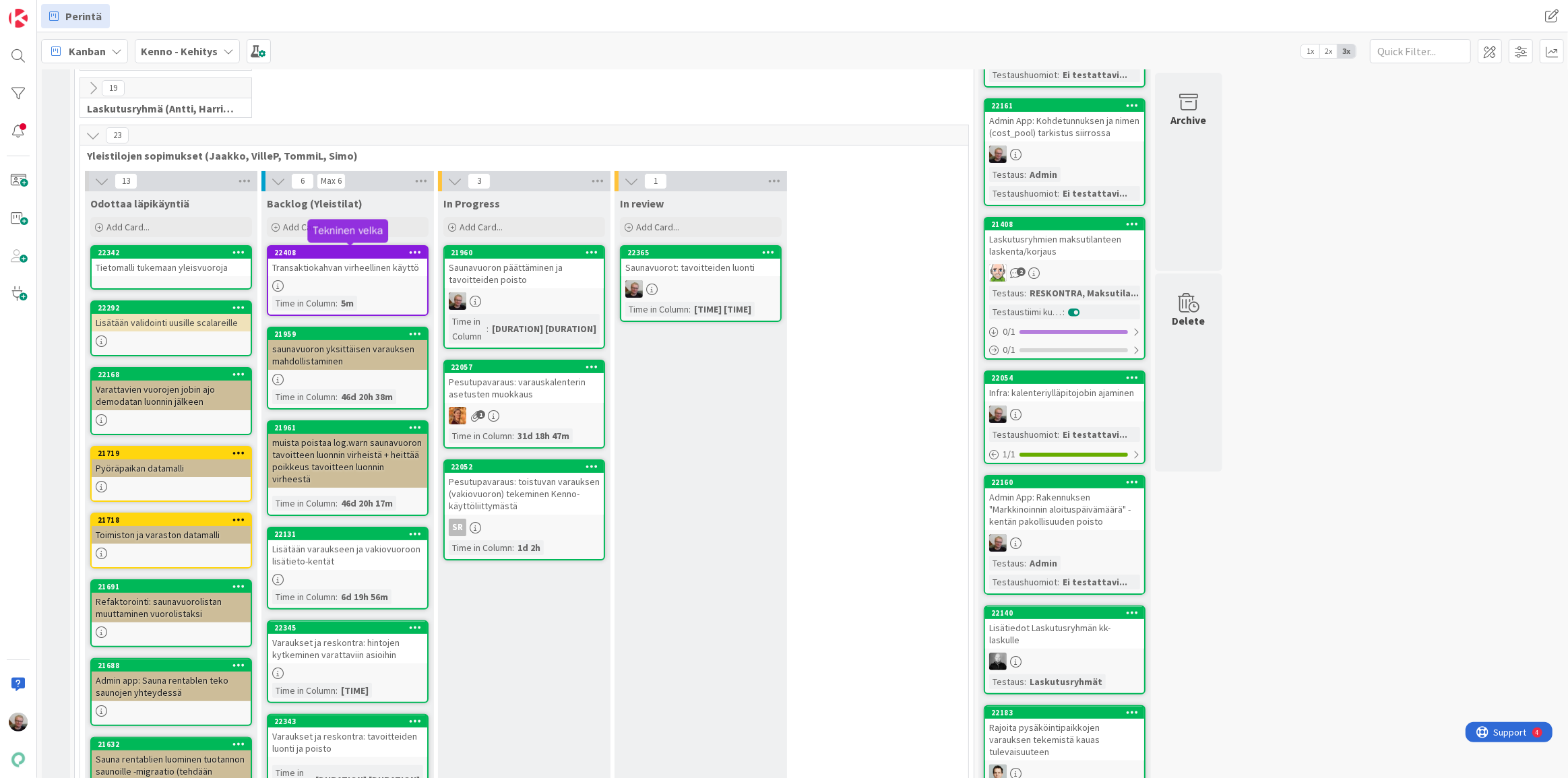 scroll, scrollTop: 0, scrollLeft: 0, axis: both 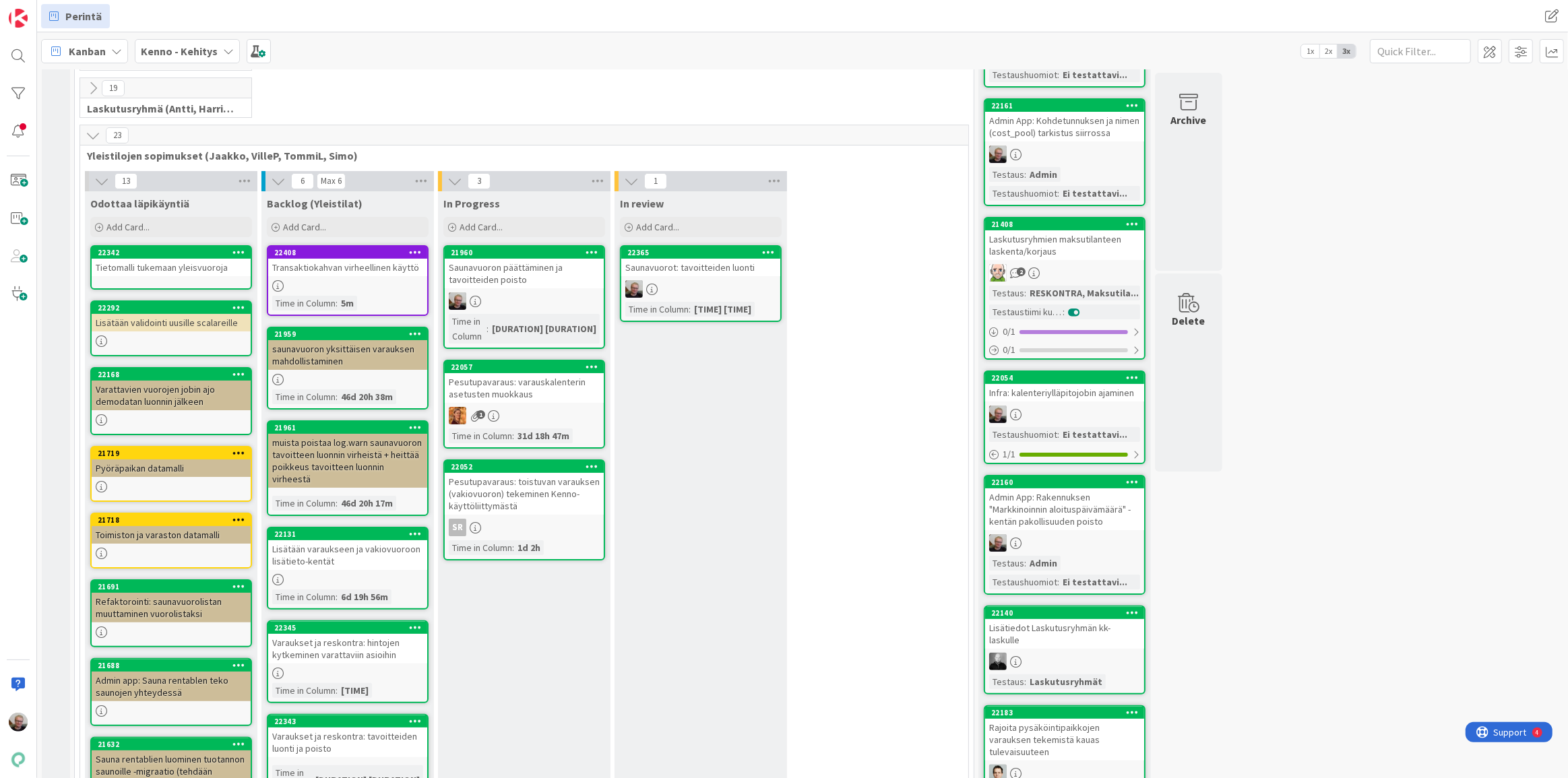 click on "Transaktiokahvan virheellinen käyttö" at bounding box center (348, 267) 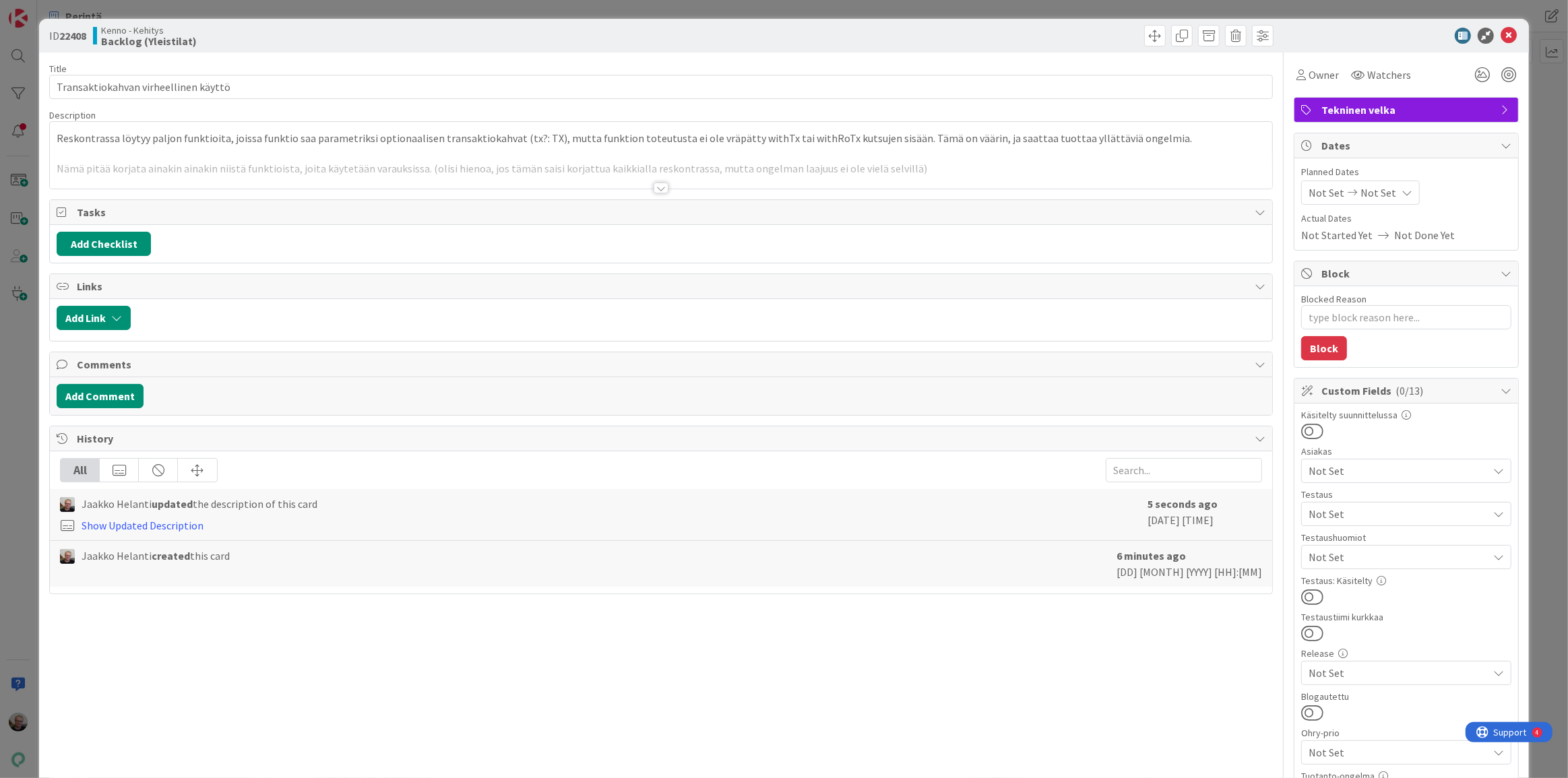 type on "x" 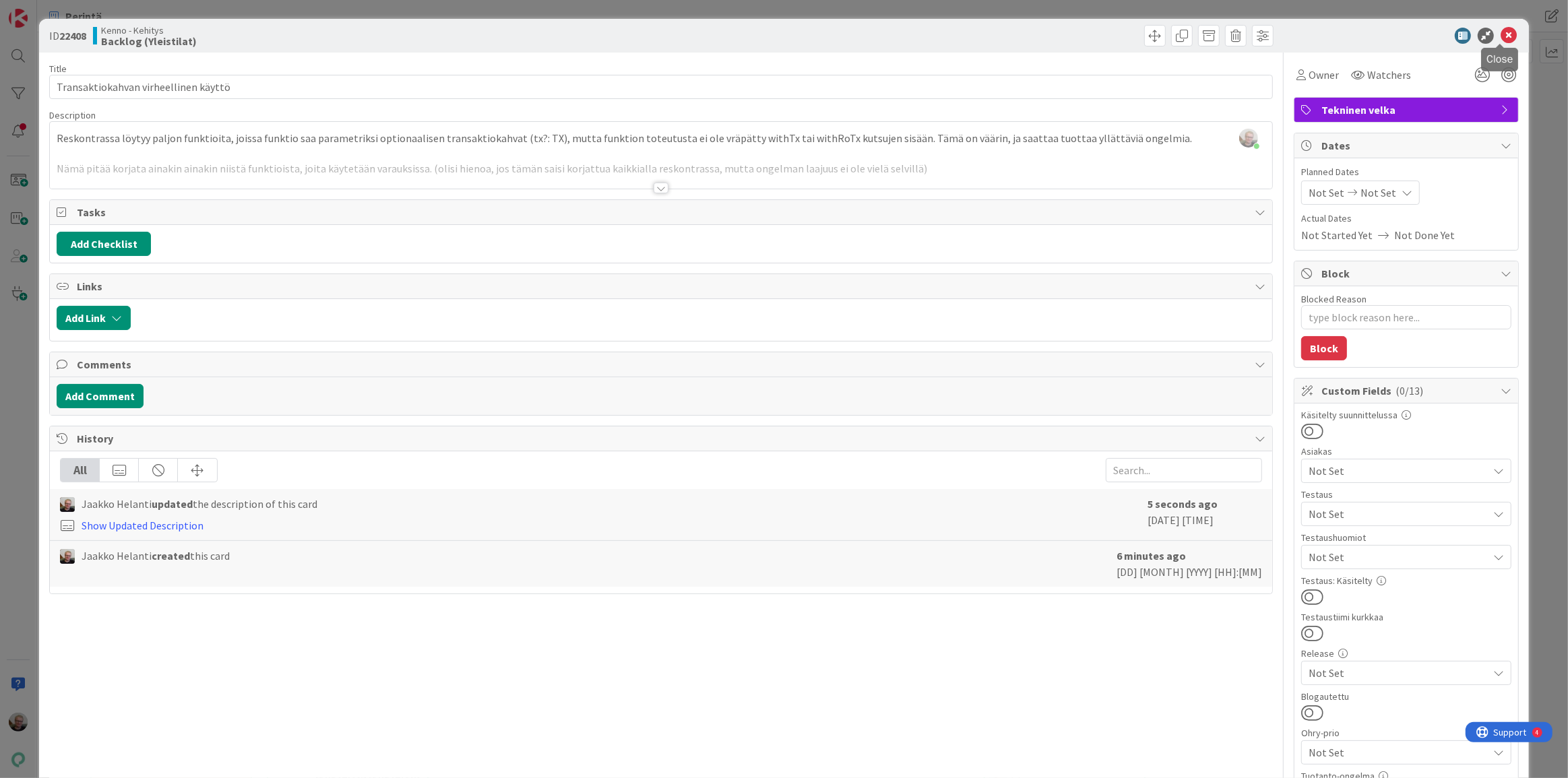 click at bounding box center (1509, 36) 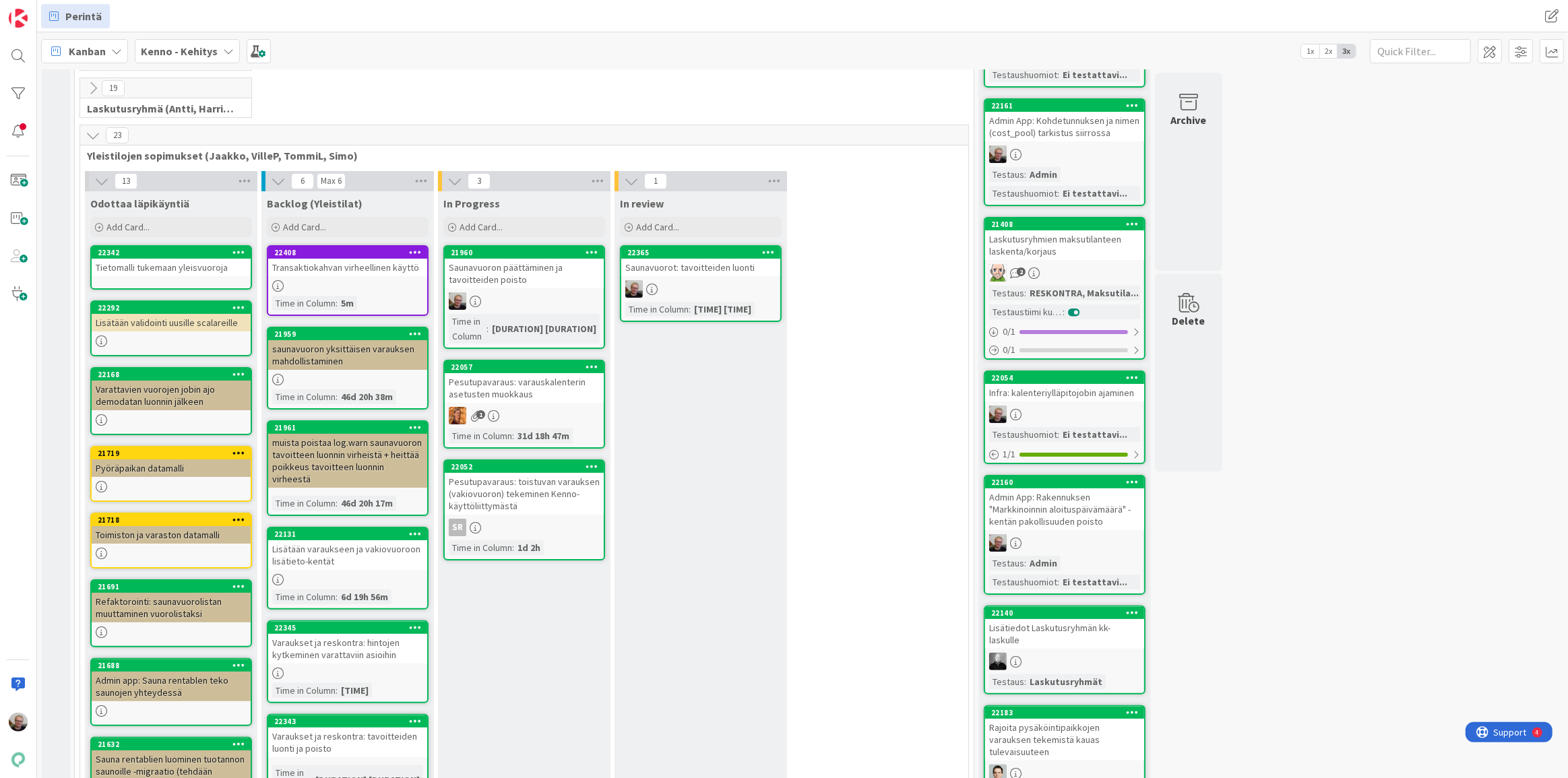 scroll, scrollTop: 0, scrollLeft: 0, axis: both 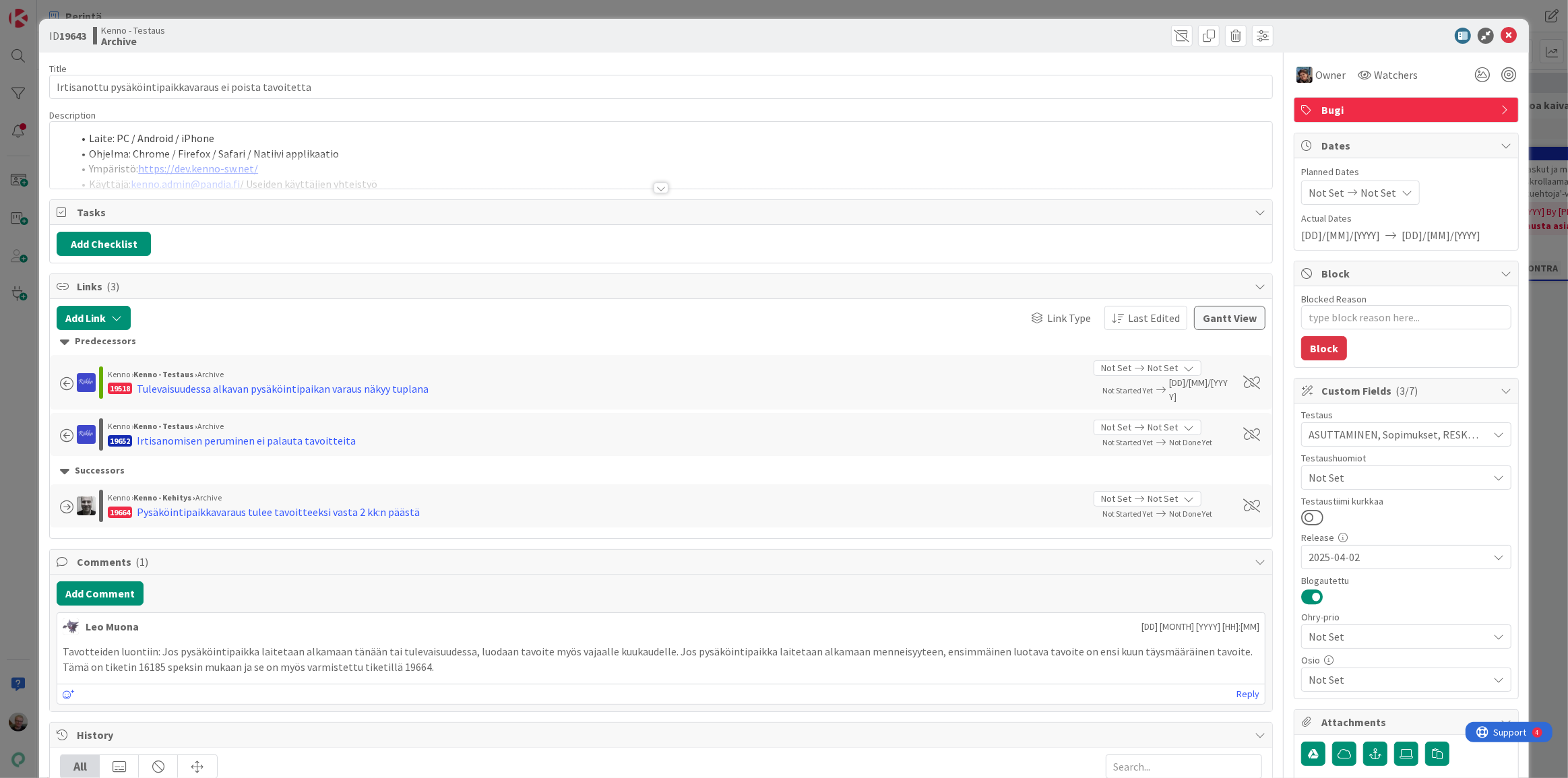 type on "x" 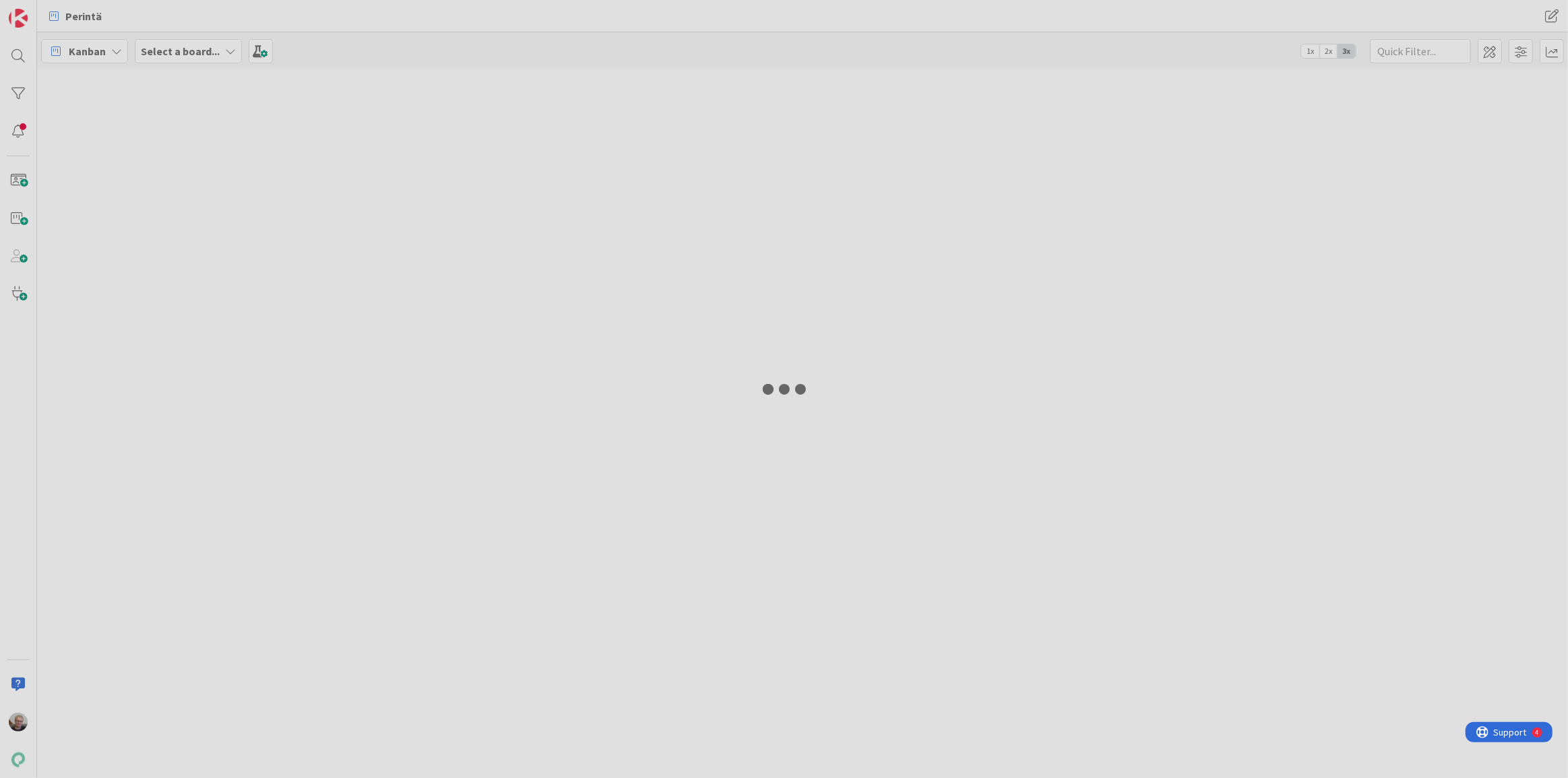 scroll, scrollTop: 0, scrollLeft: 0, axis: both 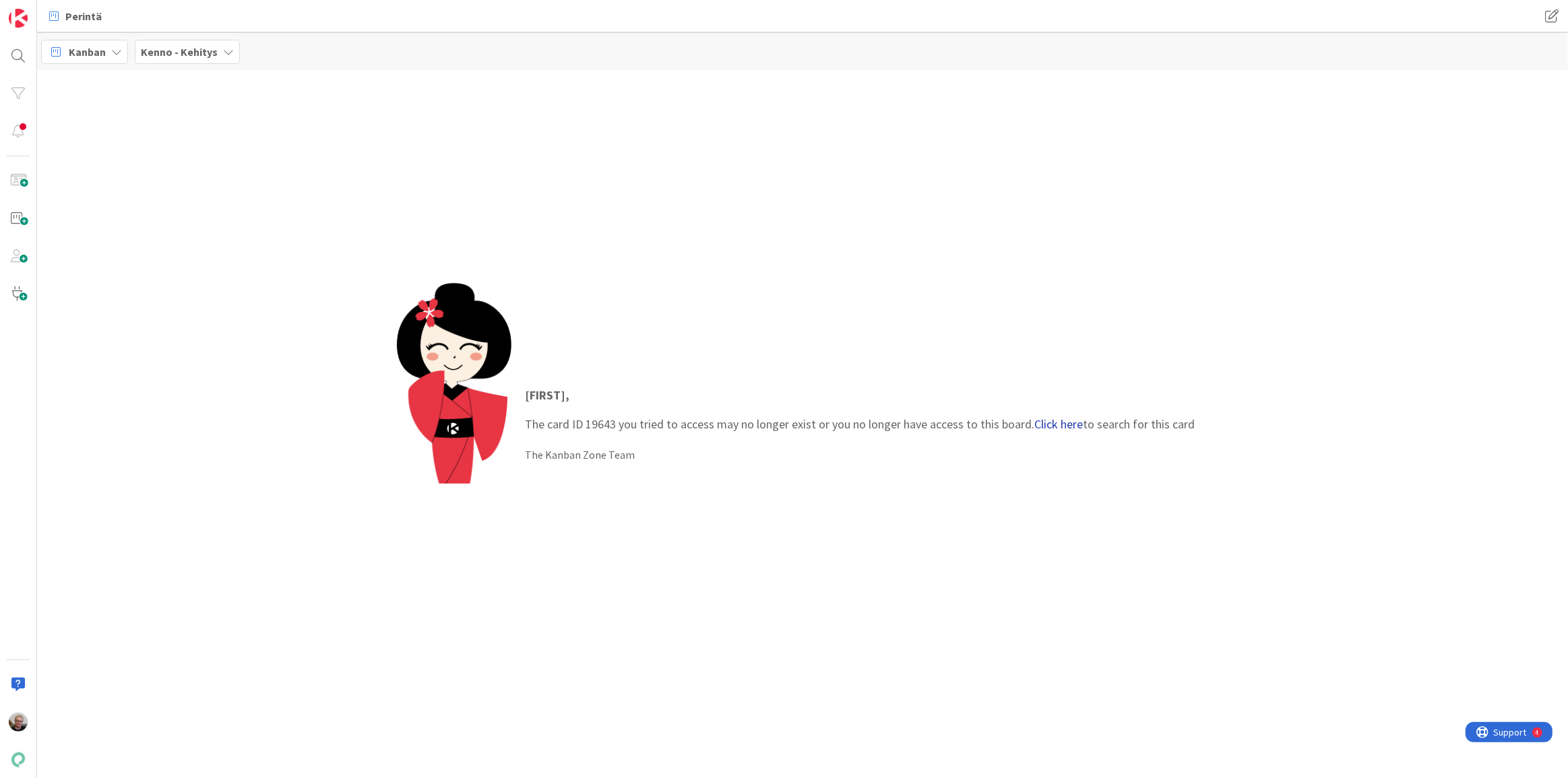 click on "Click here" at bounding box center [1059, 424] 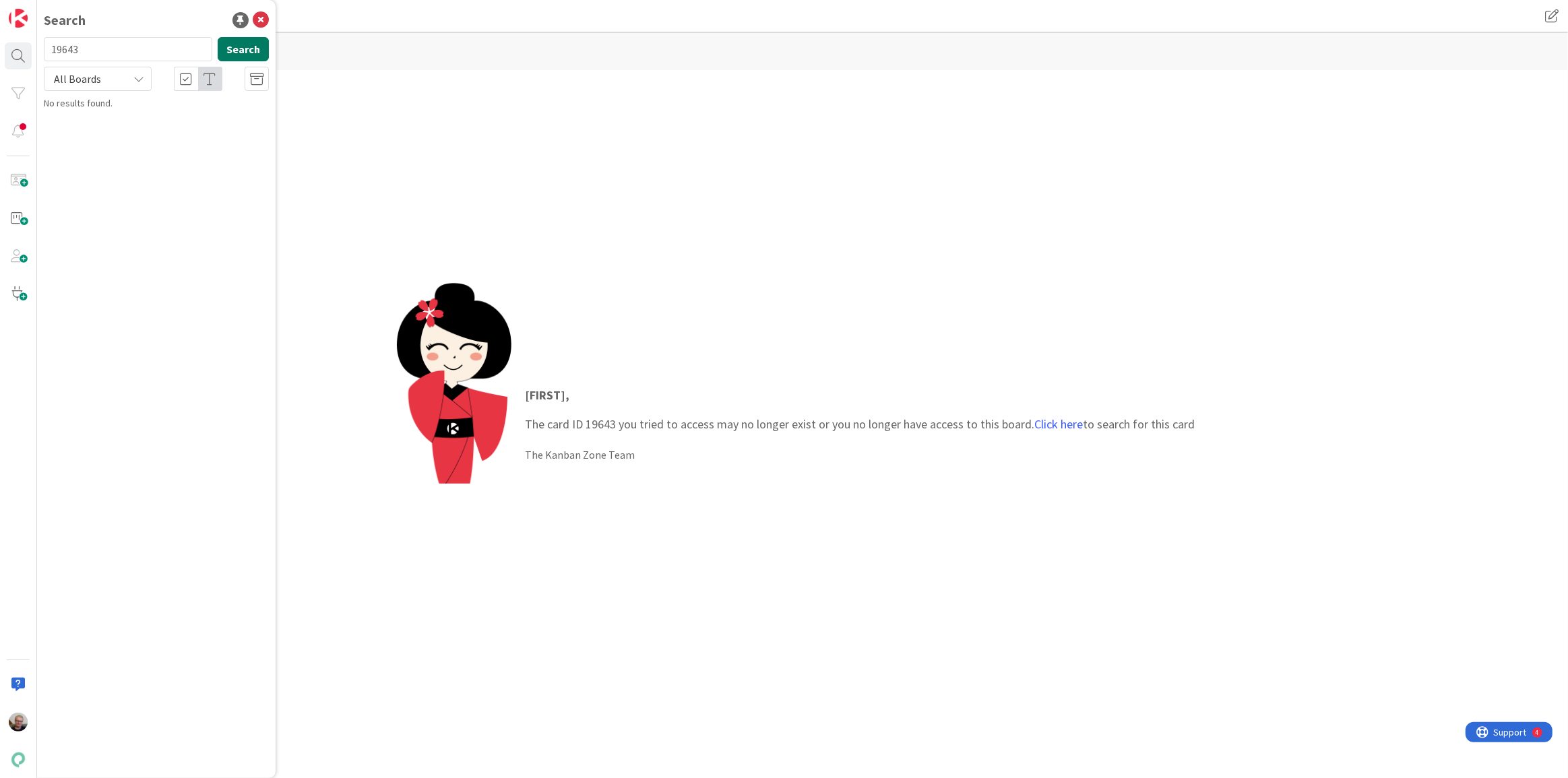 click on "Search" at bounding box center (243, 49) 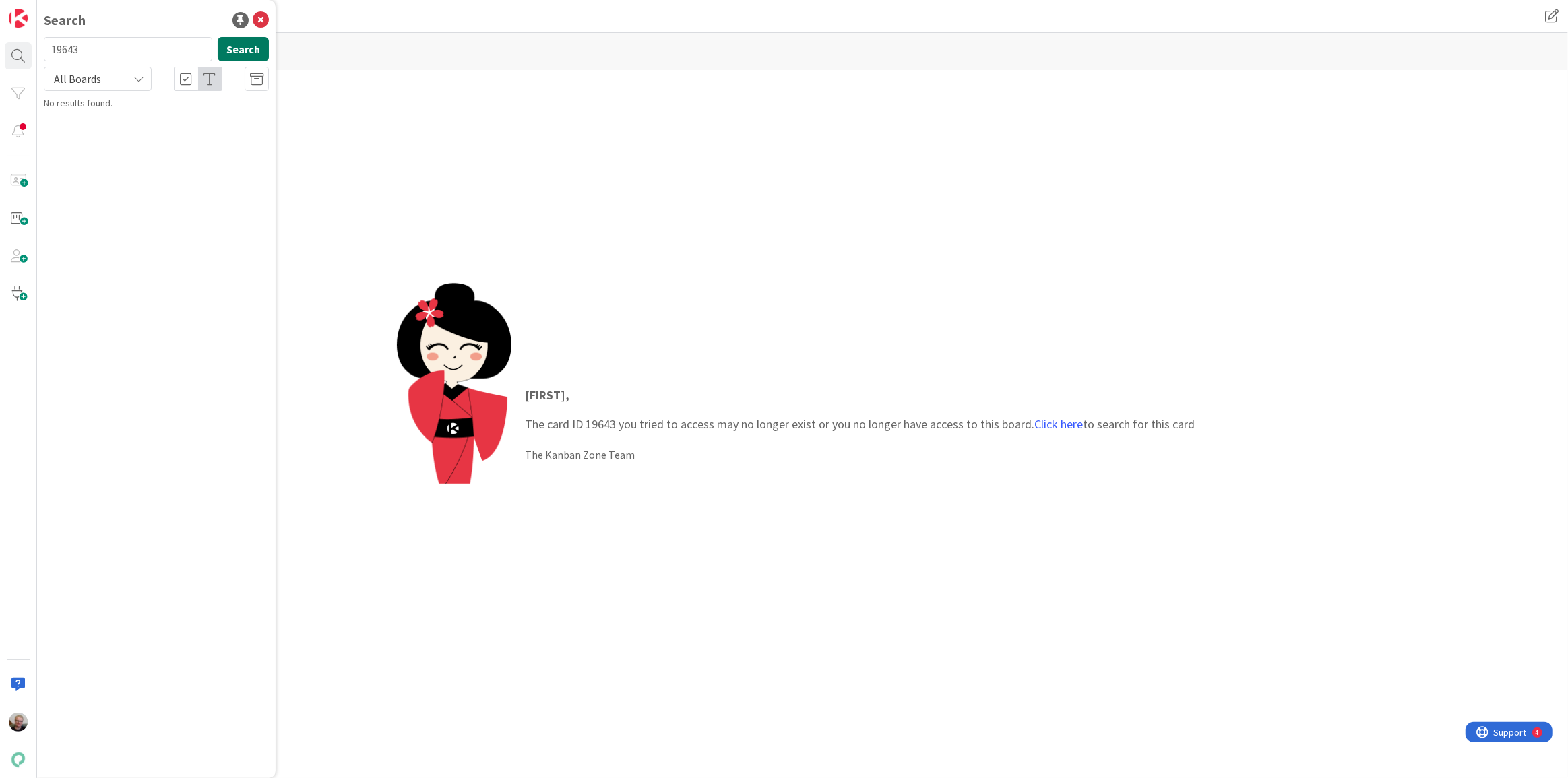 click on "Search" at bounding box center (243, 49) 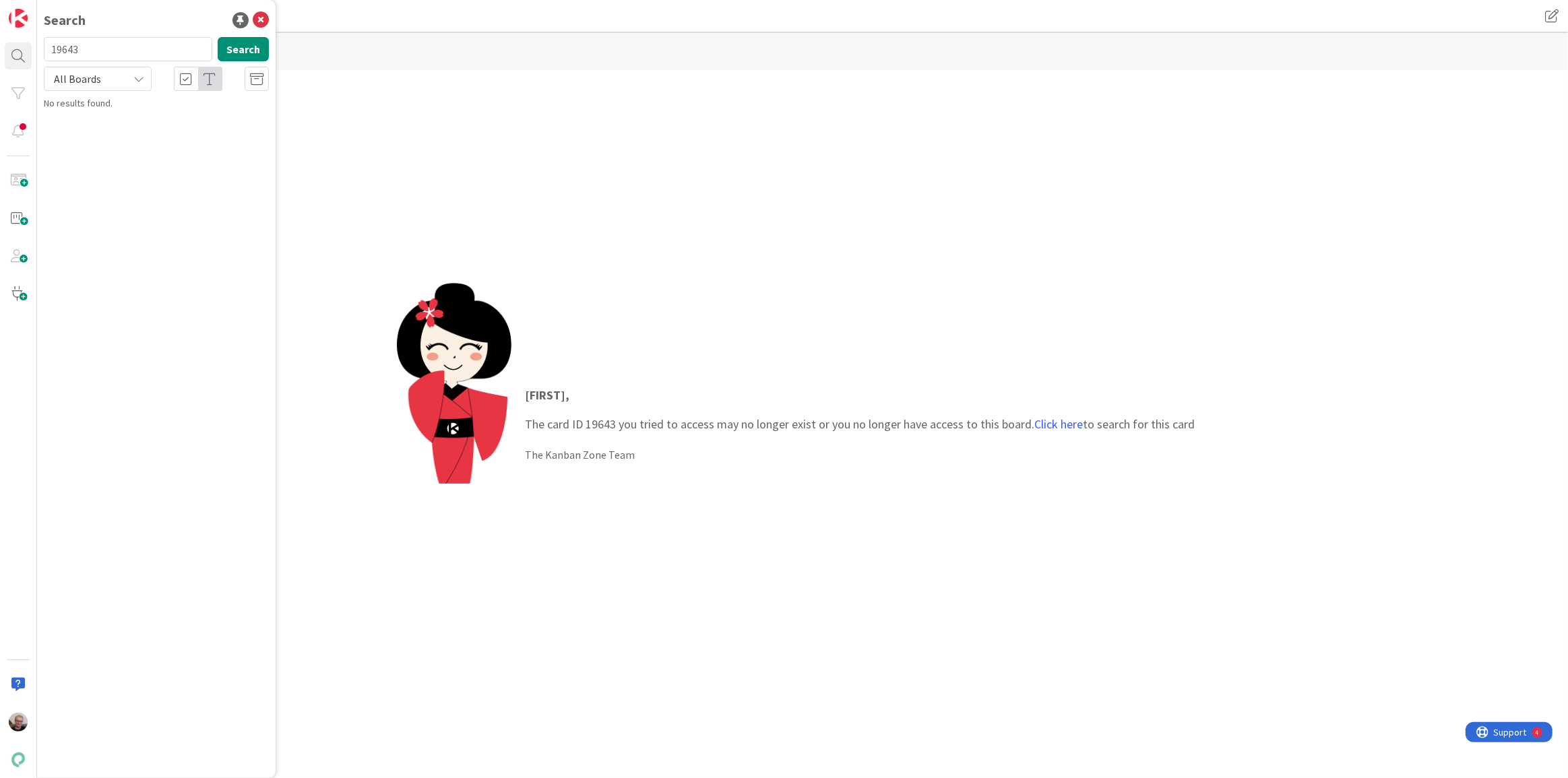 click at bounding box center (139, 79) 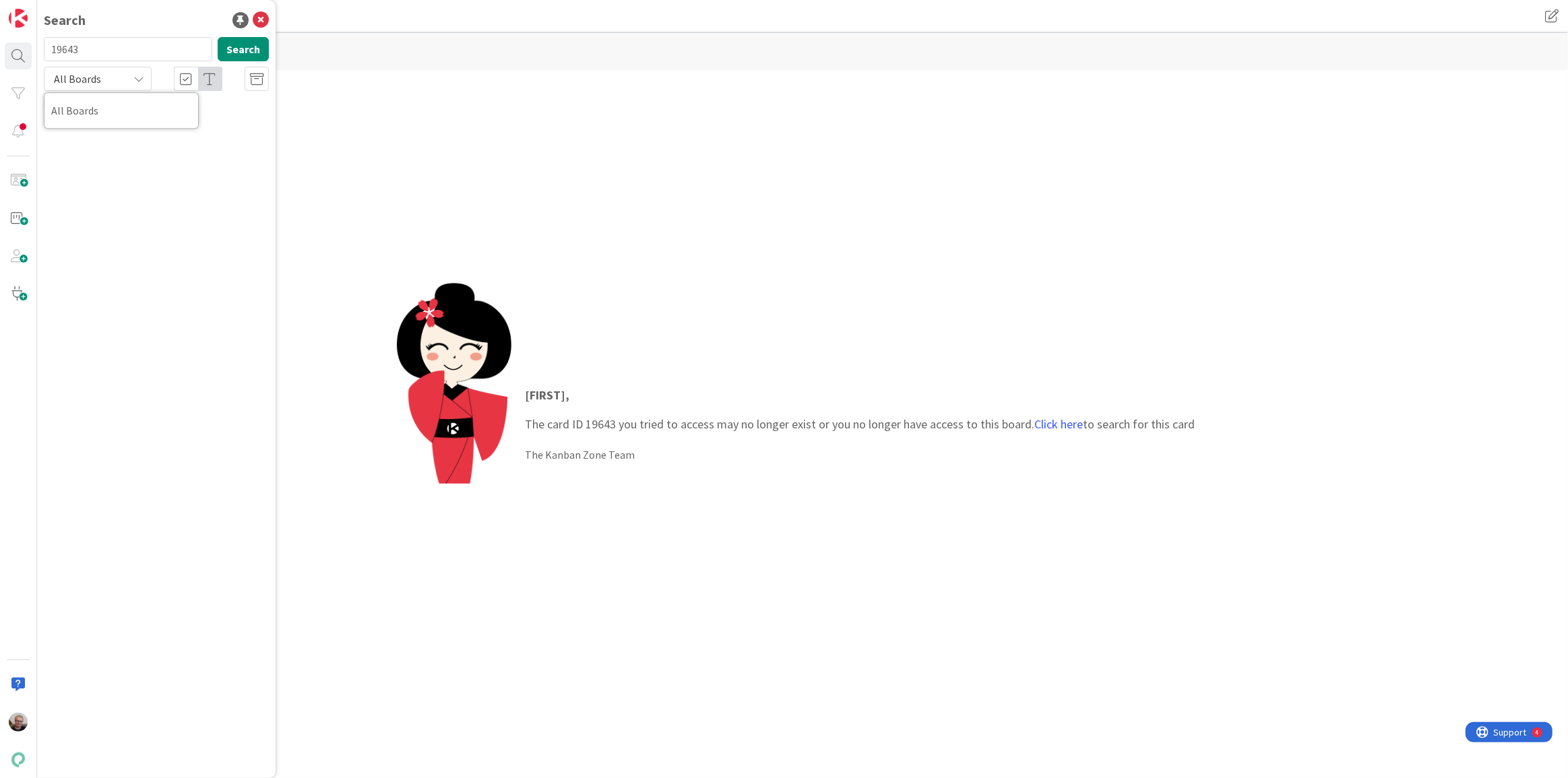 click on "Search 19643 Search All Boards All Boards No results found." at bounding box center (156, 389) 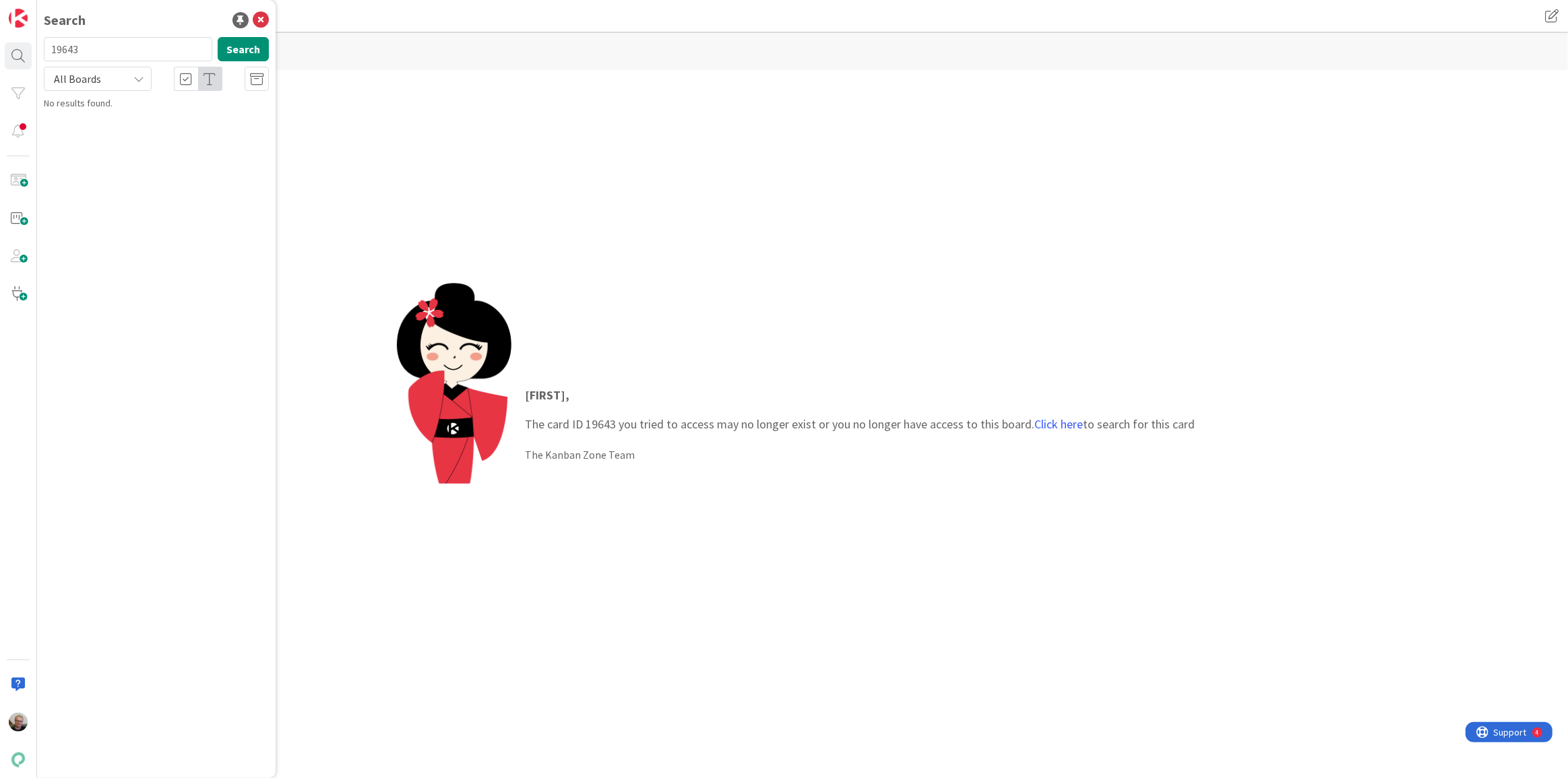 click on "19643 Search All Boards All Boards No results found." at bounding box center [156, 73] 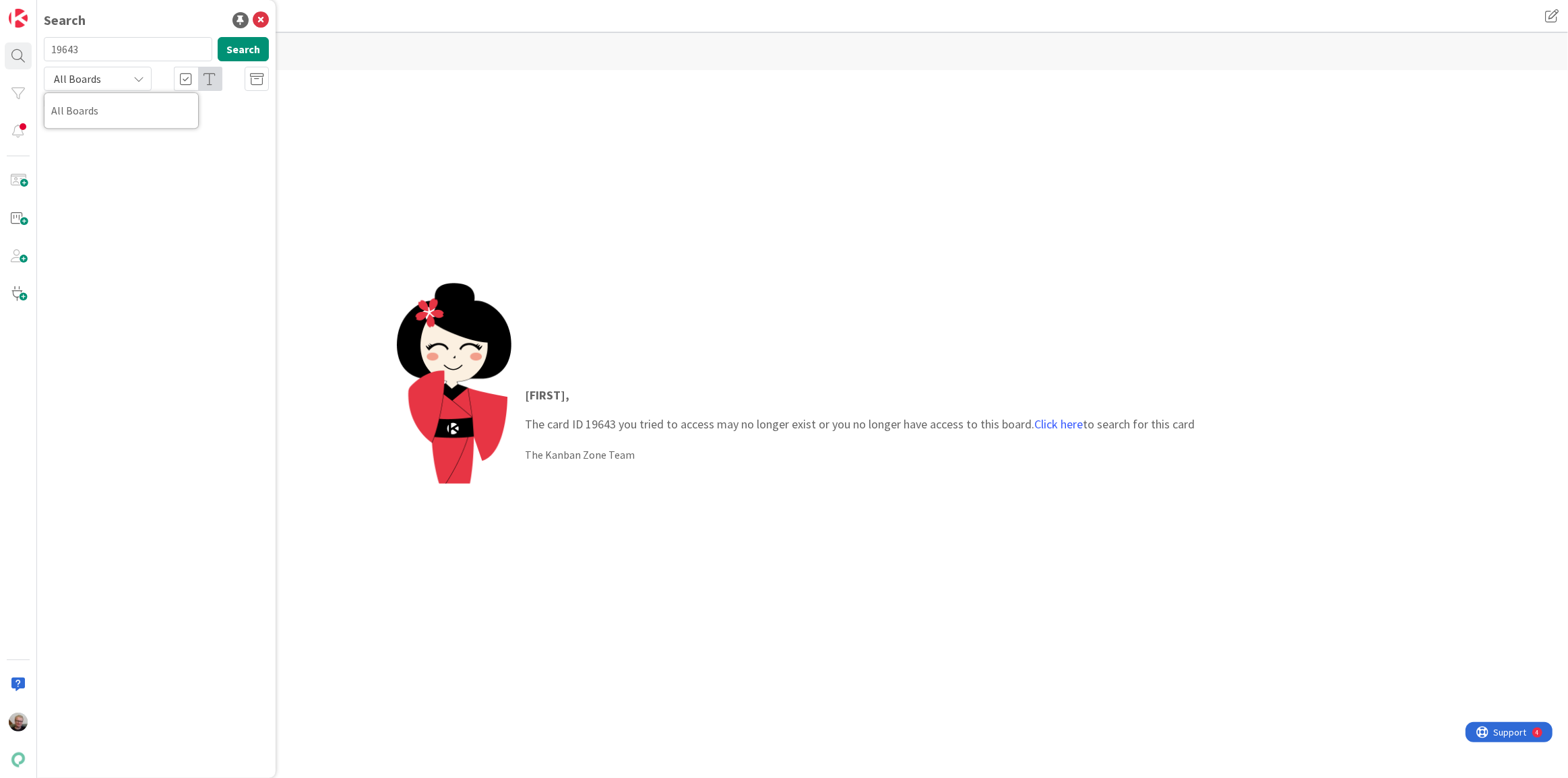 click on "All Boards" at bounding box center [86, 79] 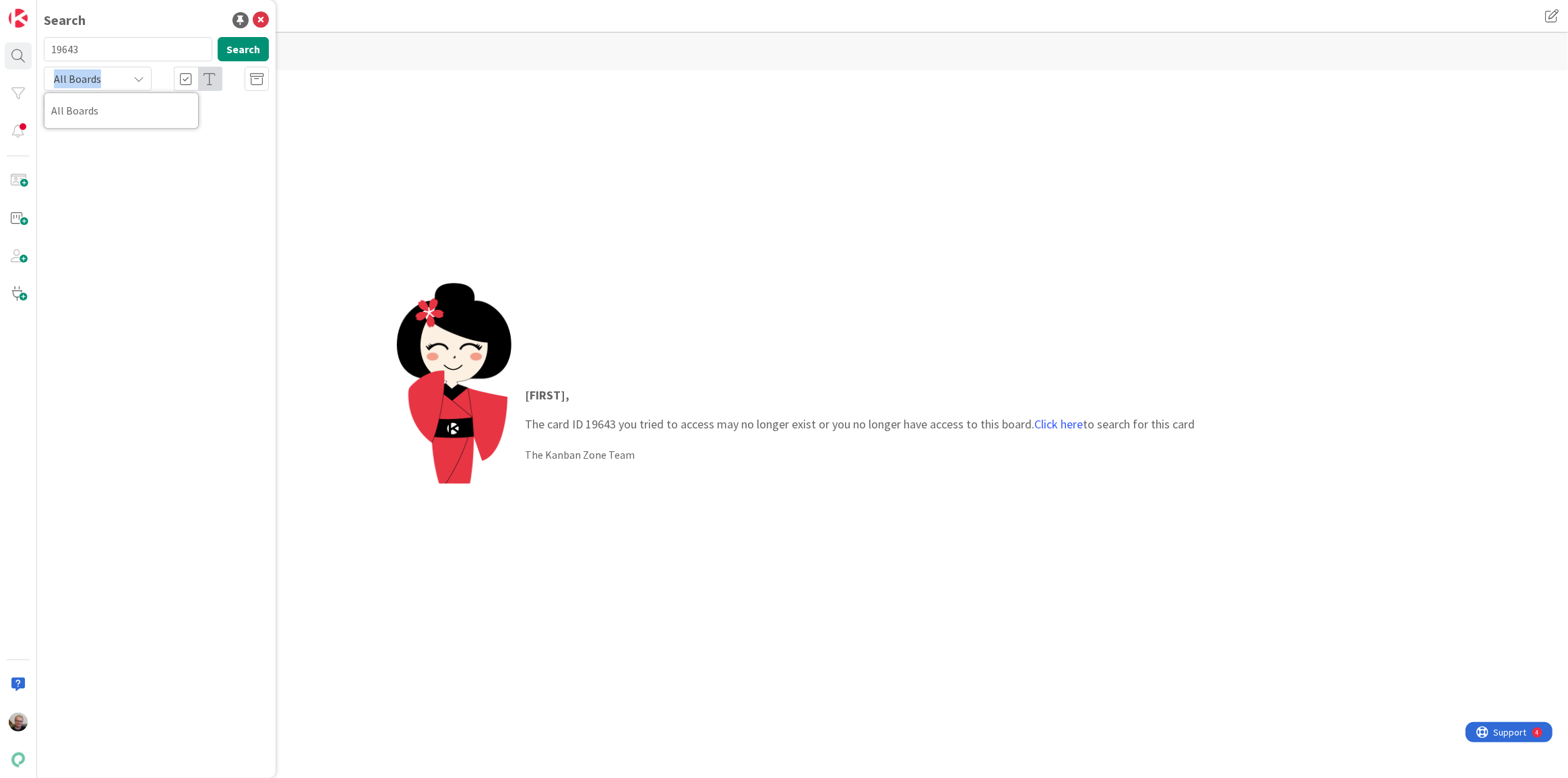 click on "All Boards" at bounding box center (86, 79) 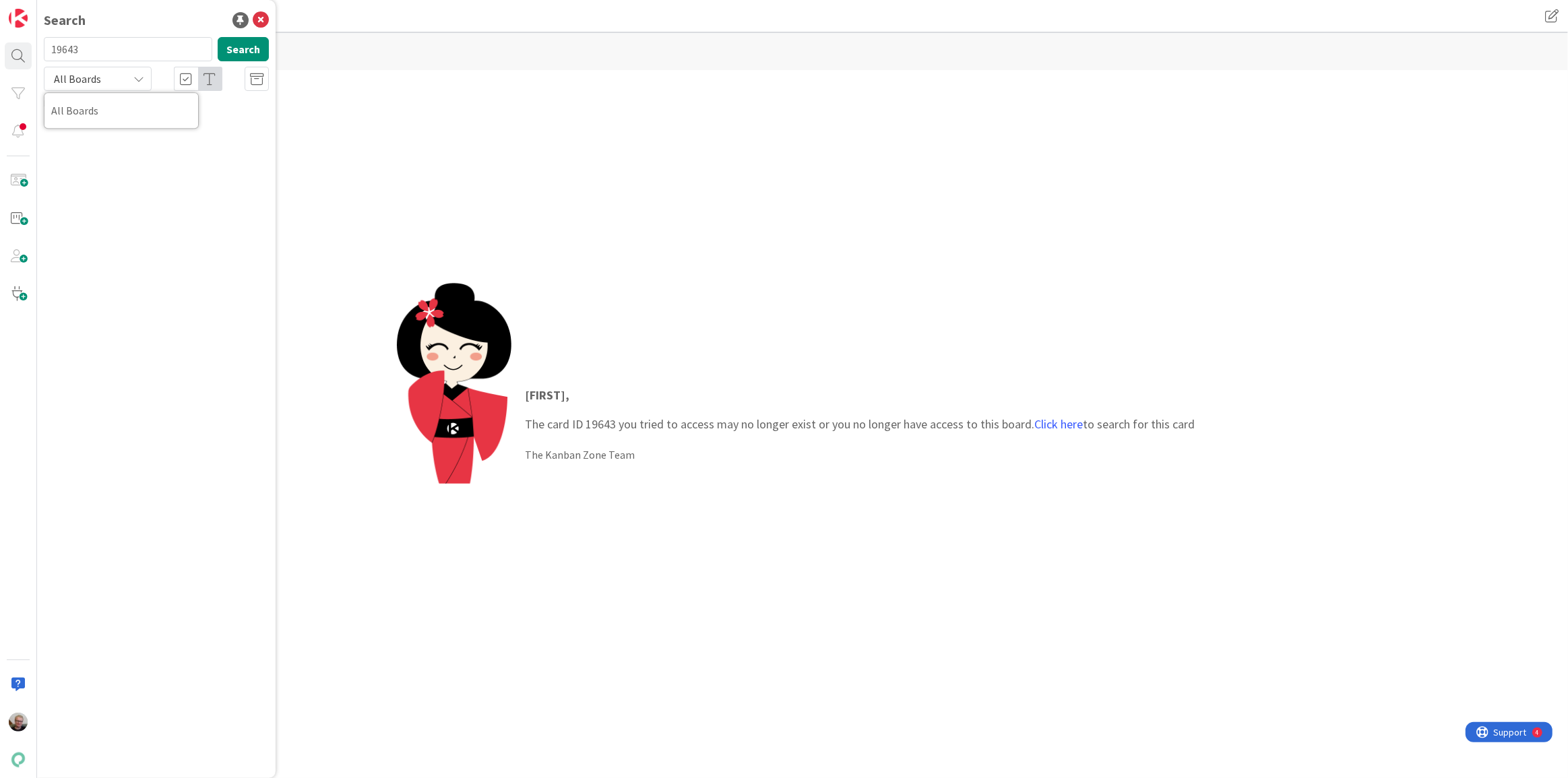 click on "Search 19643 Search All Boards All Boards No results found." at bounding box center [156, 389] 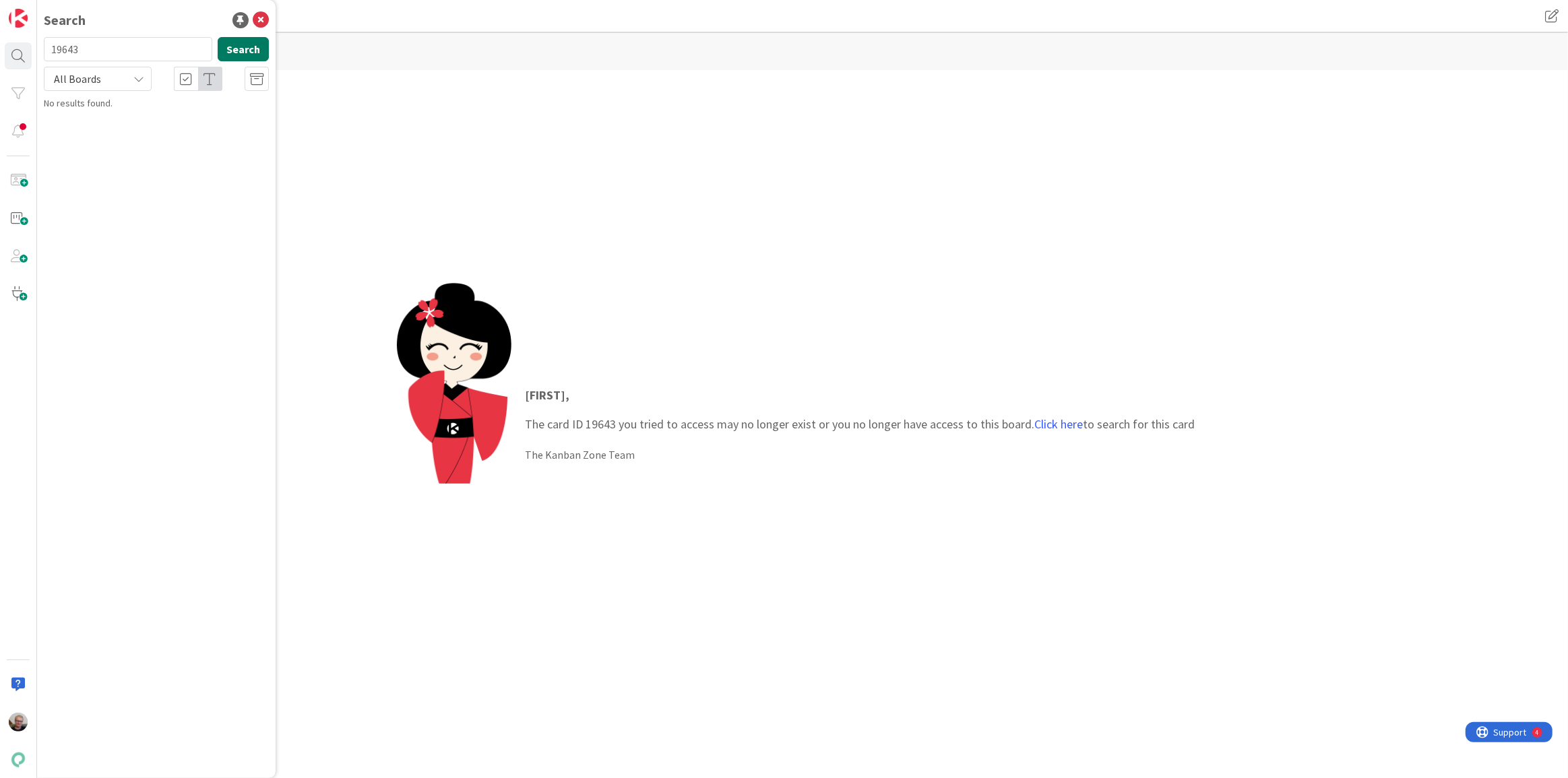 click on "Search" at bounding box center (243, 49) 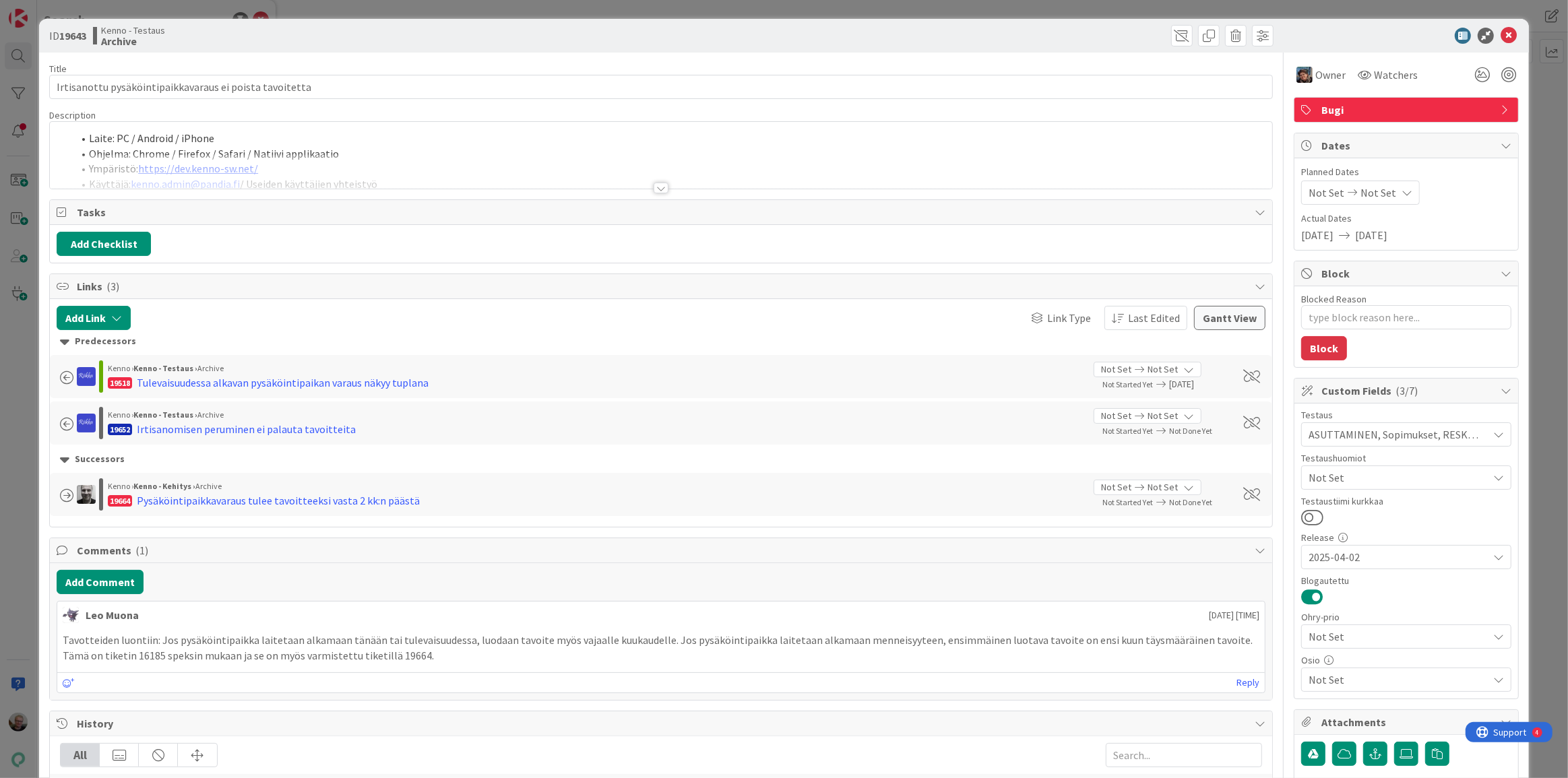 scroll, scrollTop: 0, scrollLeft: 0, axis: both 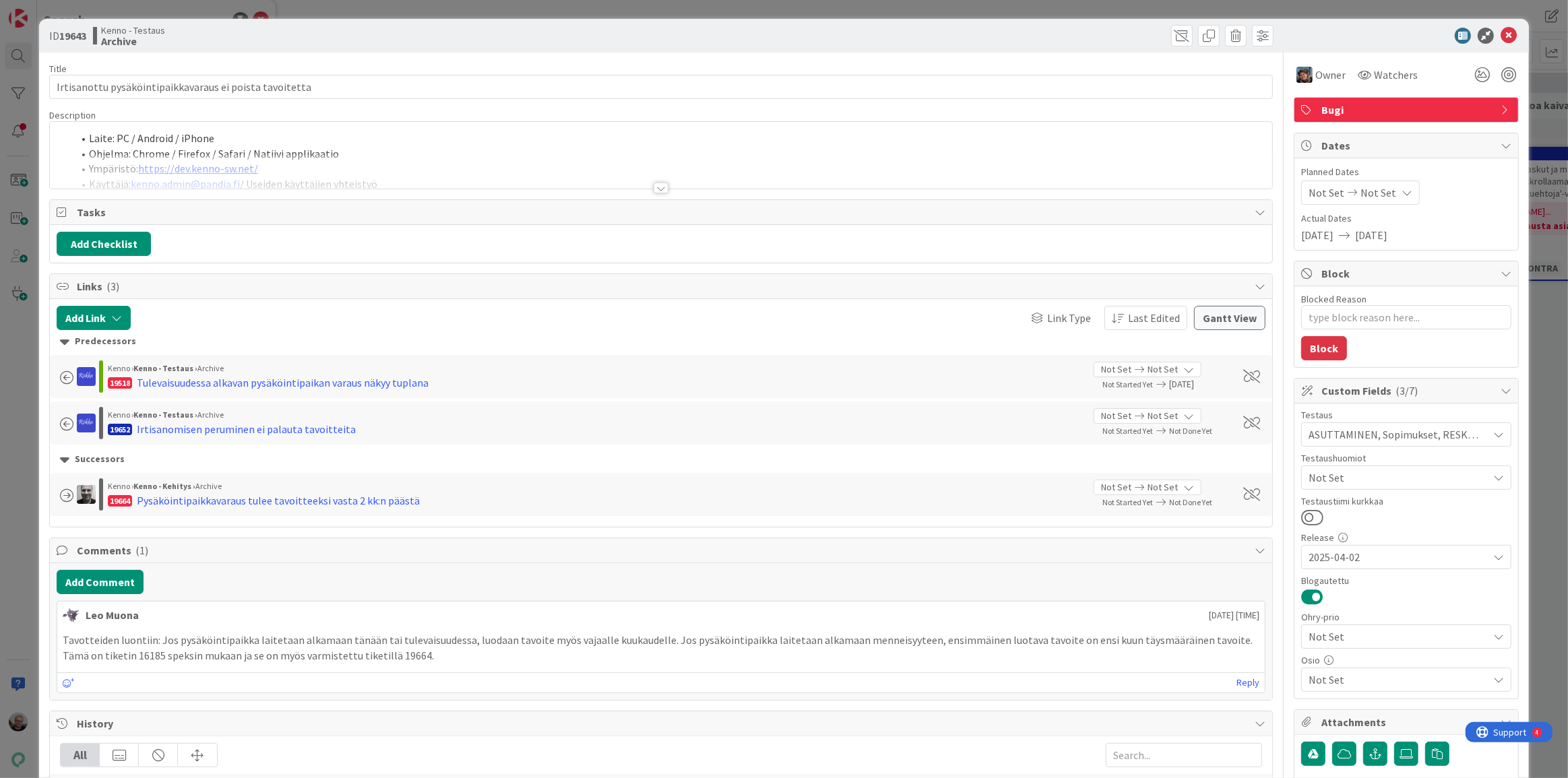 click on "Description" at bounding box center [661, 115] 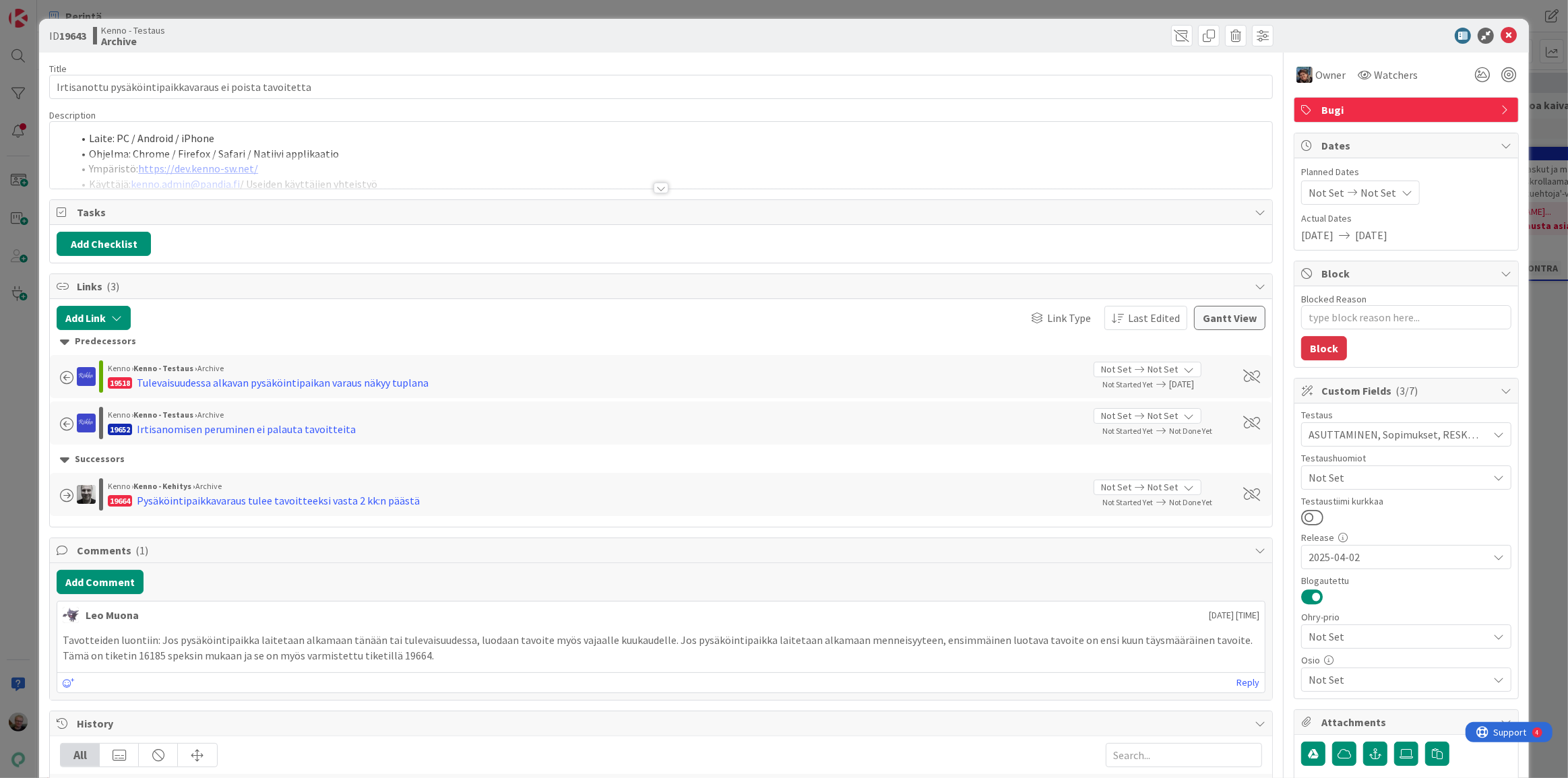 type on "x" 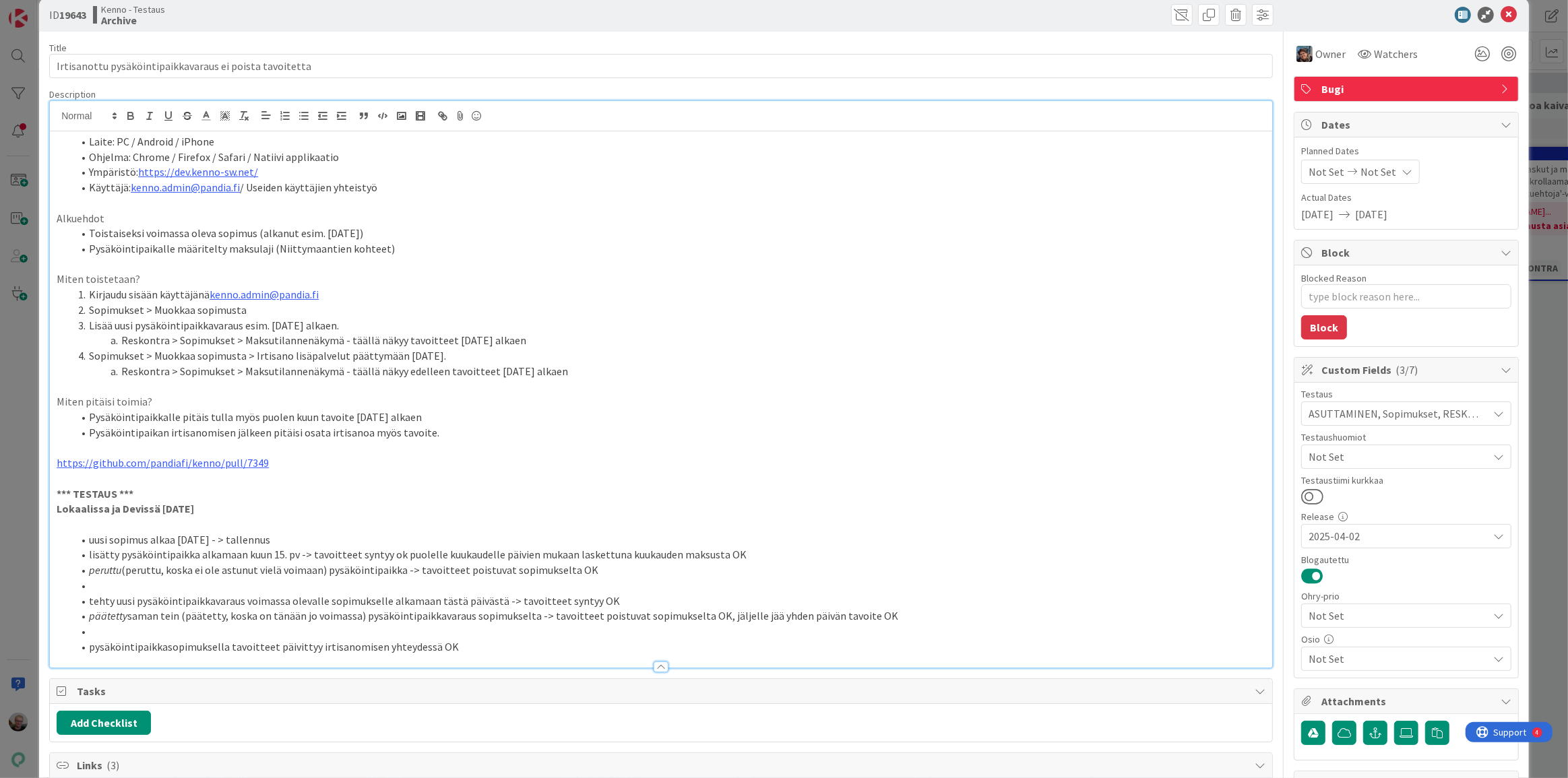 scroll, scrollTop: 0, scrollLeft: 0, axis: both 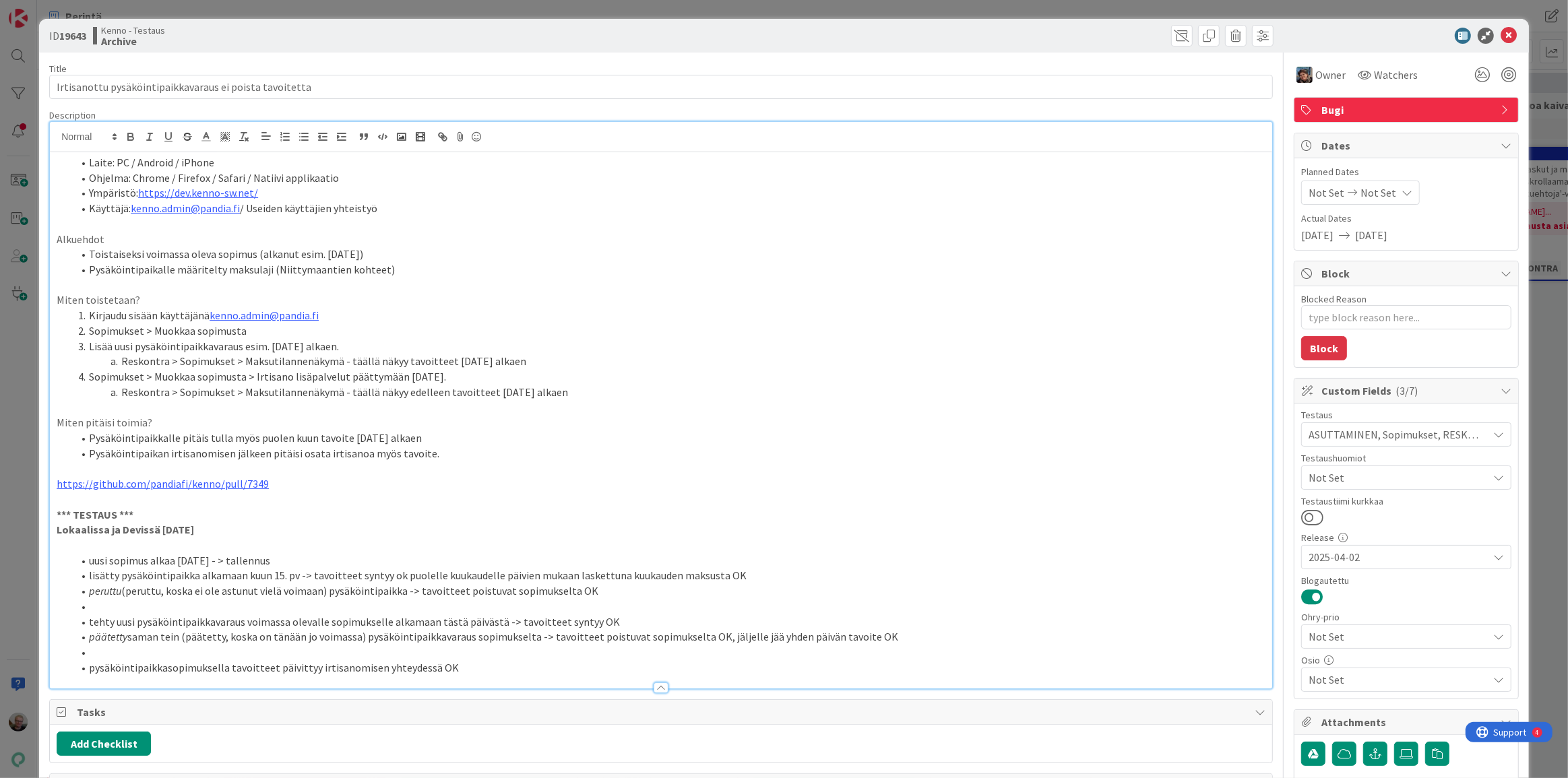 click at bounding box center (661, 468) 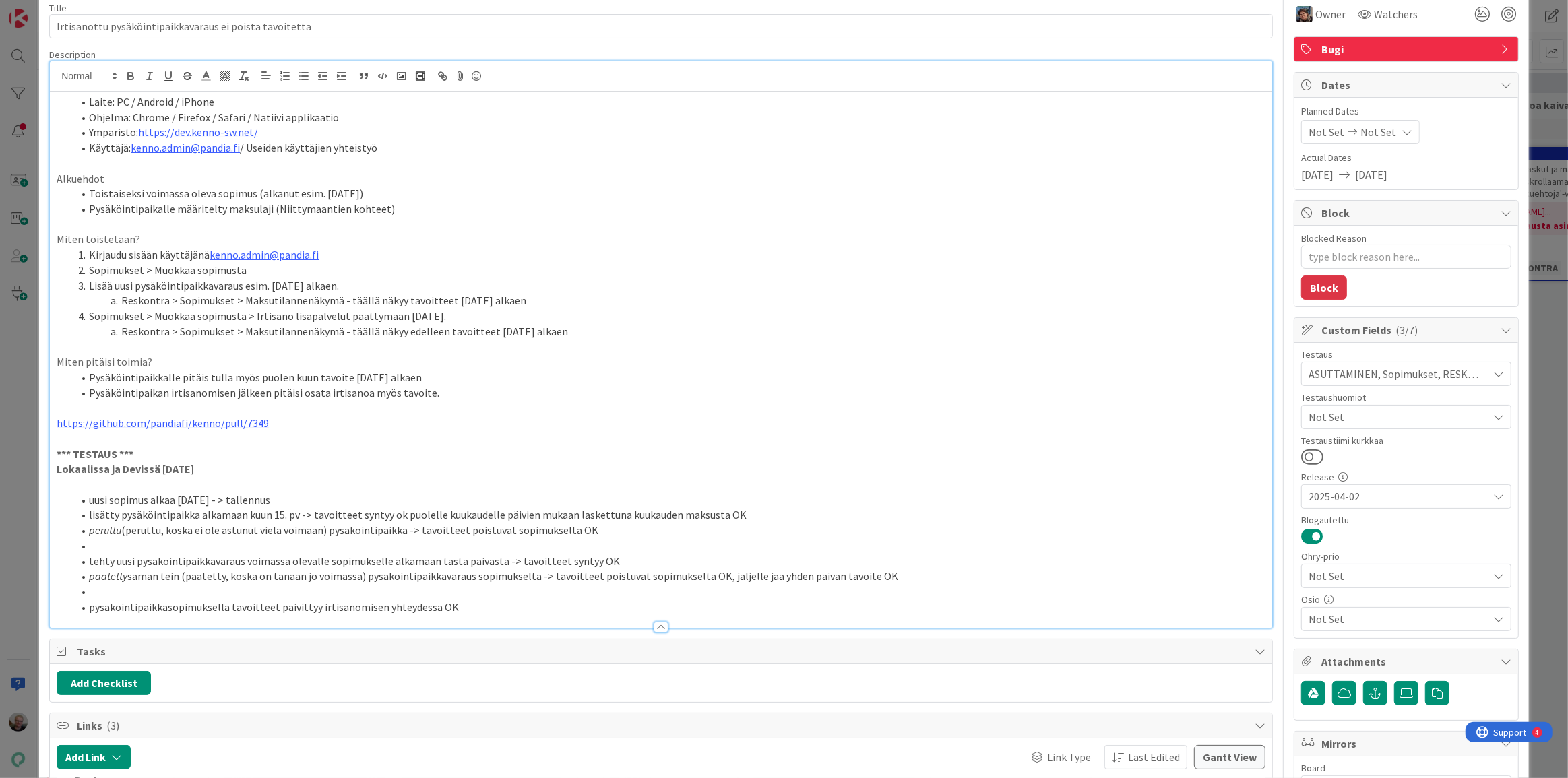 scroll, scrollTop: 122, scrollLeft: 0, axis: vertical 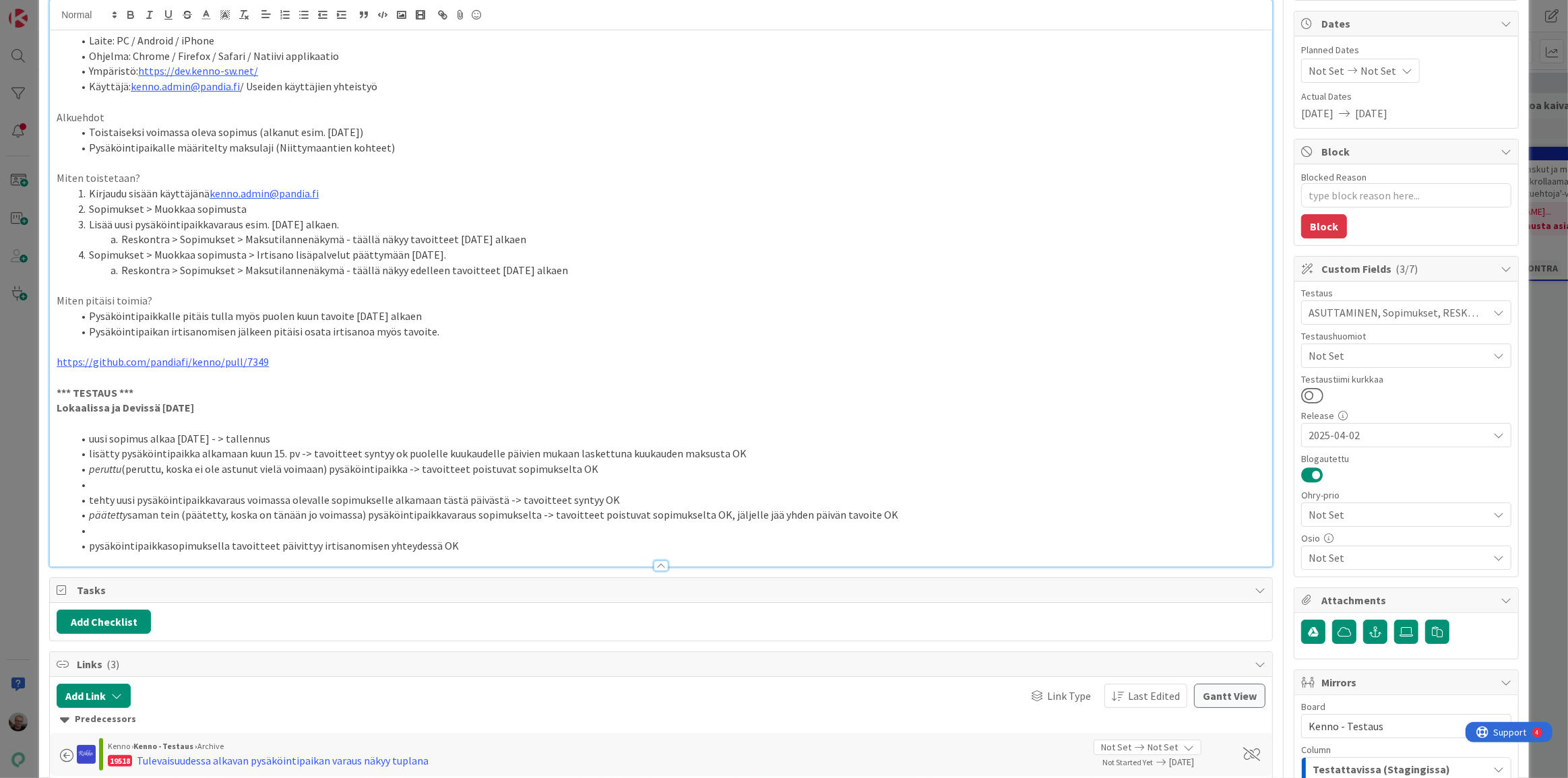 click on "päätetty  saman tein (päätetty, koska on tänään jo voimassa) pysäköintipaikkavaraus sopimukselta -> tavoitteet poistuvat sopimukselta OK, jäljelle jää yhden päivän tavoite OK" at bounding box center [669, 515] 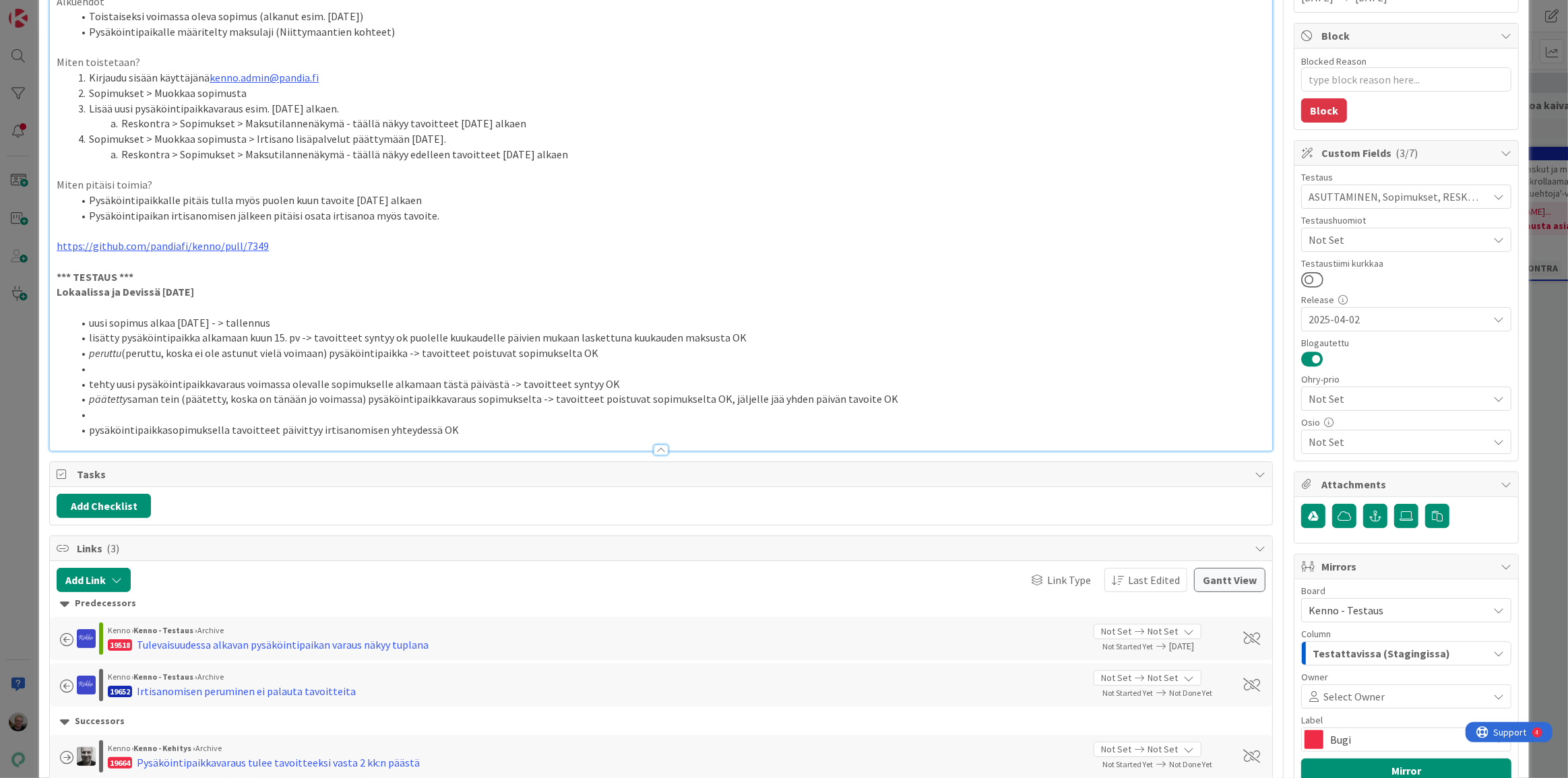scroll, scrollTop: 245, scrollLeft: 0, axis: vertical 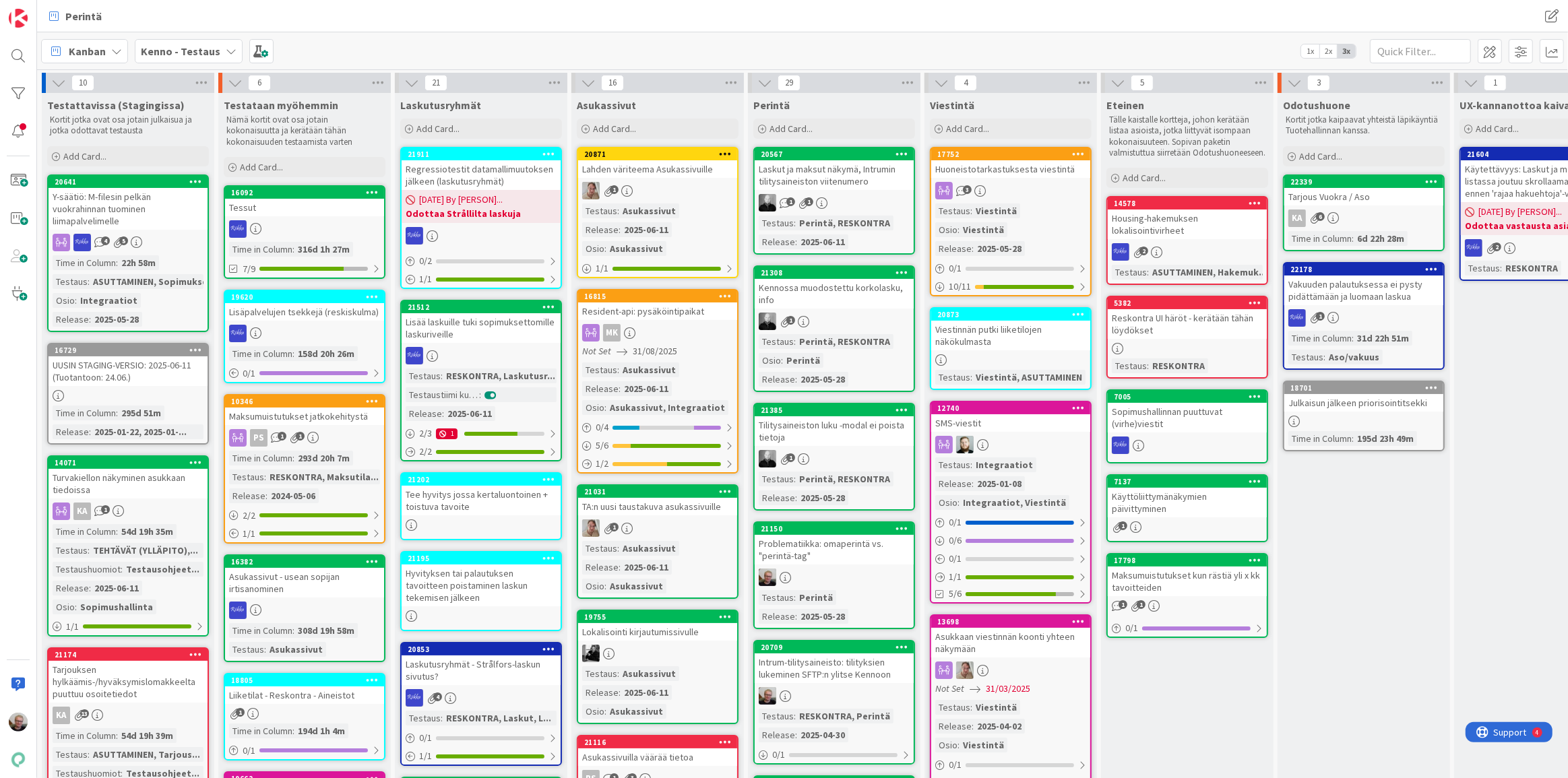 click on "Eteinen Tälle kaistalle kortteja, johon kerätään listaa asioista, jotka liittyvät isompaan kokonaisuuteen. Sopivan paketin valmistuttua siirretään Odotushuoneeseen. Add Card... 14578 Housing-hakemuksen lokalisointivirheet 2 Testaus : ASUTTAMINEN, Hakemuk... 5382 Reskontra UI häröt - kerätään tähän löydökset Testaus : RESKONTRA 7005 Sopimushallinnan puuttuvat (virhe)viestit 7137 Käyttöliittymänäkymien päivittyminen 1 17798 Maksumuistutukset kun rästiä yli x kk tavoitteiden 1 1 0 / 1" at bounding box center [1187, 23830] 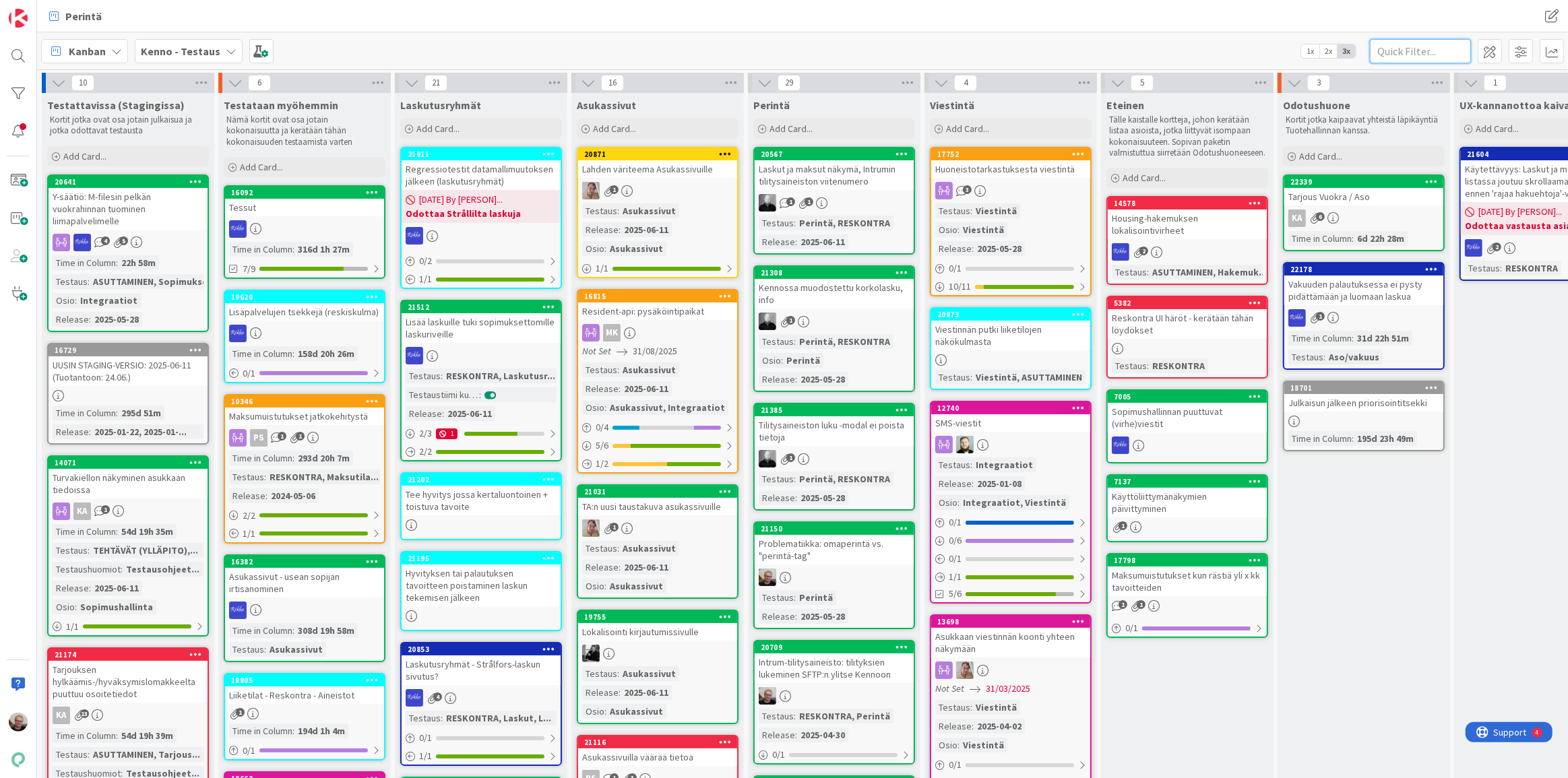click at bounding box center [1420, 51] 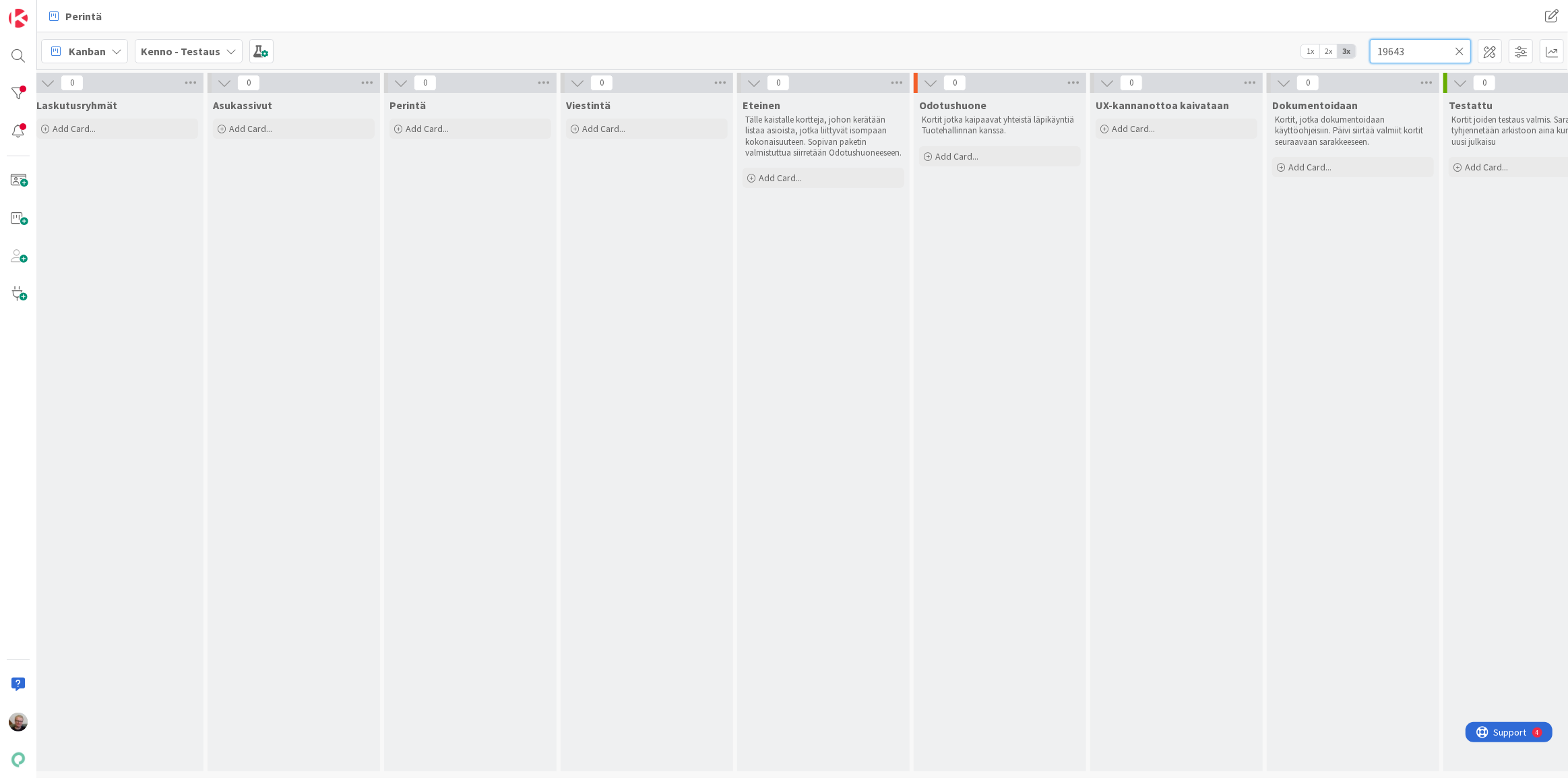 scroll, scrollTop: 0, scrollLeft: 496, axis: horizontal 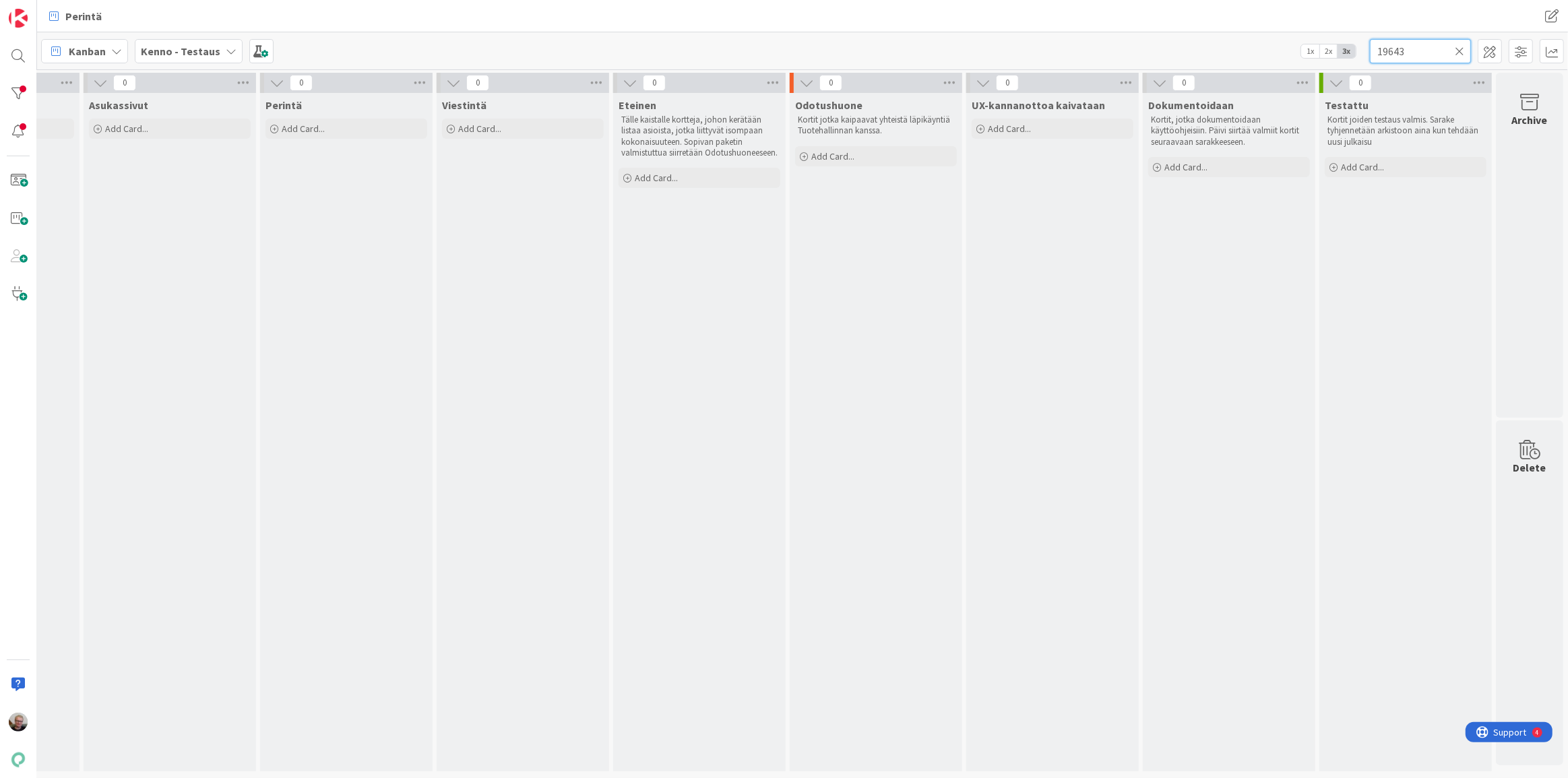 type on "19643" 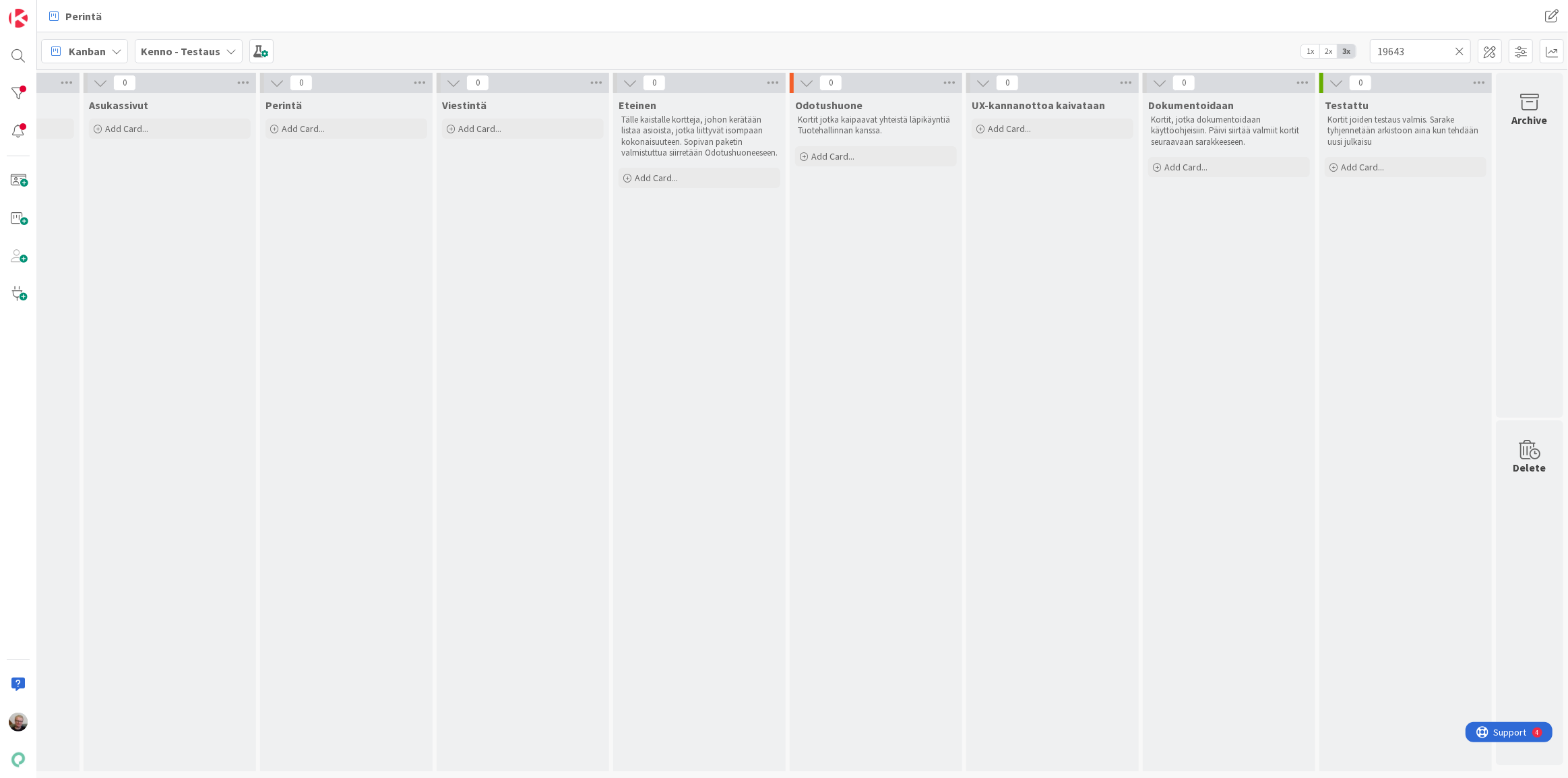 scroll, scrollTop: 0, scrollLeft: 0, axis: both 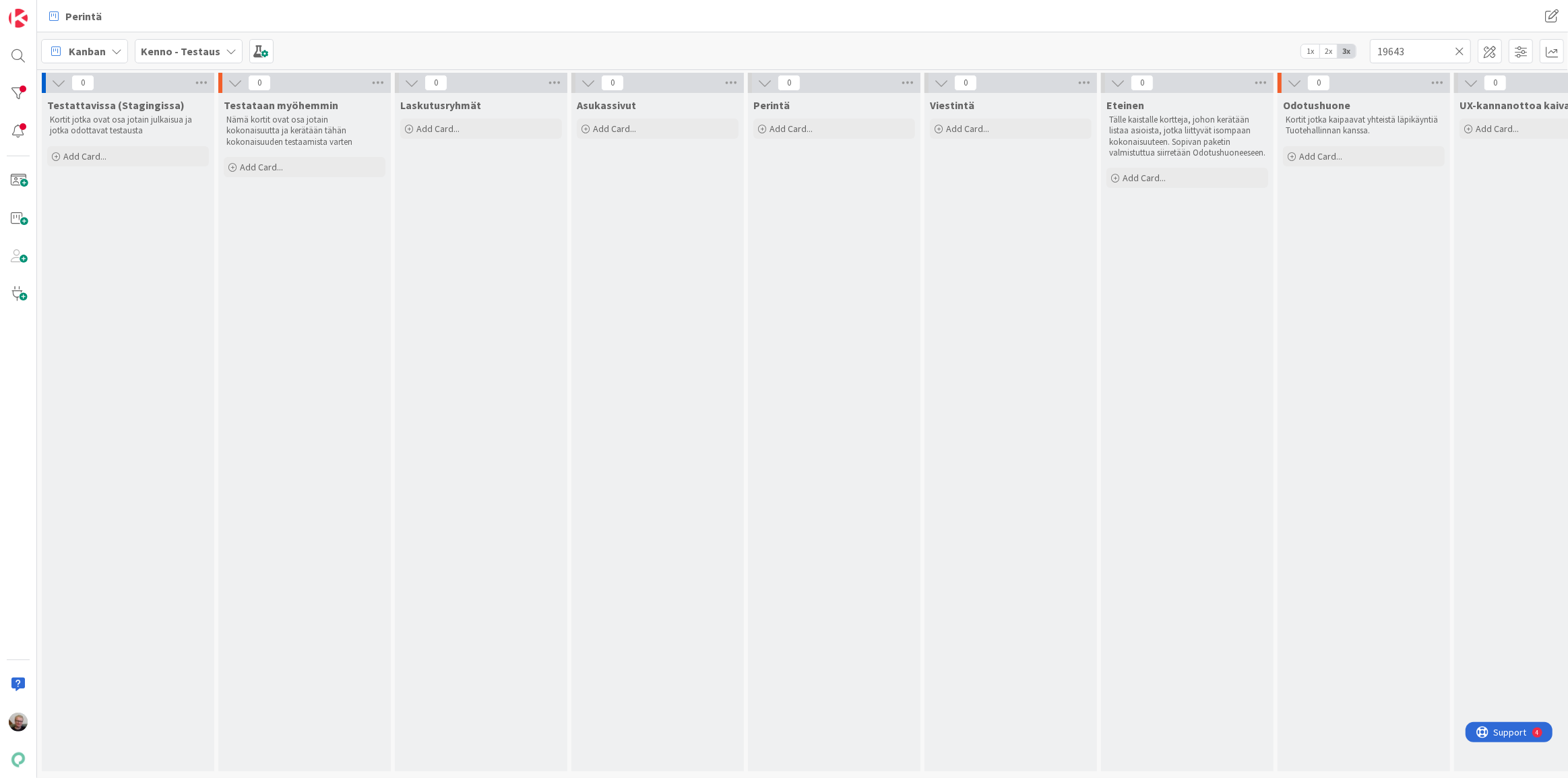 drag, startPoint x: 1015, startPoint y: 771, endPoint x: 113, endPoint y: 53, distance: 1152.8781 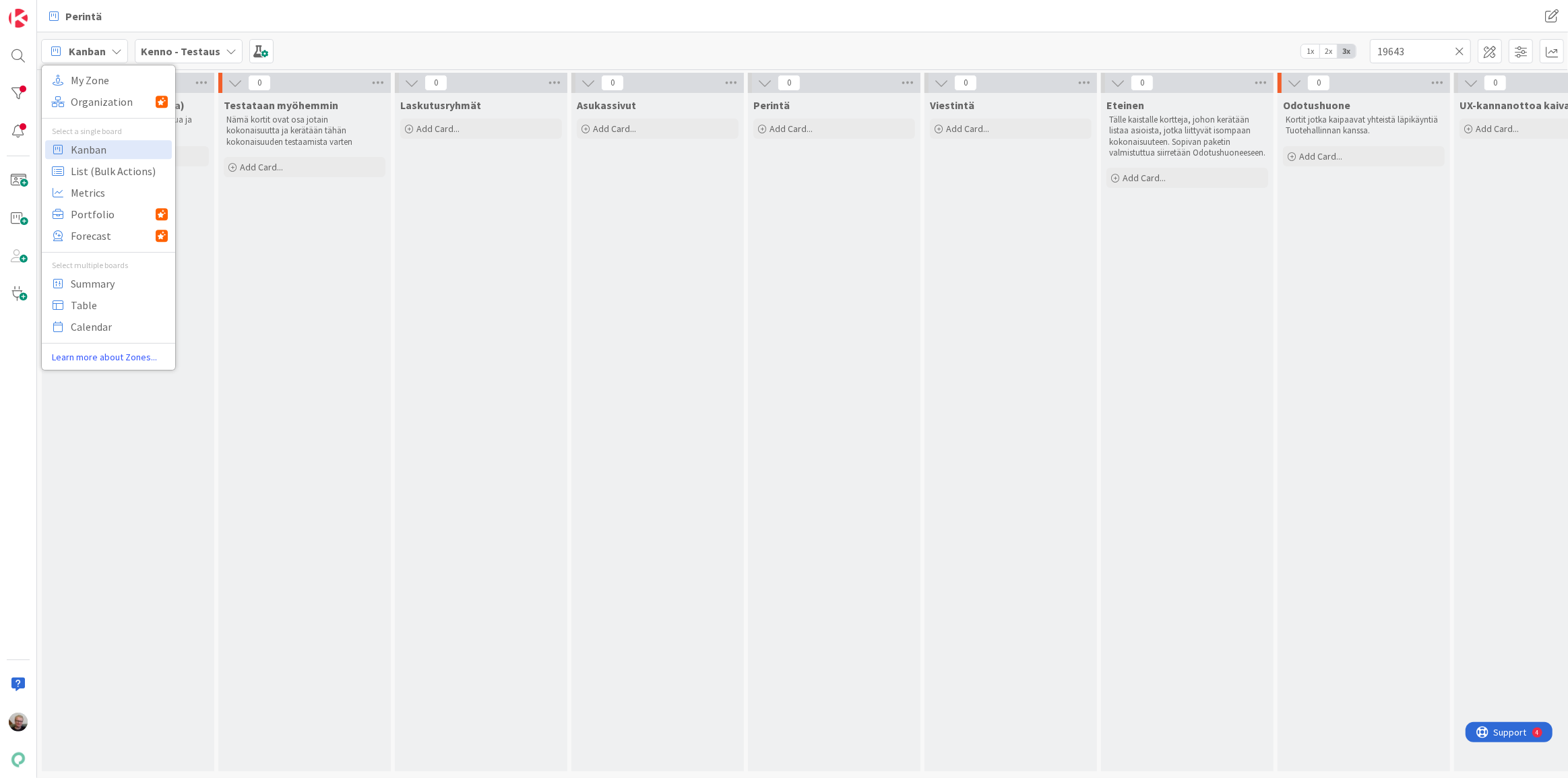 click on "Kanban My Zone Organization Select a single board Kanban List (Bulk Actions) Metrics Portfolio Forecast Select multiple boards Summary Table Calendar Learn more about Zones... Kenno - Testaus 1x 2x 3x 19643" at bounding box center [803, 51] 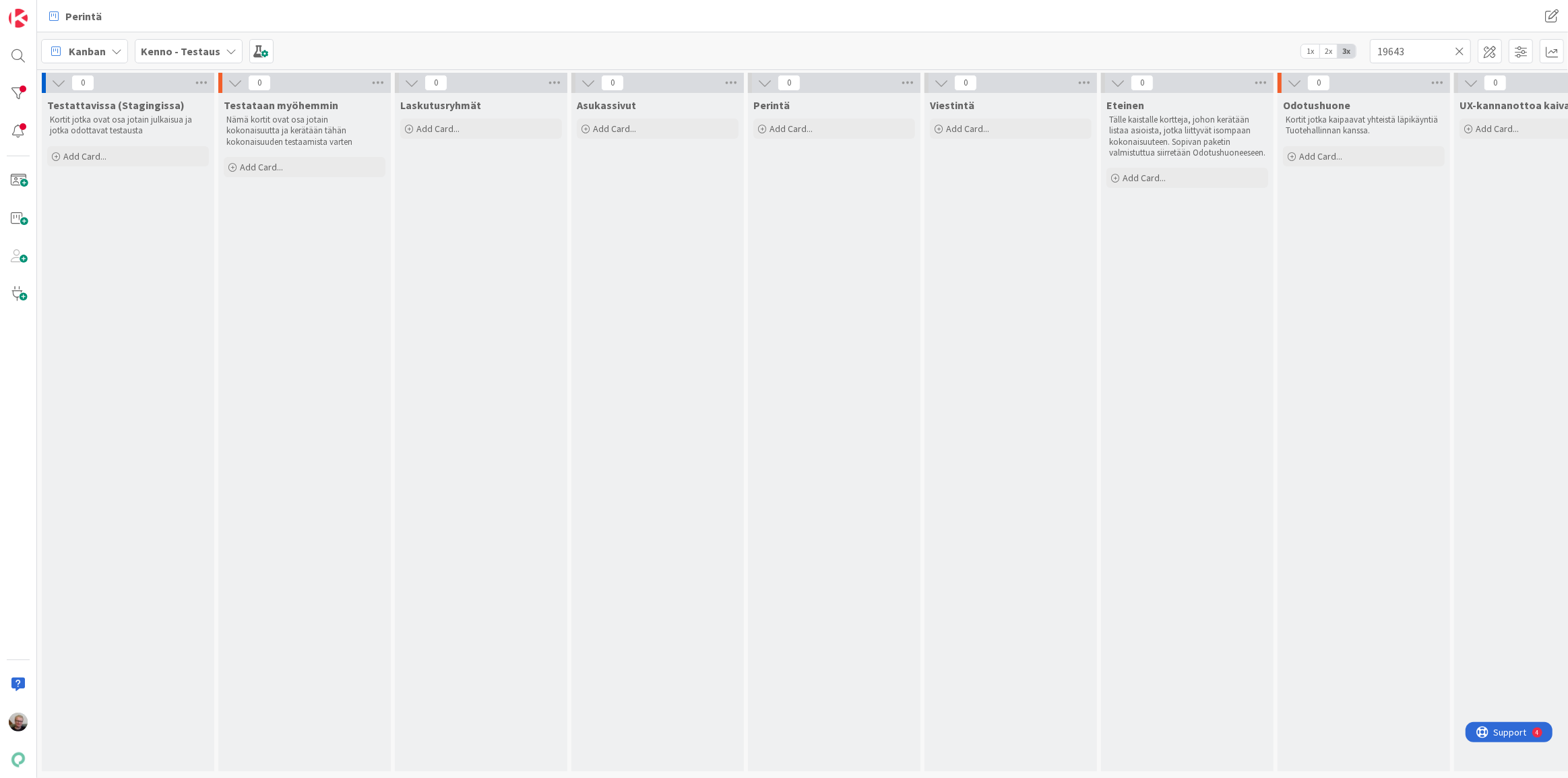click at bounding box center [231, 51] 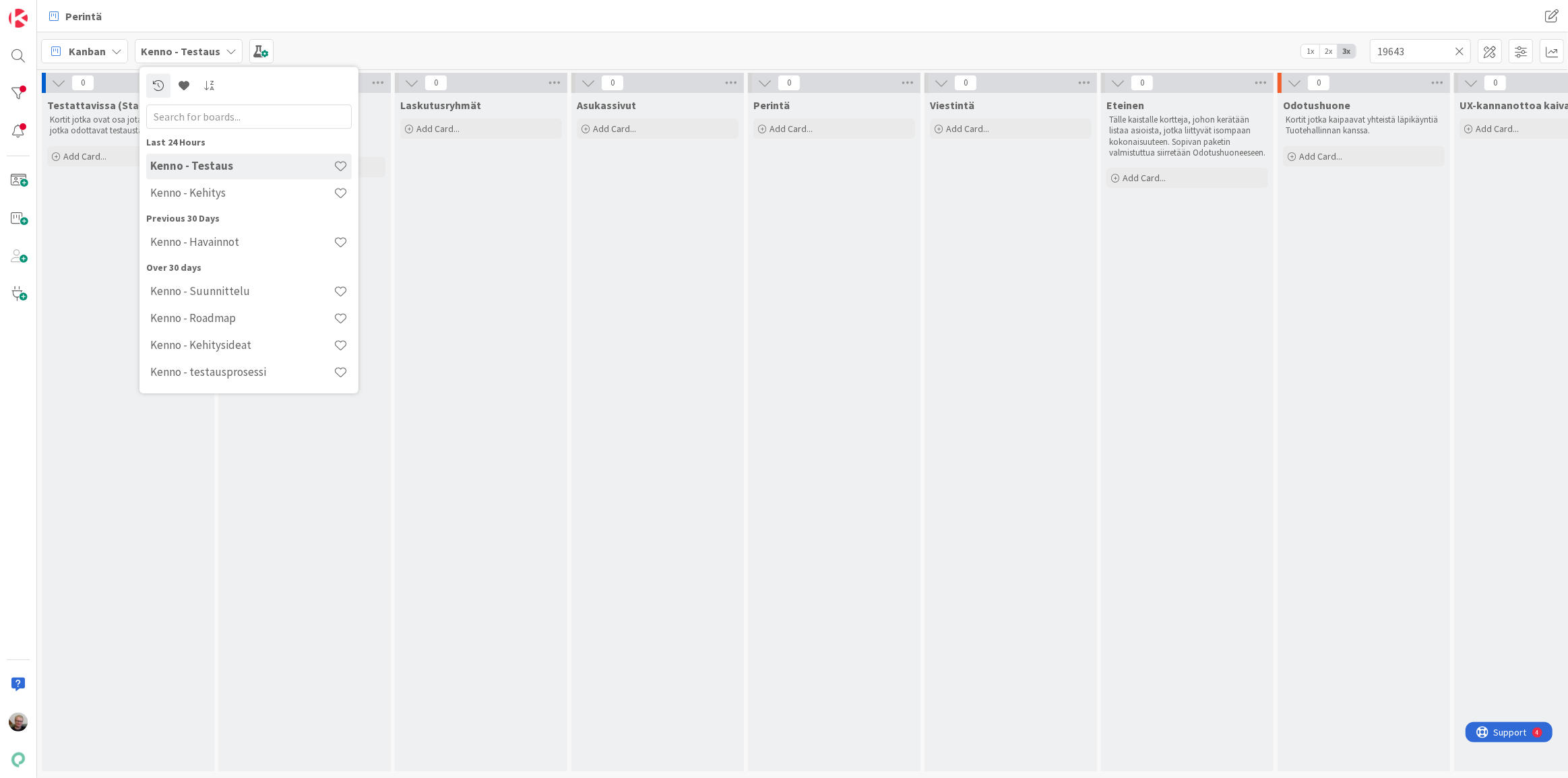 click at bounding box center (249, 117) 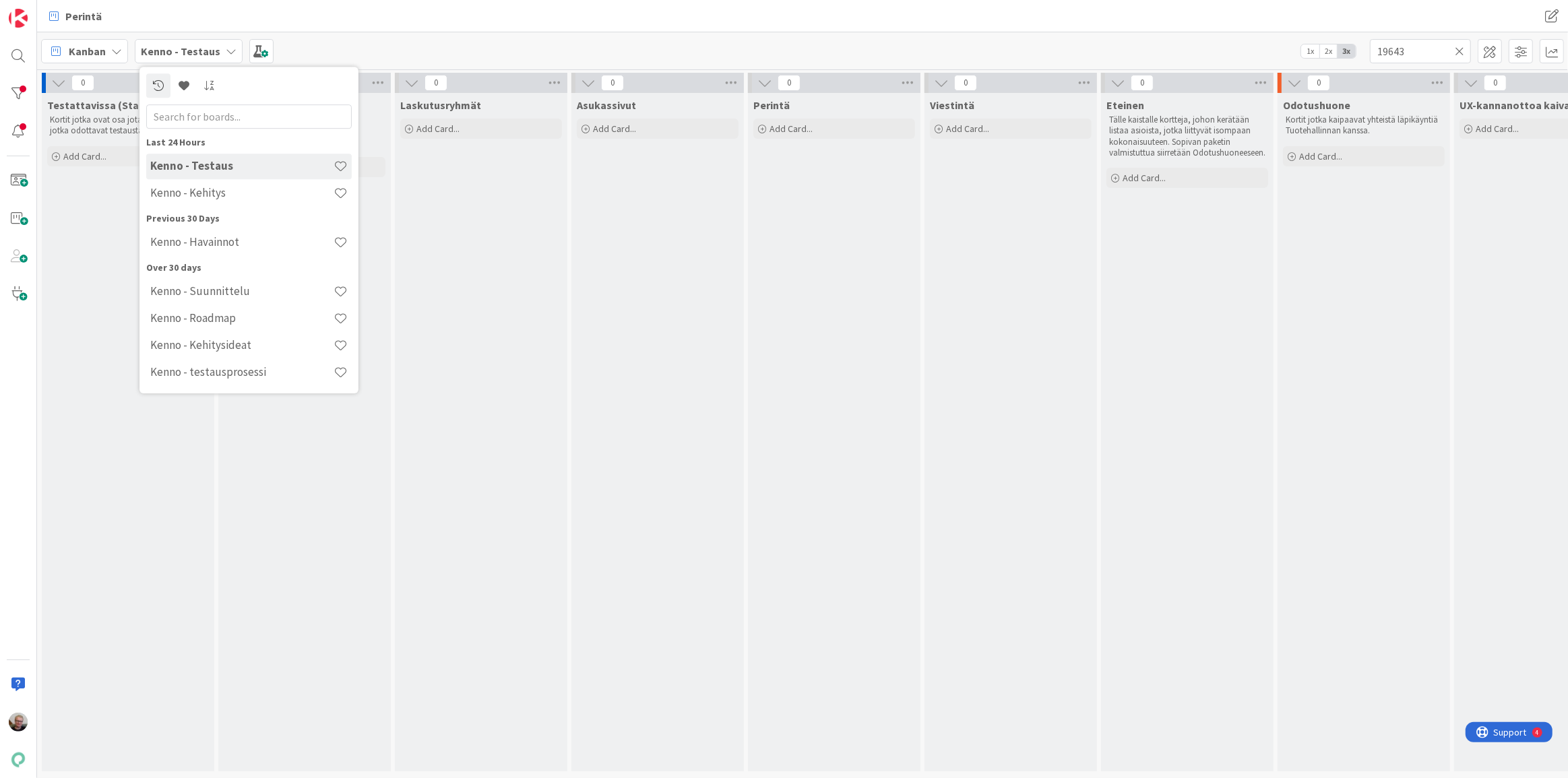 click on "Kanban My Zone Organization Select a single board Kanban List (Bulk Actions) Metrics Portfolio Forecast Select multiple boards Summary Table Calendar Learn more about Zones... Kenno - Testaus Last 24 Hours Kenno - Testaus Kenno - Kehitys Previous 30 Days Kenno - Havainnot Over 30 days Kenno - Suunnittelu Kenno - Roadmap Kenno - Kehitysideat Kenno - testausprosessi 1x 2x 3x 19643" at bounding box center (803, 51) 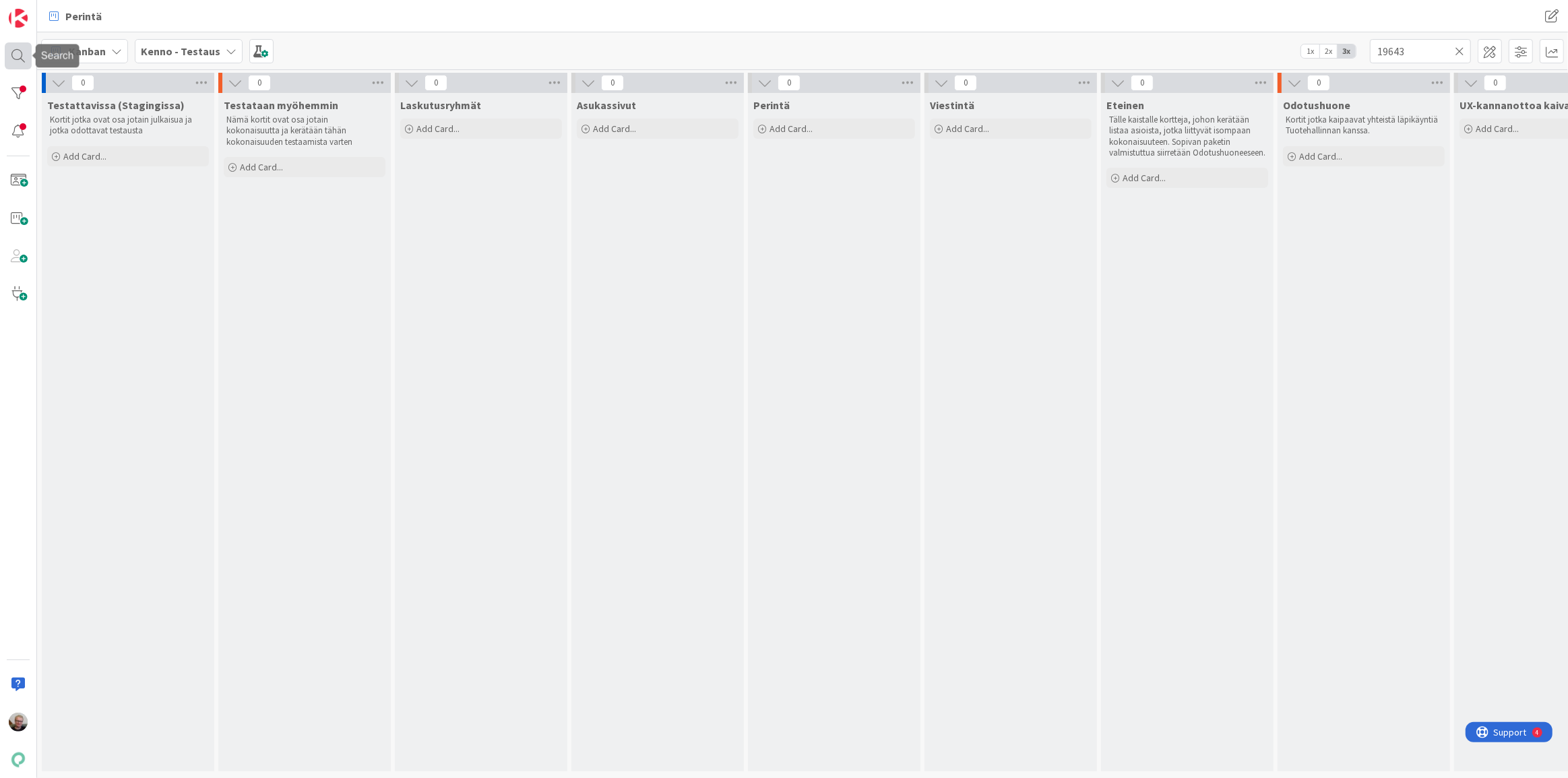 click at bounding box center [18, 56] 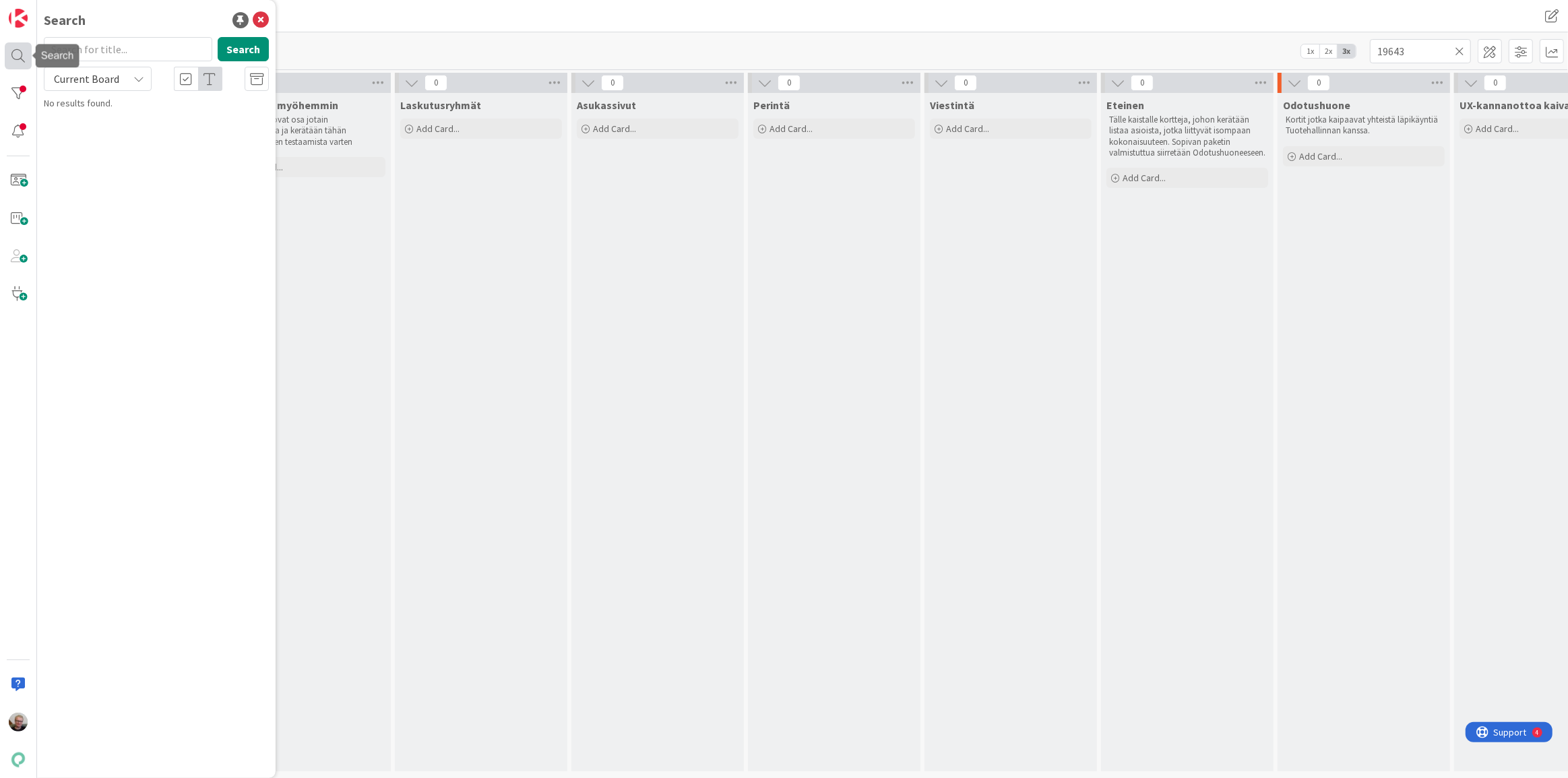 click at bounding box center (18, 56) 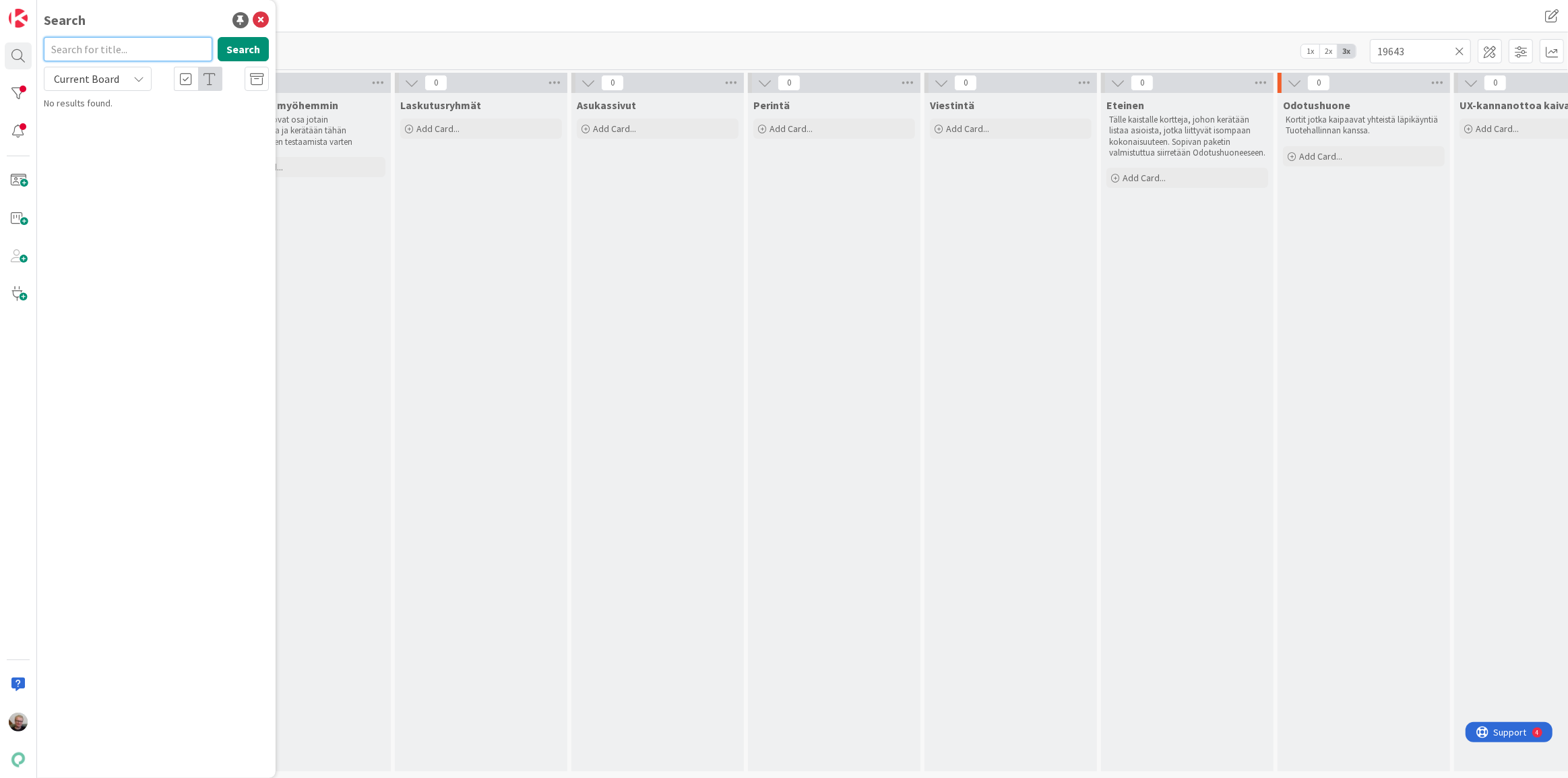 click at bounding box center (128, 49) 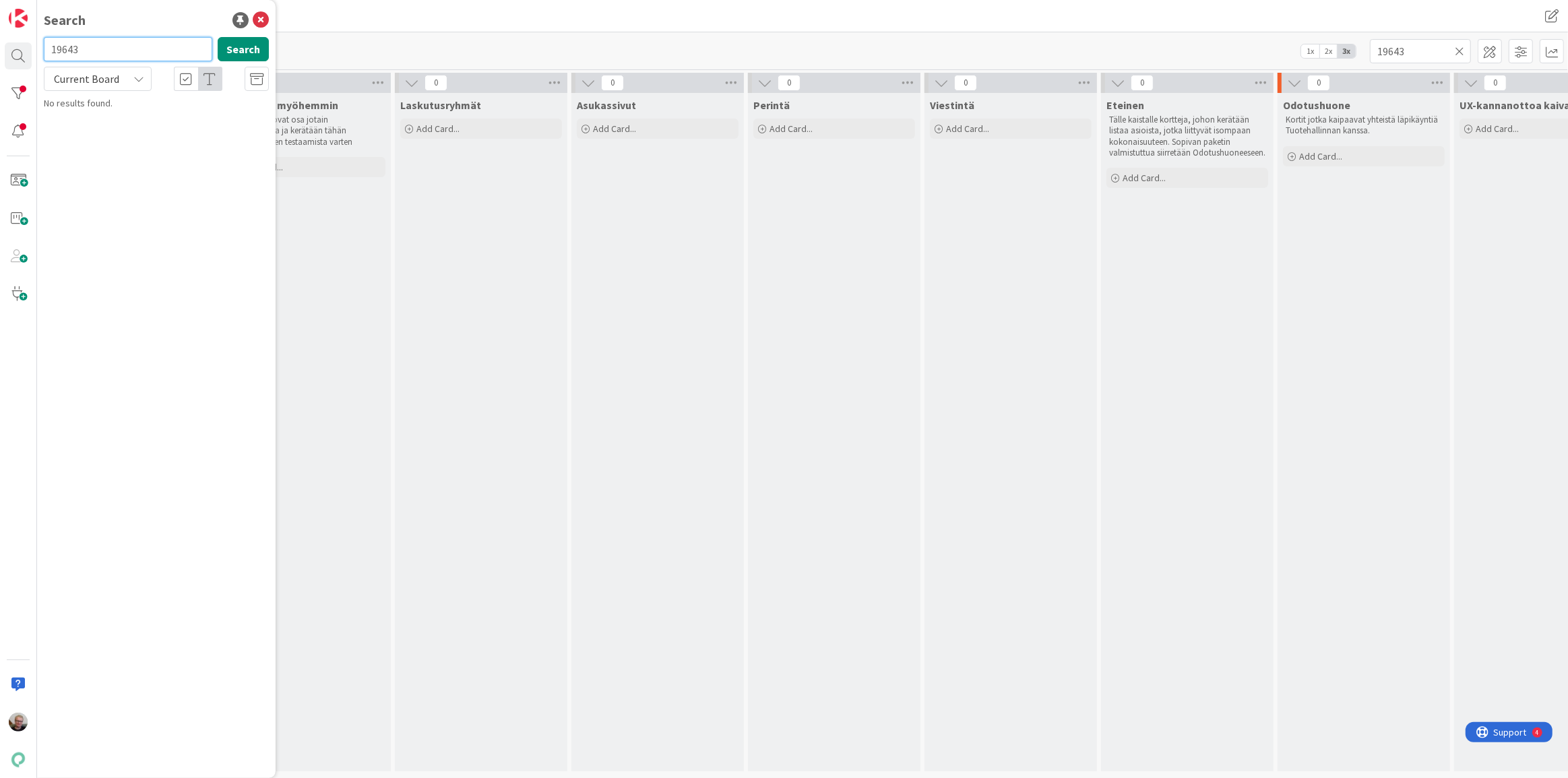 type on "19643" 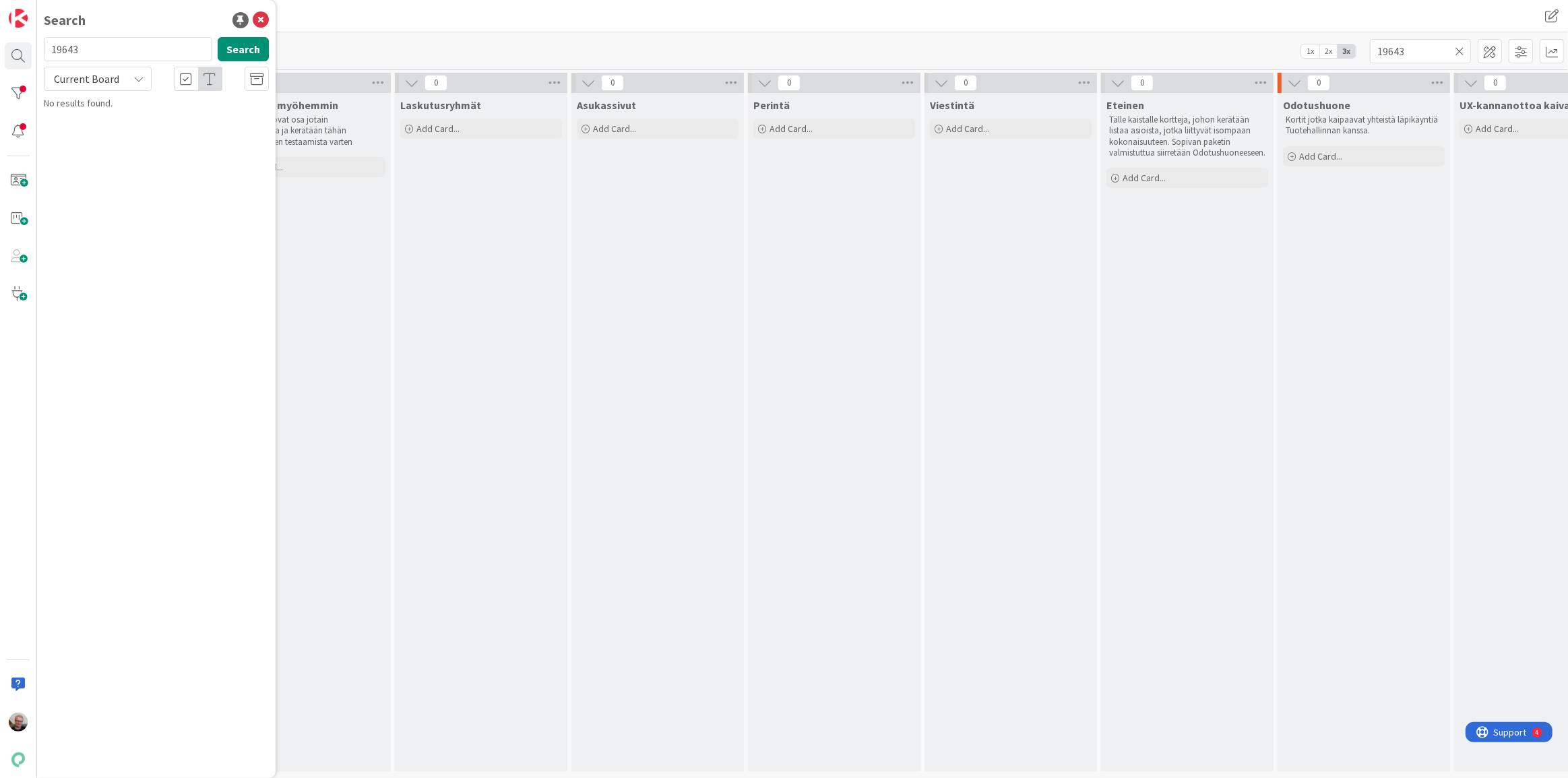 click on "Current Board" at bounding box center (98, 79) 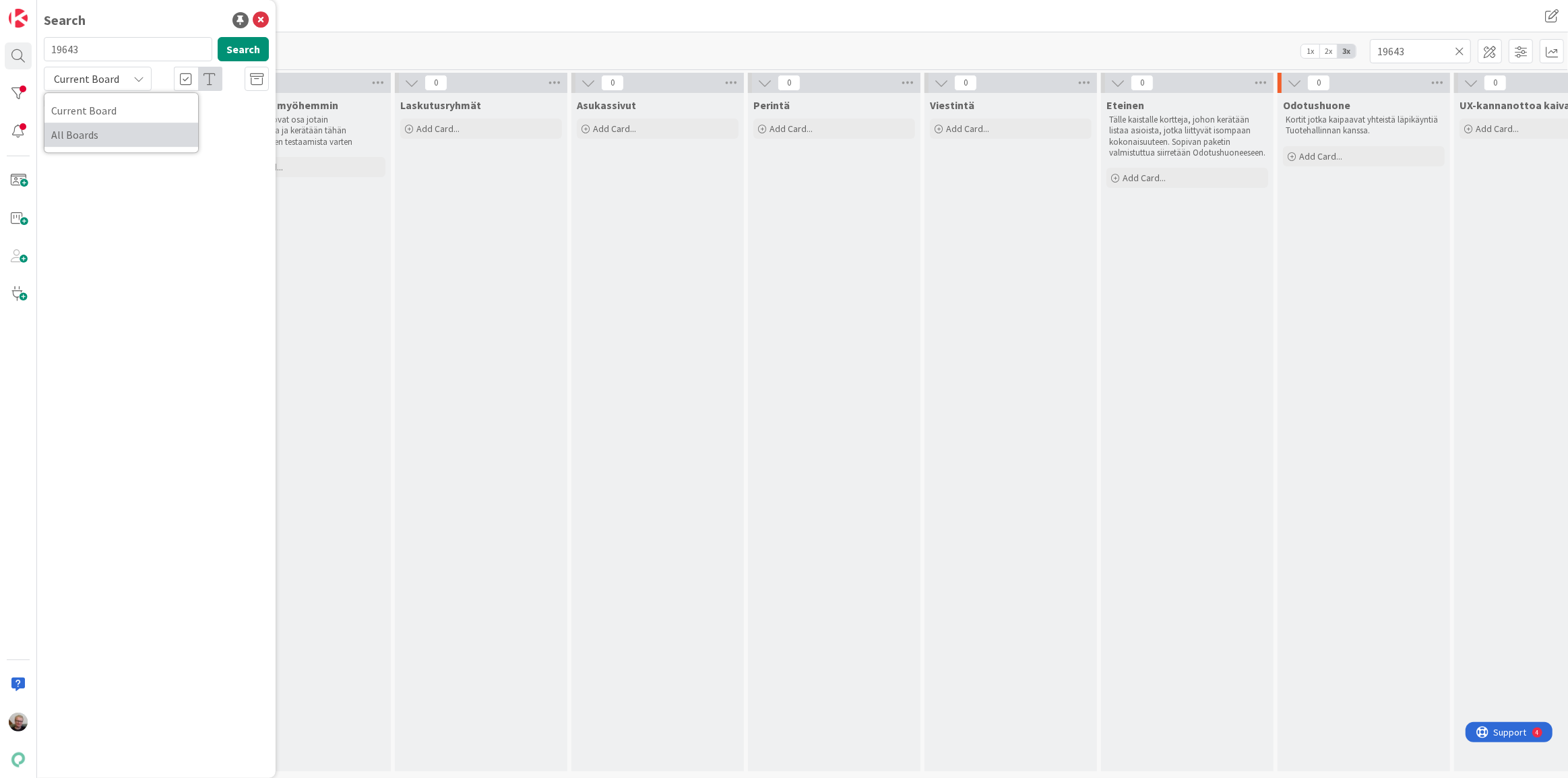 click on "All Boards" at bounding box center [121, 135] 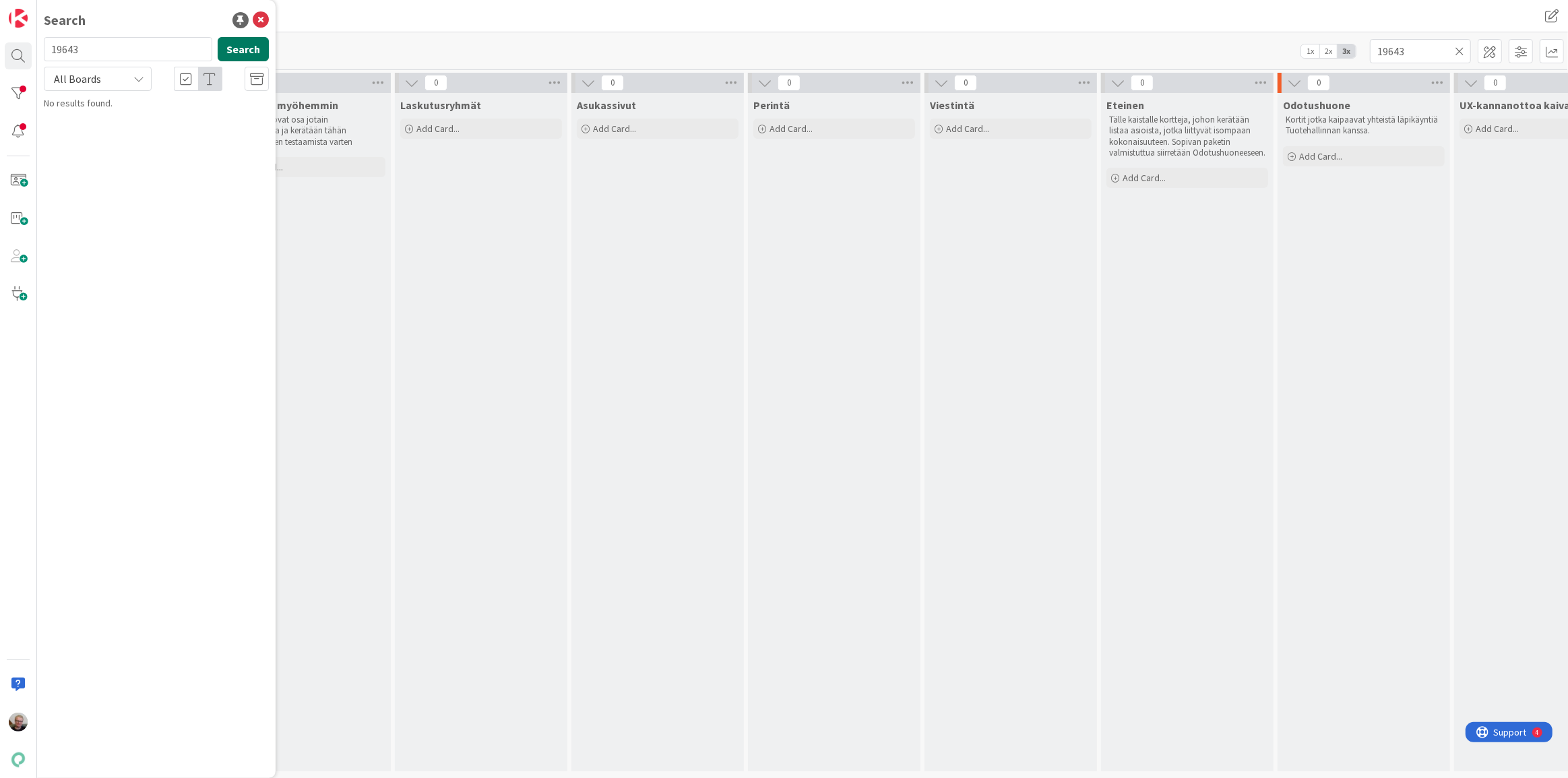click on "Search" at bounding box center [243, 49] 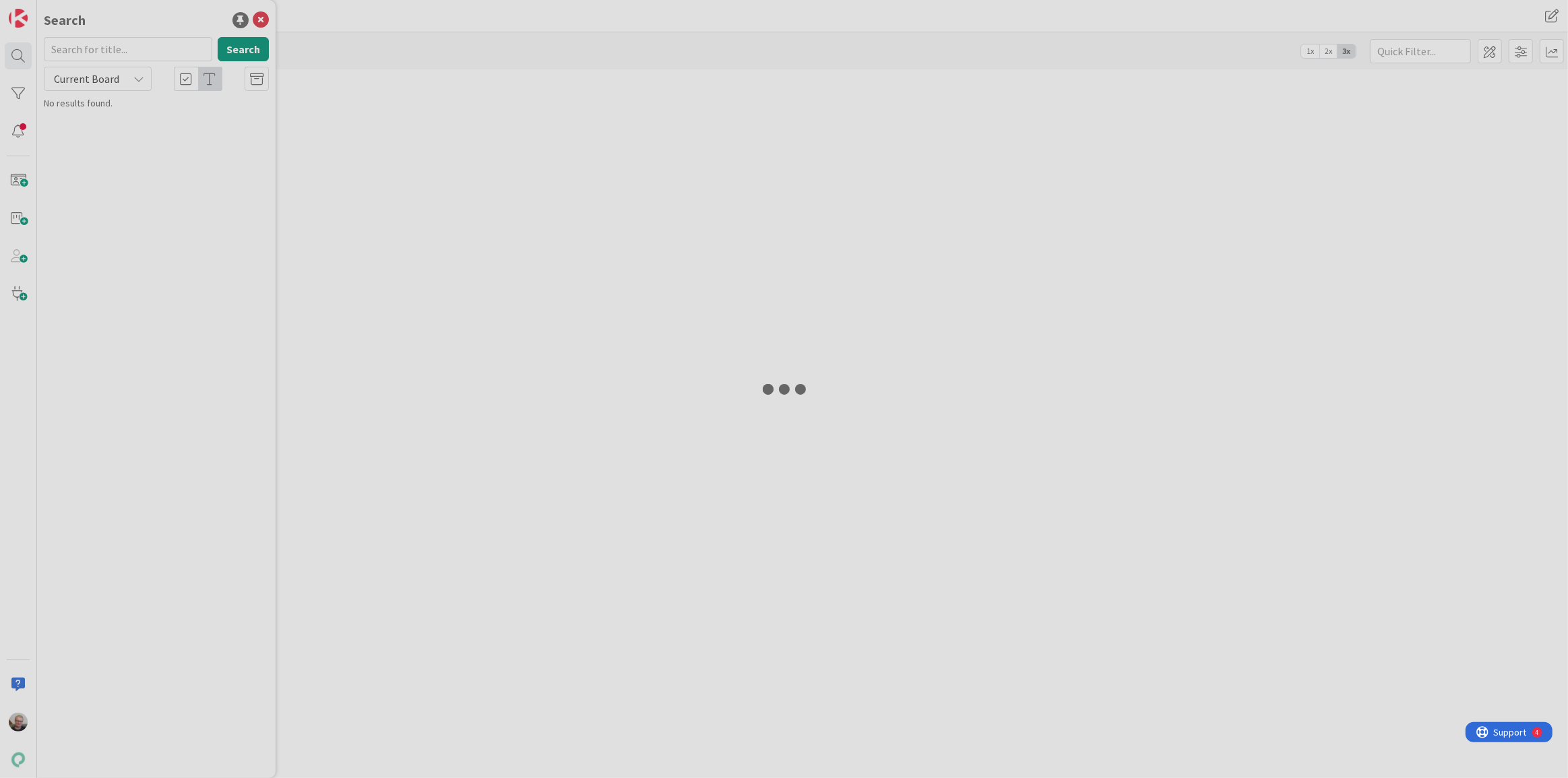scroll, scrollTop: 0, scrollLeft: 0, axis: both 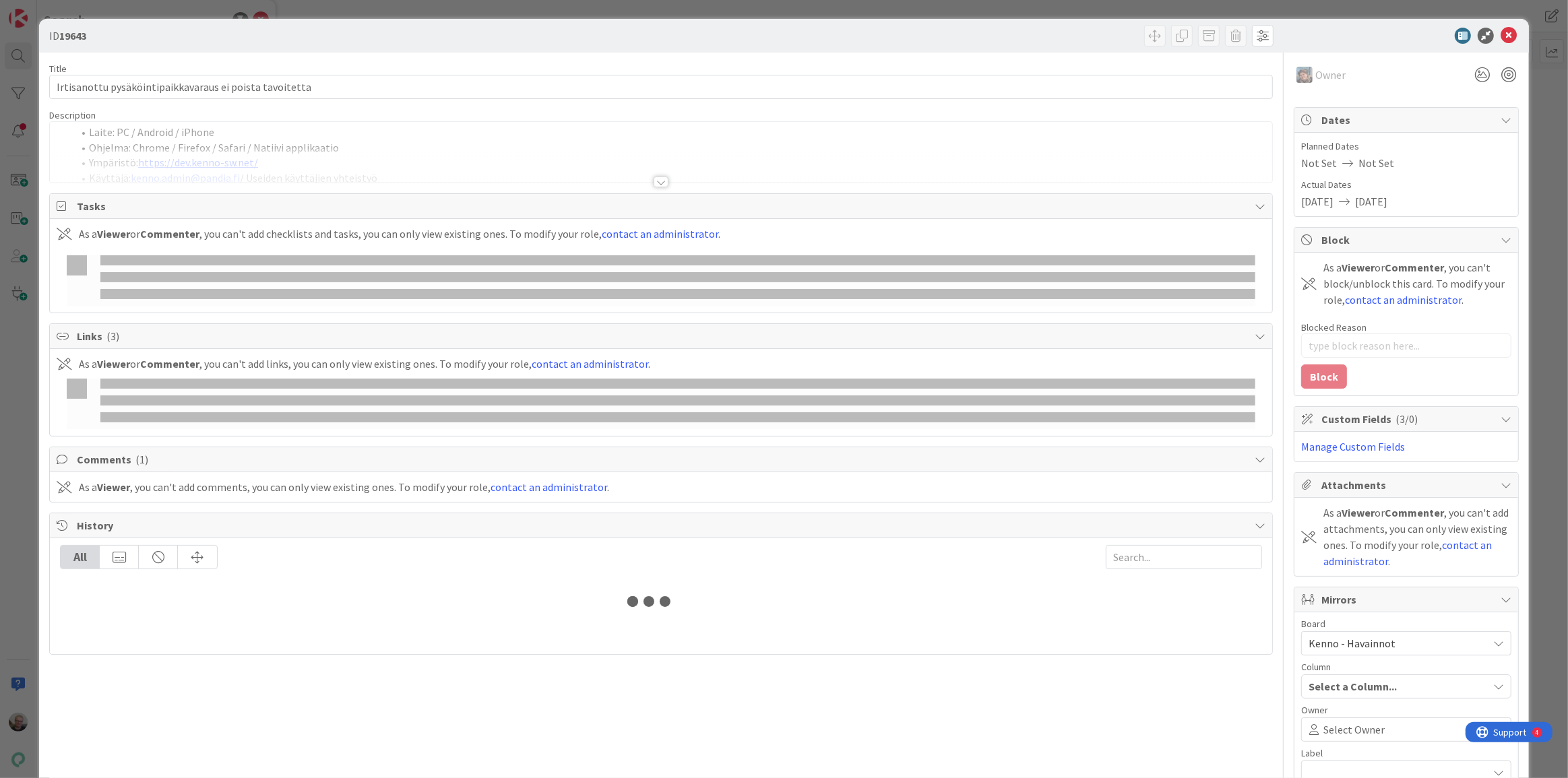 type on "x" 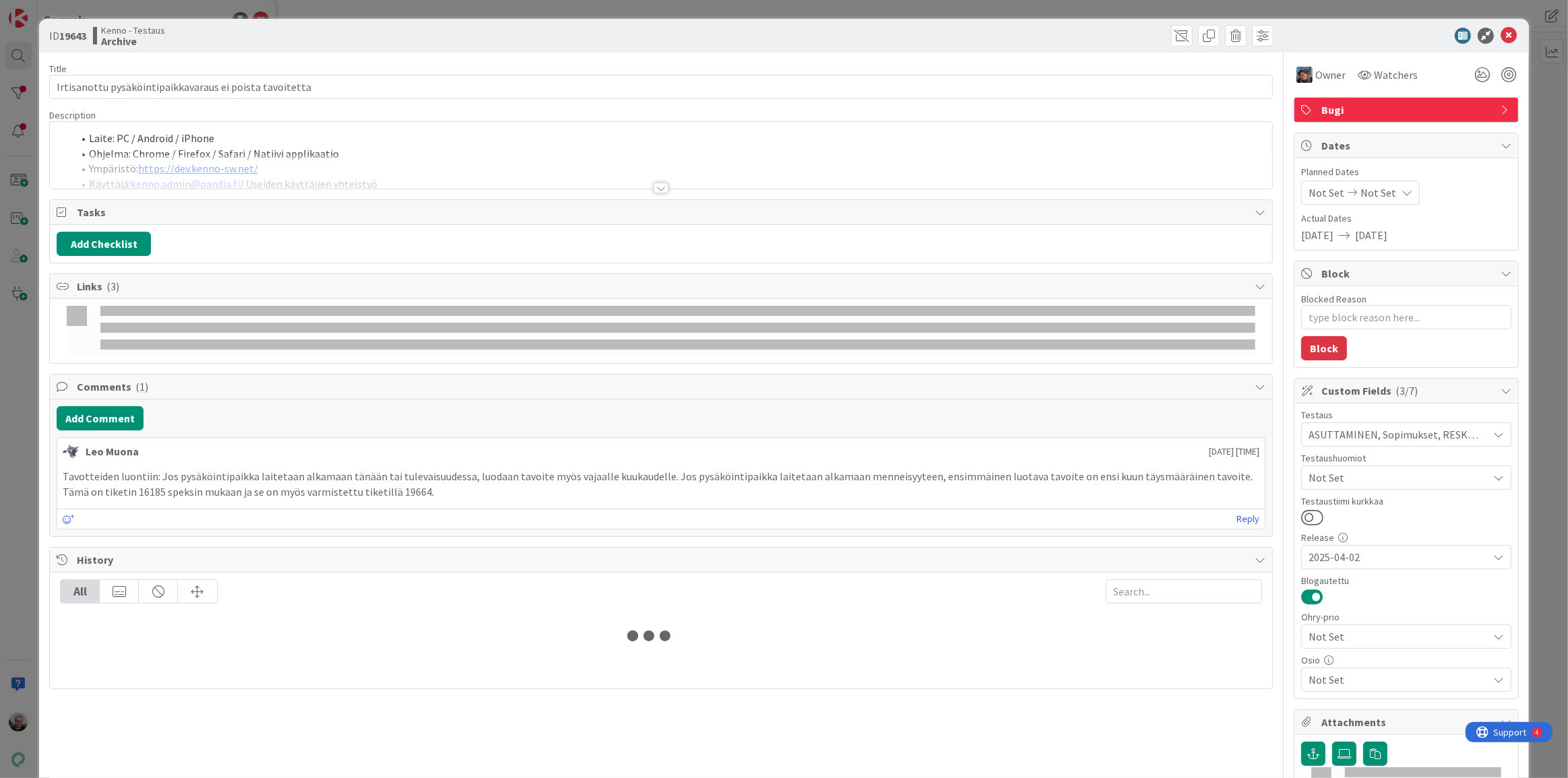 scroll, scrollTop: 0, scrollLeft: 0, axis: both 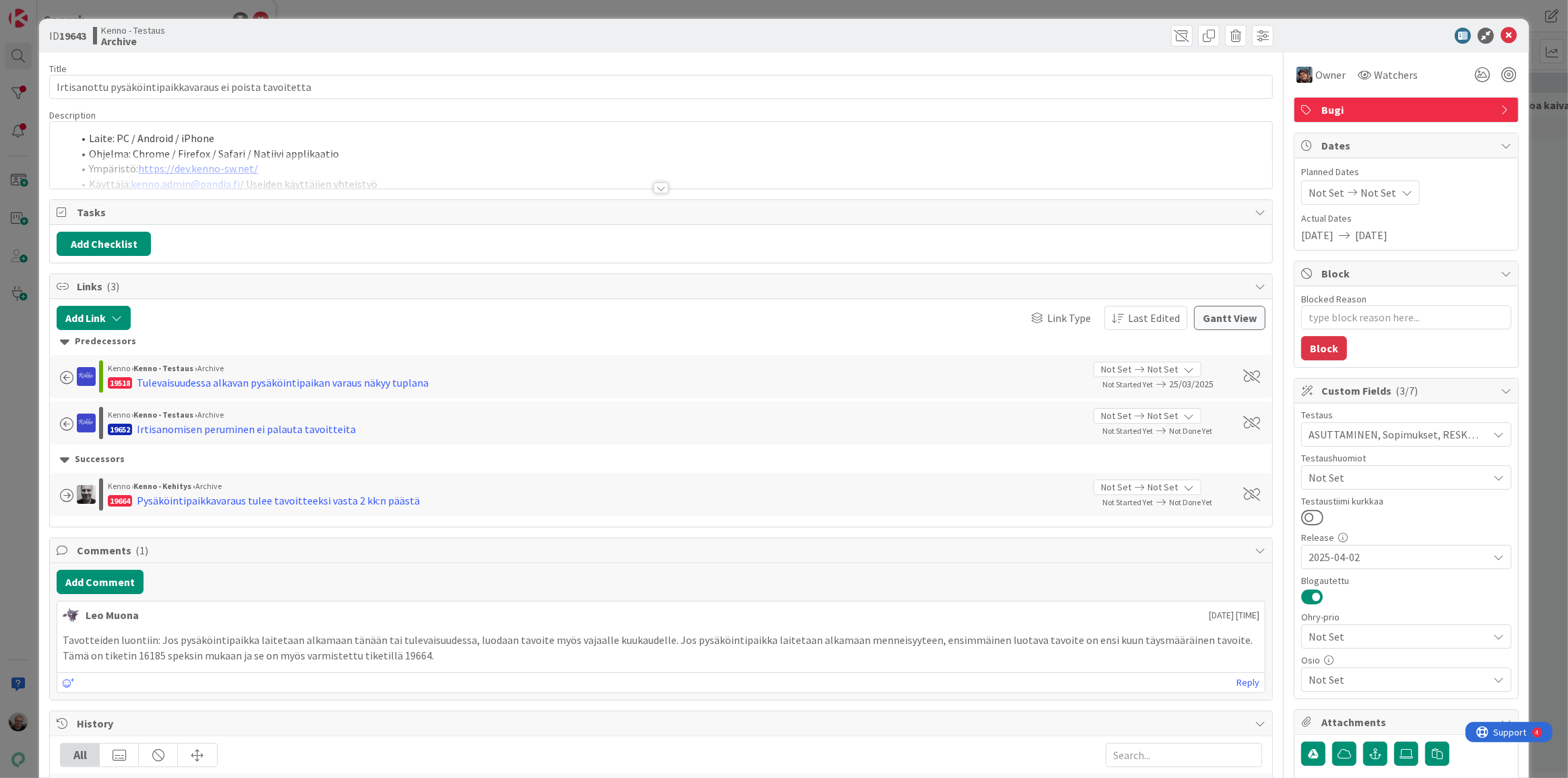 type on "x" 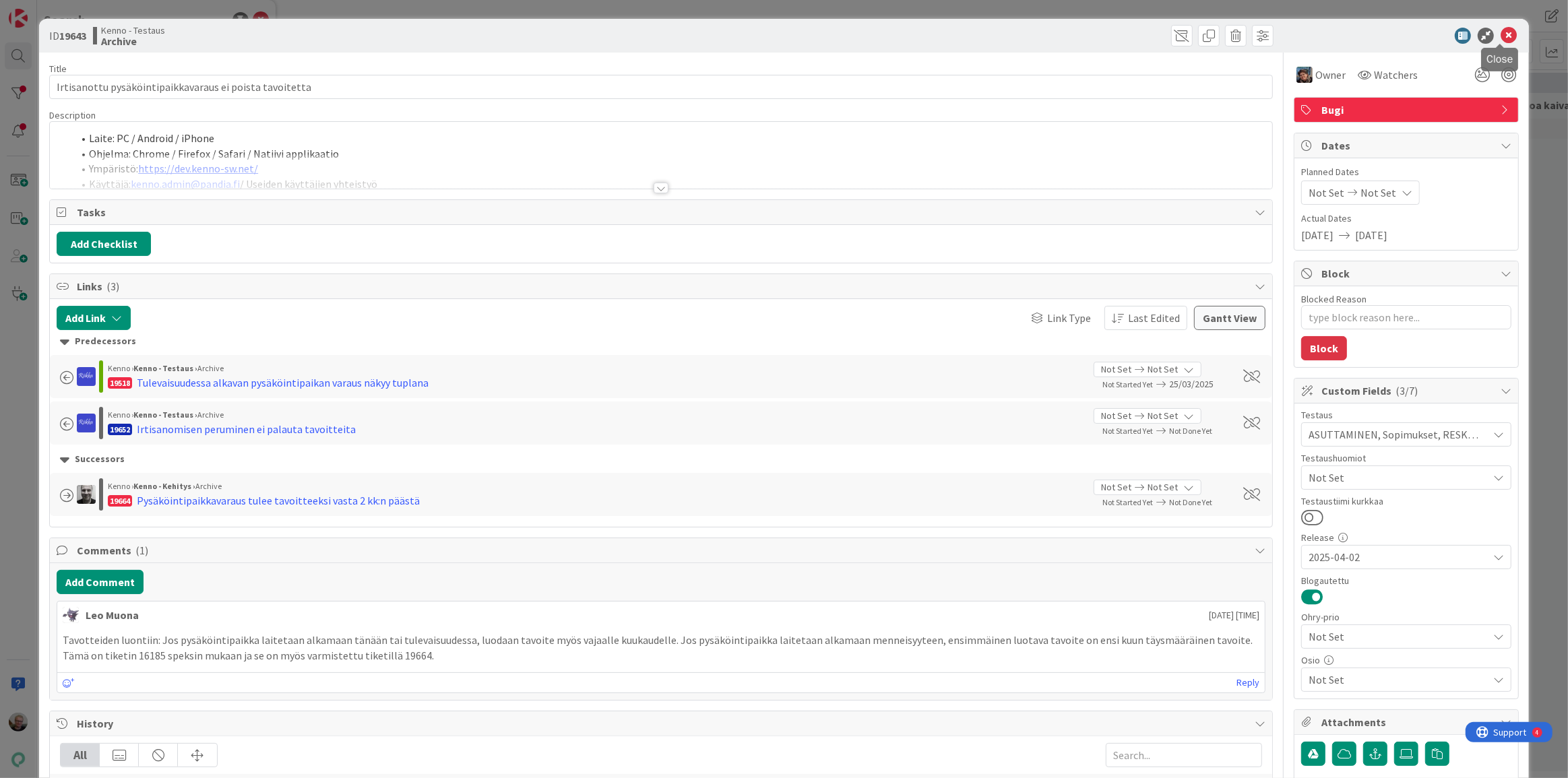 click at bounding box center (1509, 36) 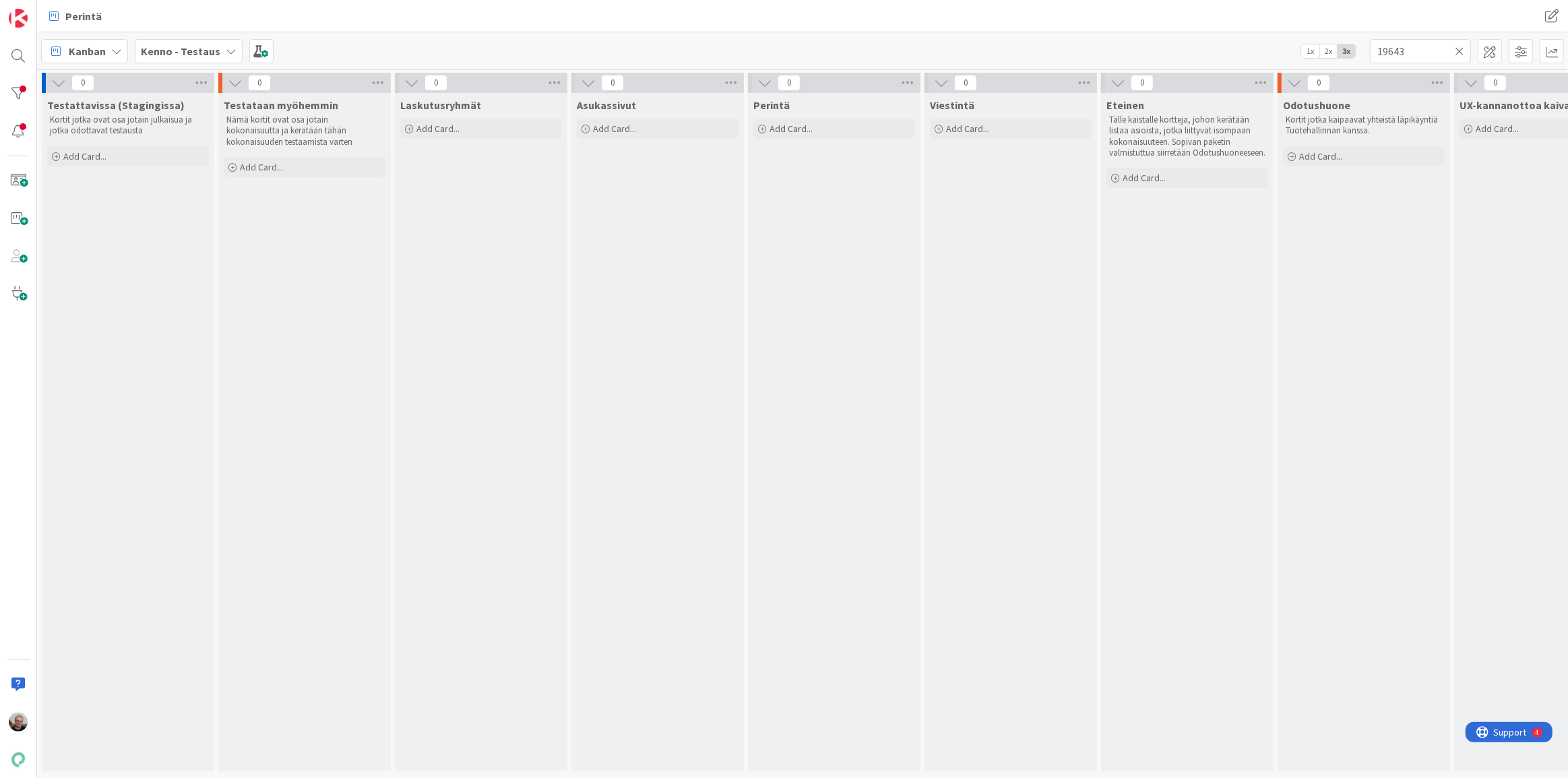 scroll, scrollTop: 0, scrollLeft: 0, axis: both 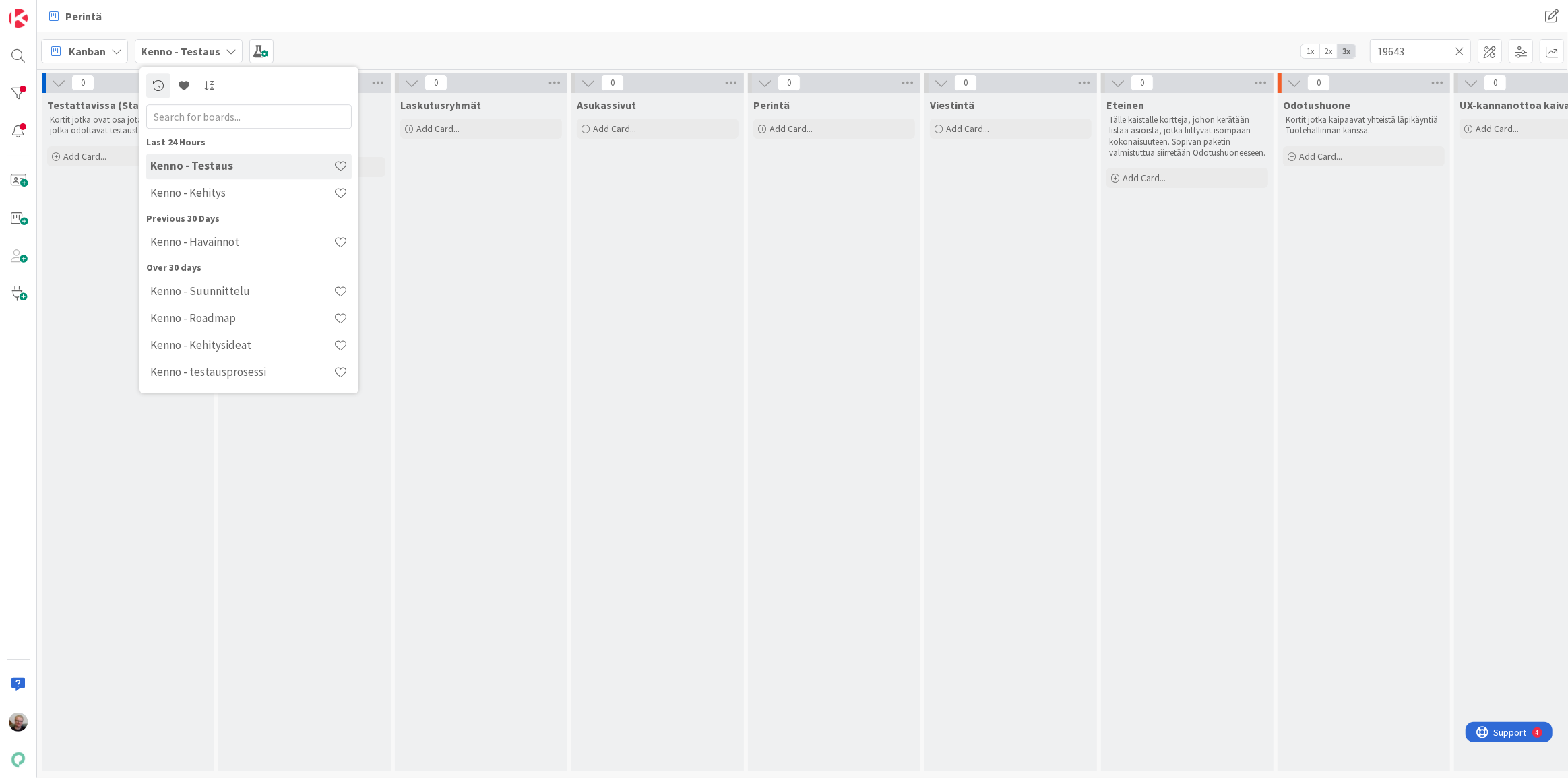 click at bounding box center [231, 51] 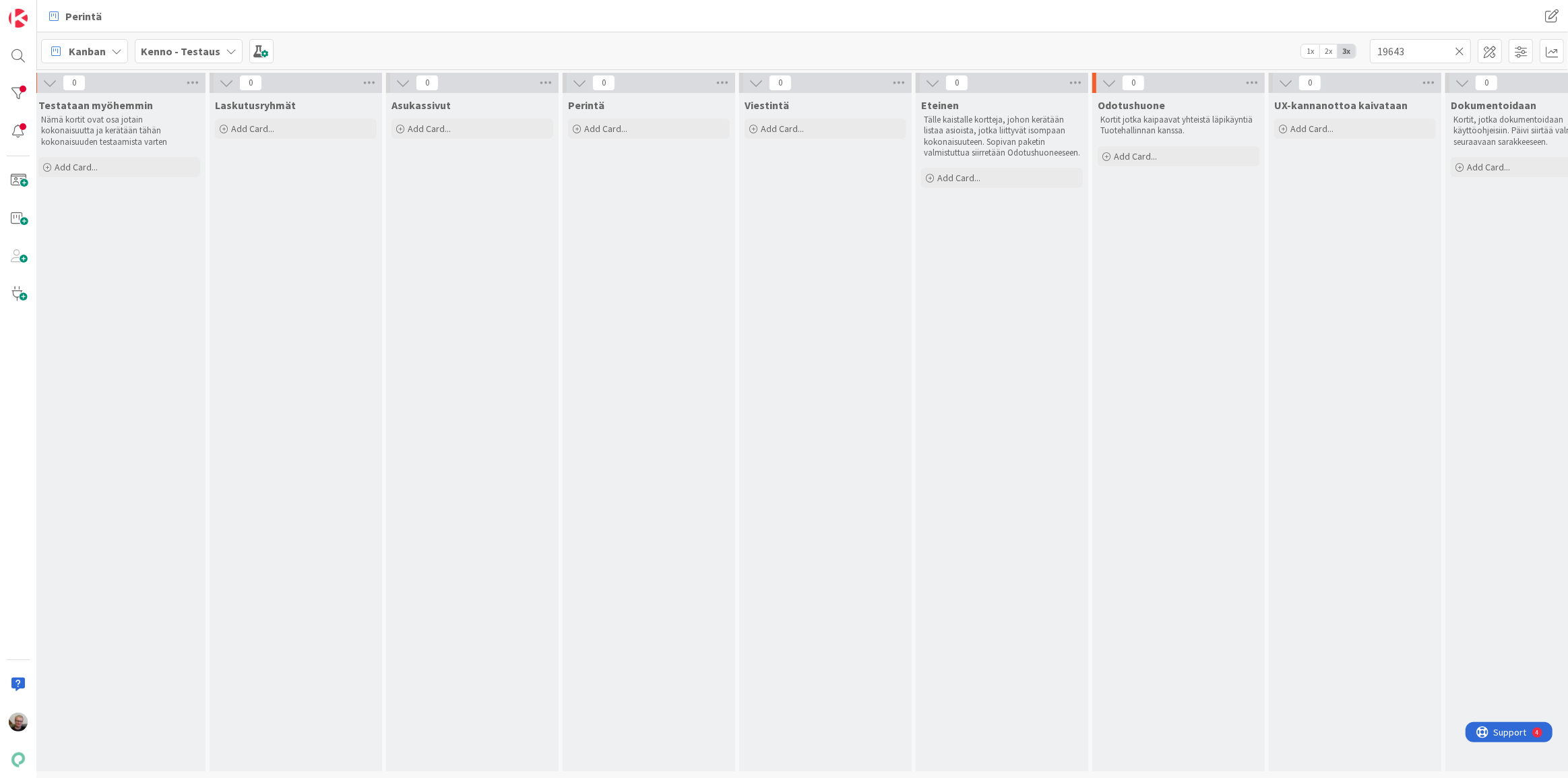 scroll, scrollTop: 0, scrollLeft: 496, axis: horizontal 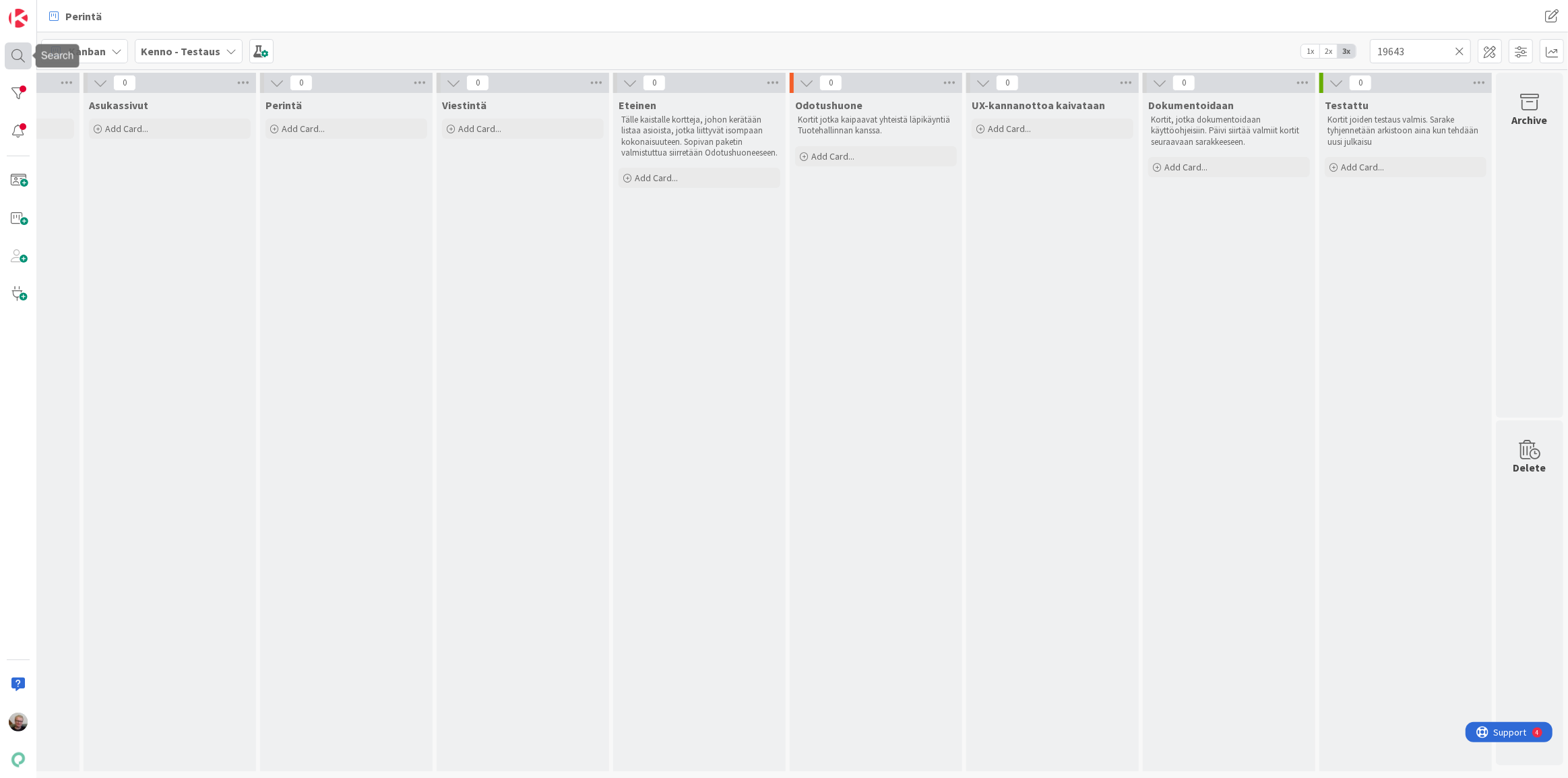 click at bounding box center (18, 56) 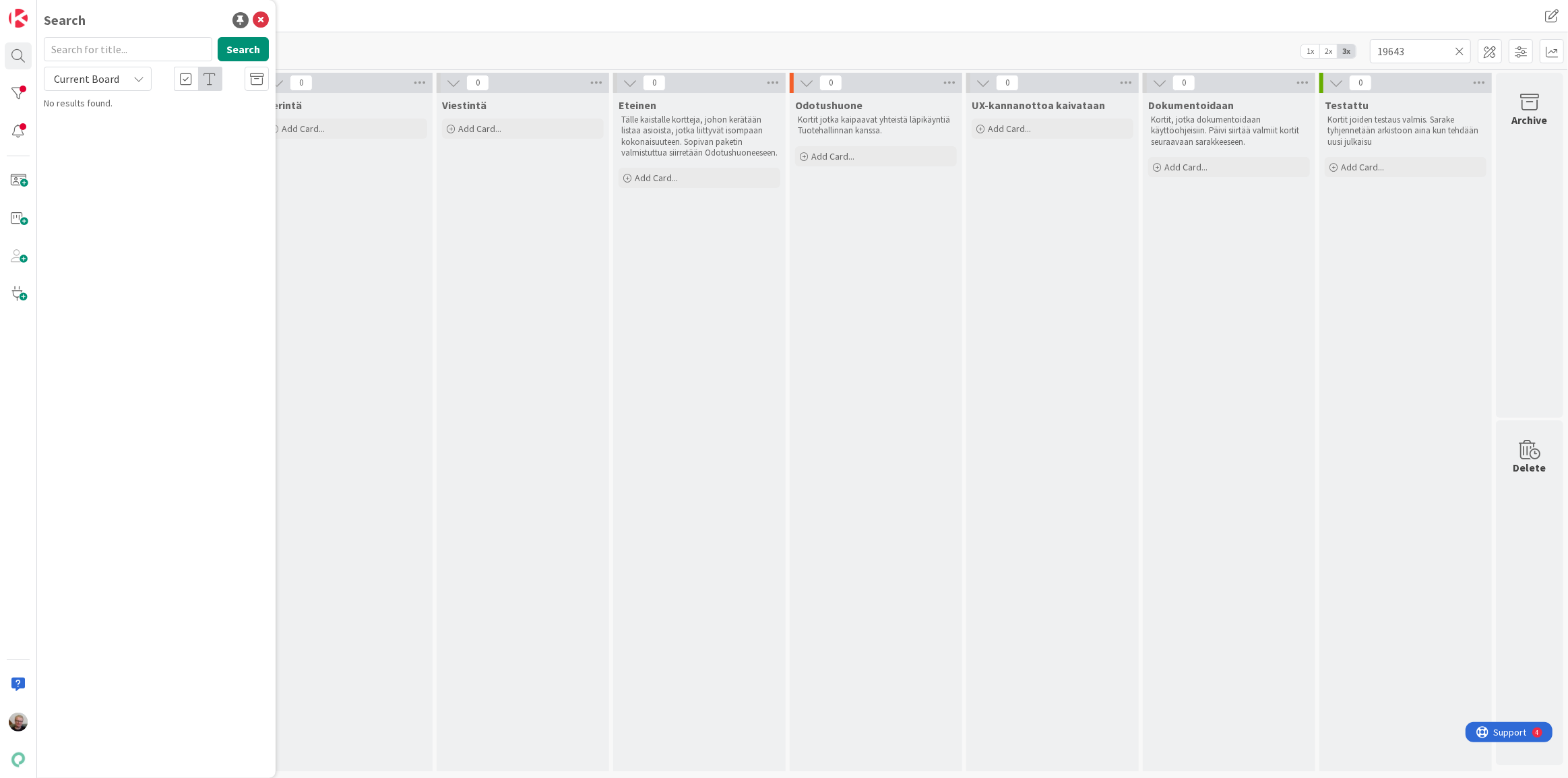 click at bounding box center (128, 49) 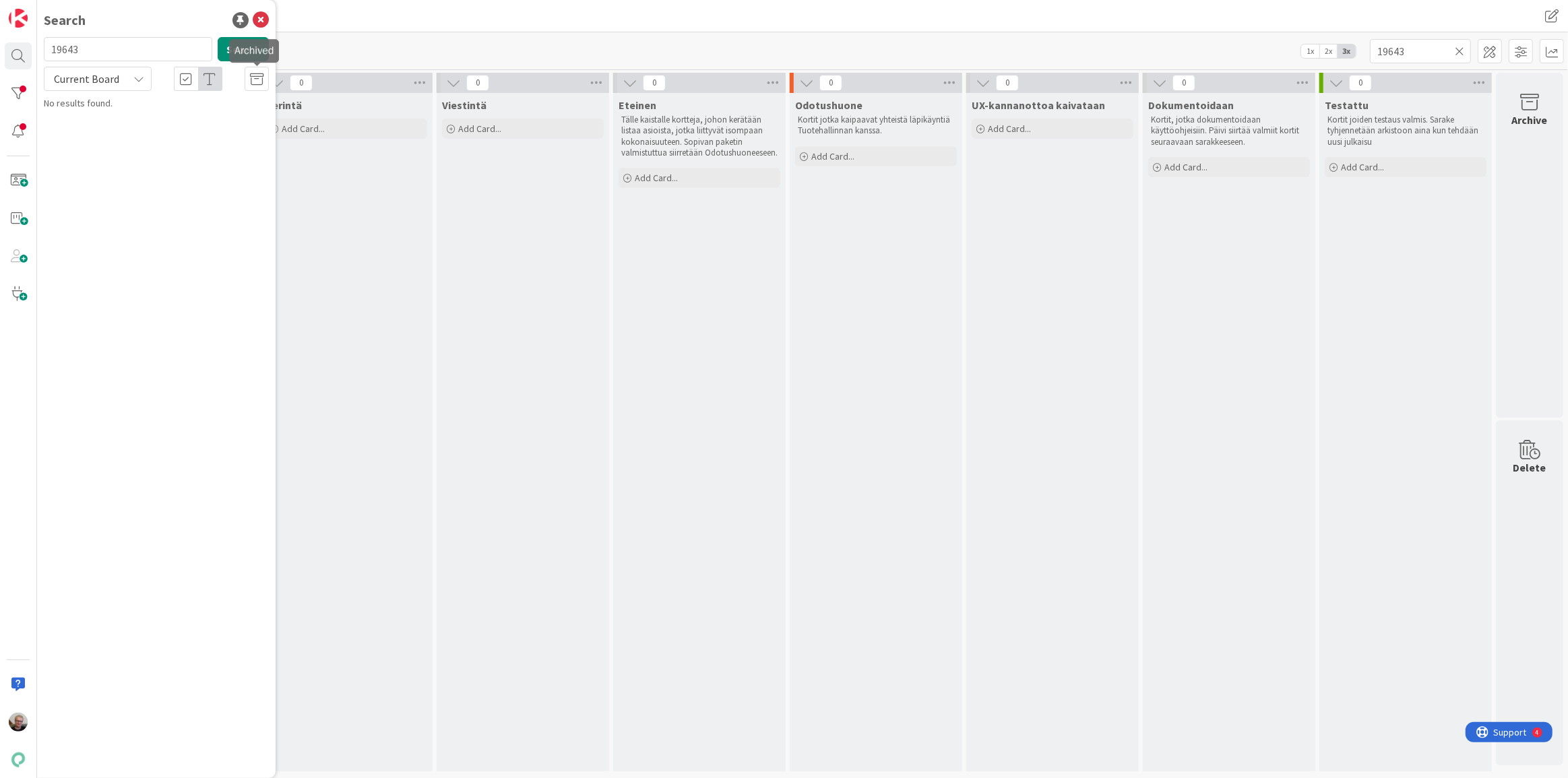 type on "19643" 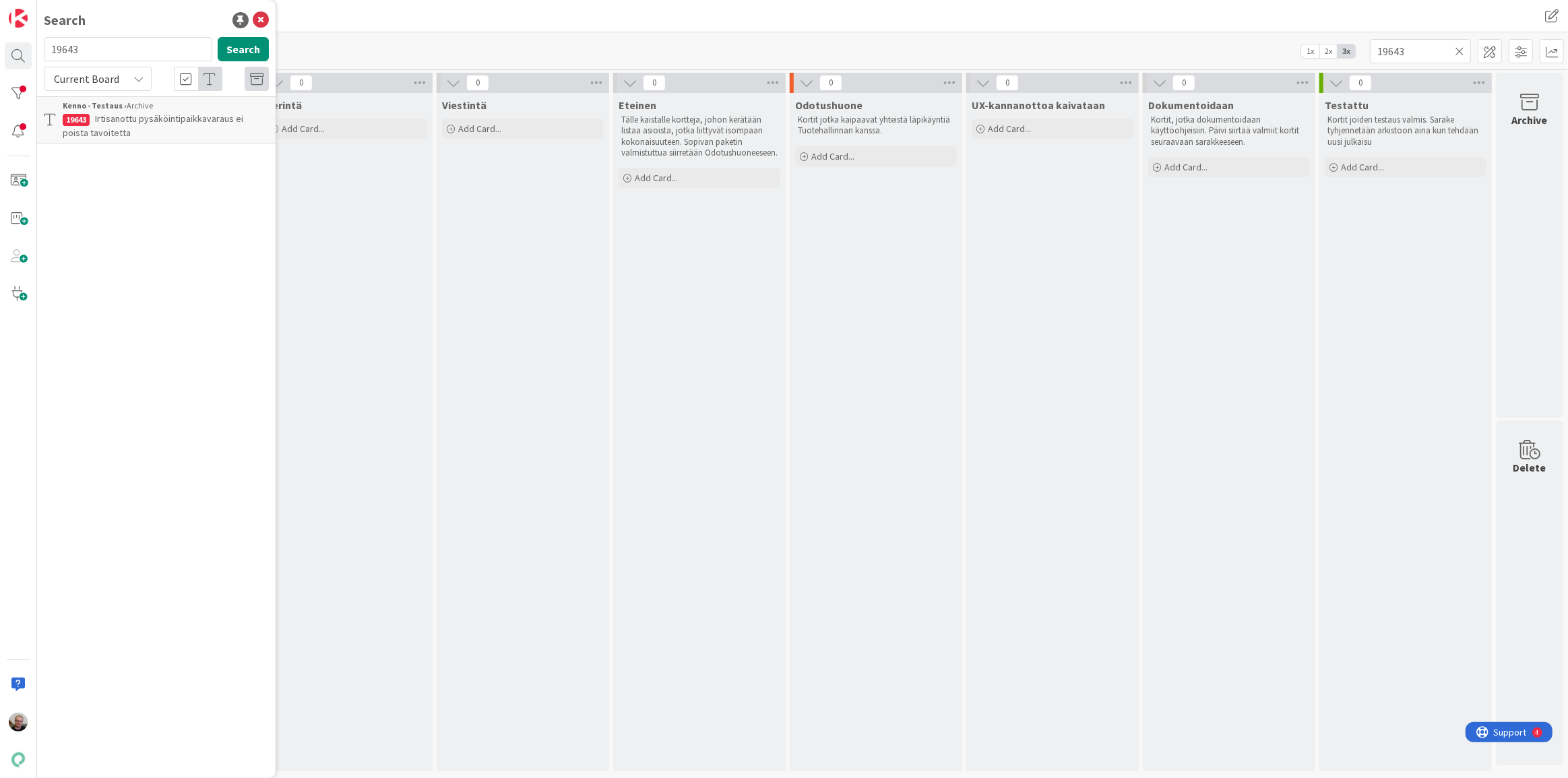 click on "Irtisanottu pysäköintipaikkavaraus ei poista tavoitetta" at bounding box center [153, 125] 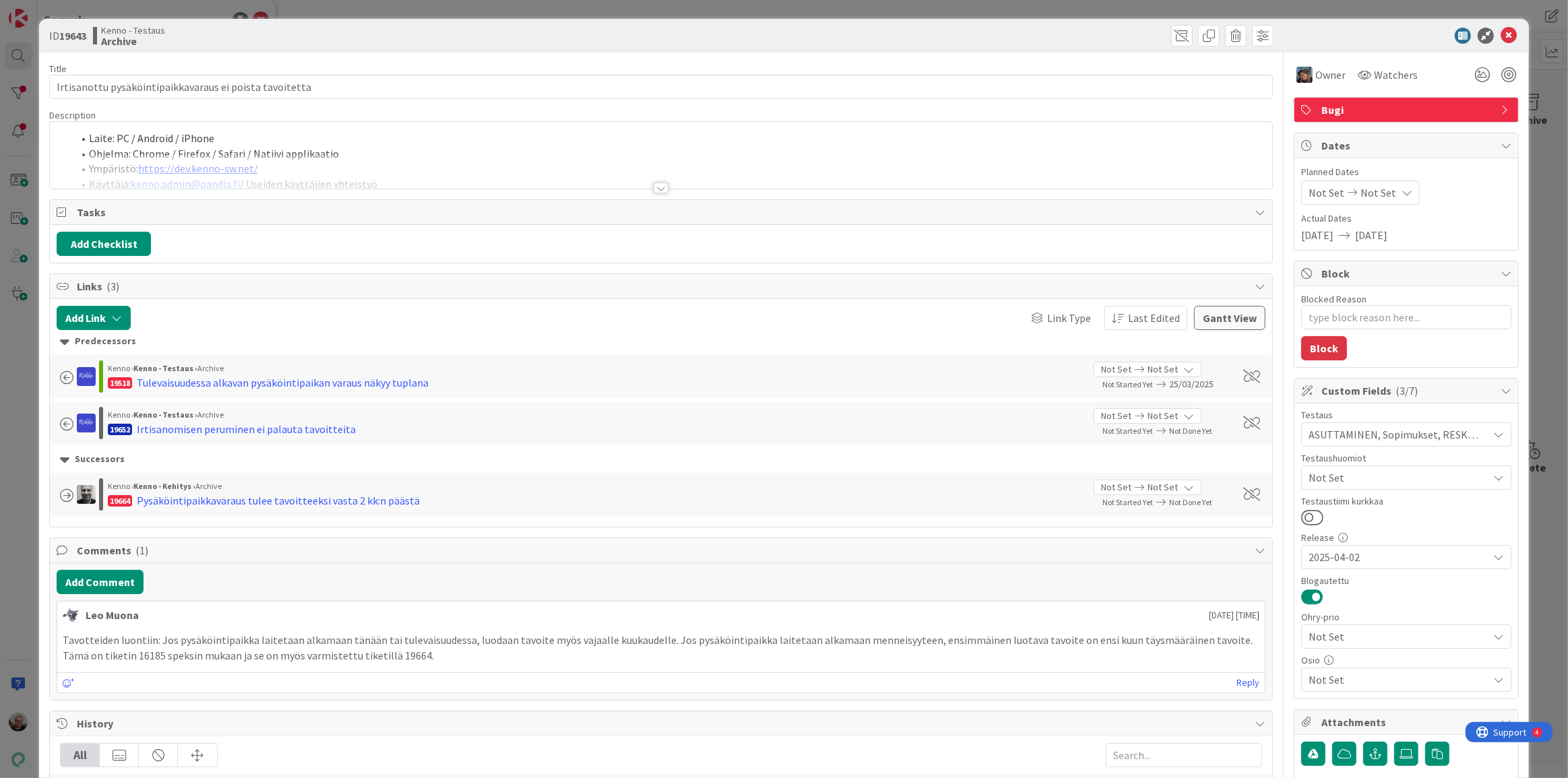 scroll, scrollTop: 0, scrollLeft: 0, axis: both 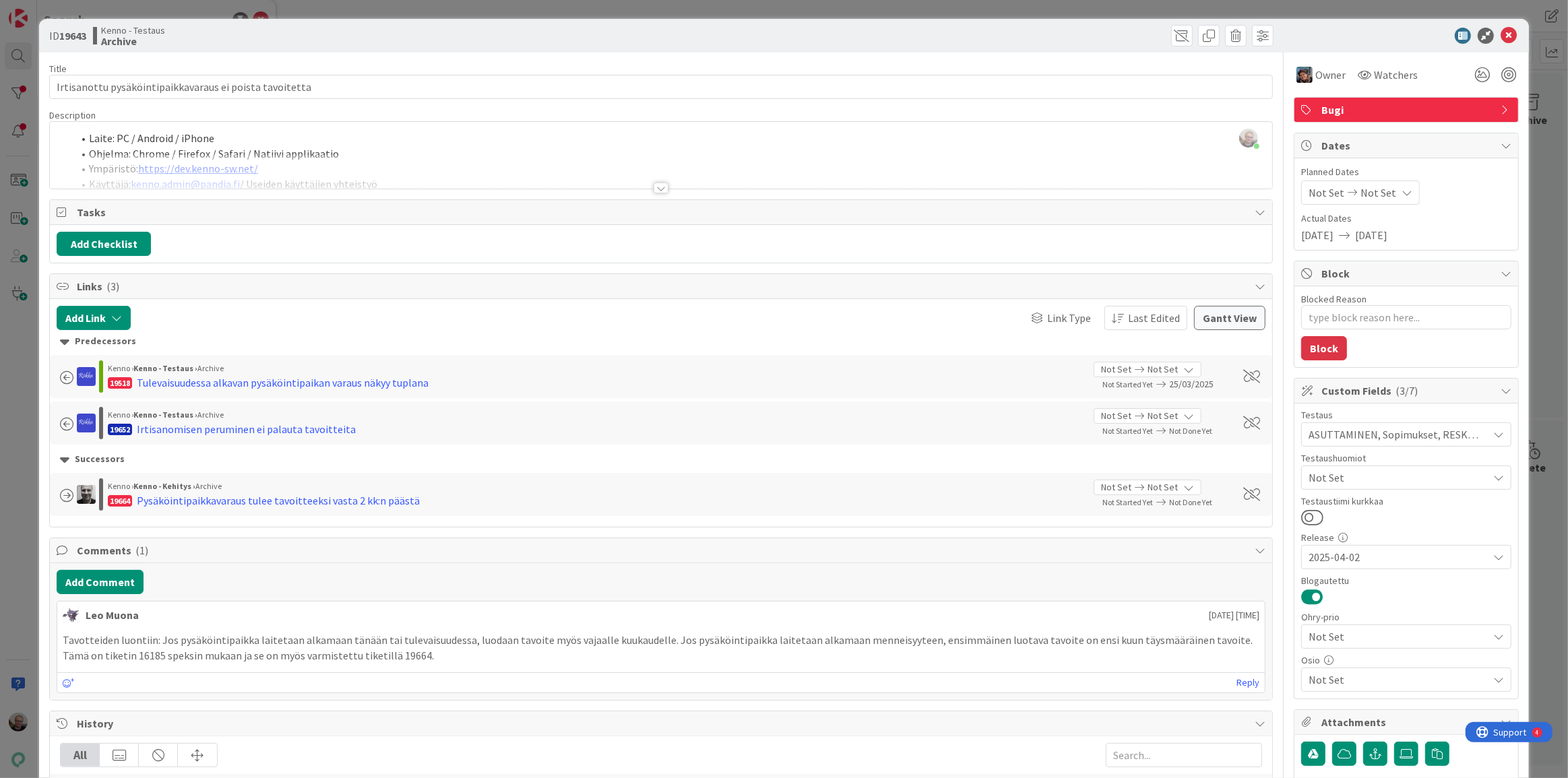 type on "x" 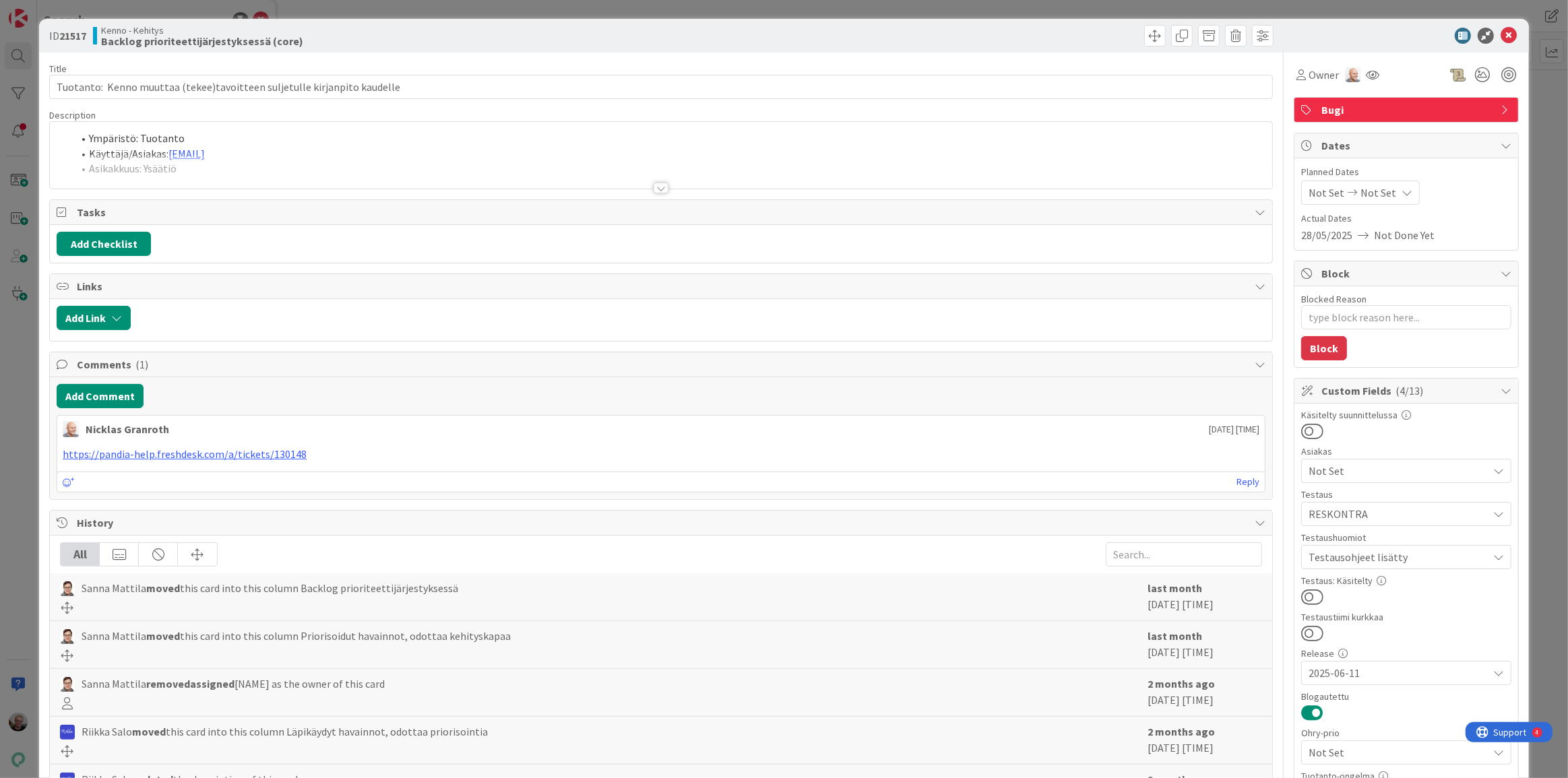 scroll, scrollTop: 0, scrollLeft: 0, axis: both 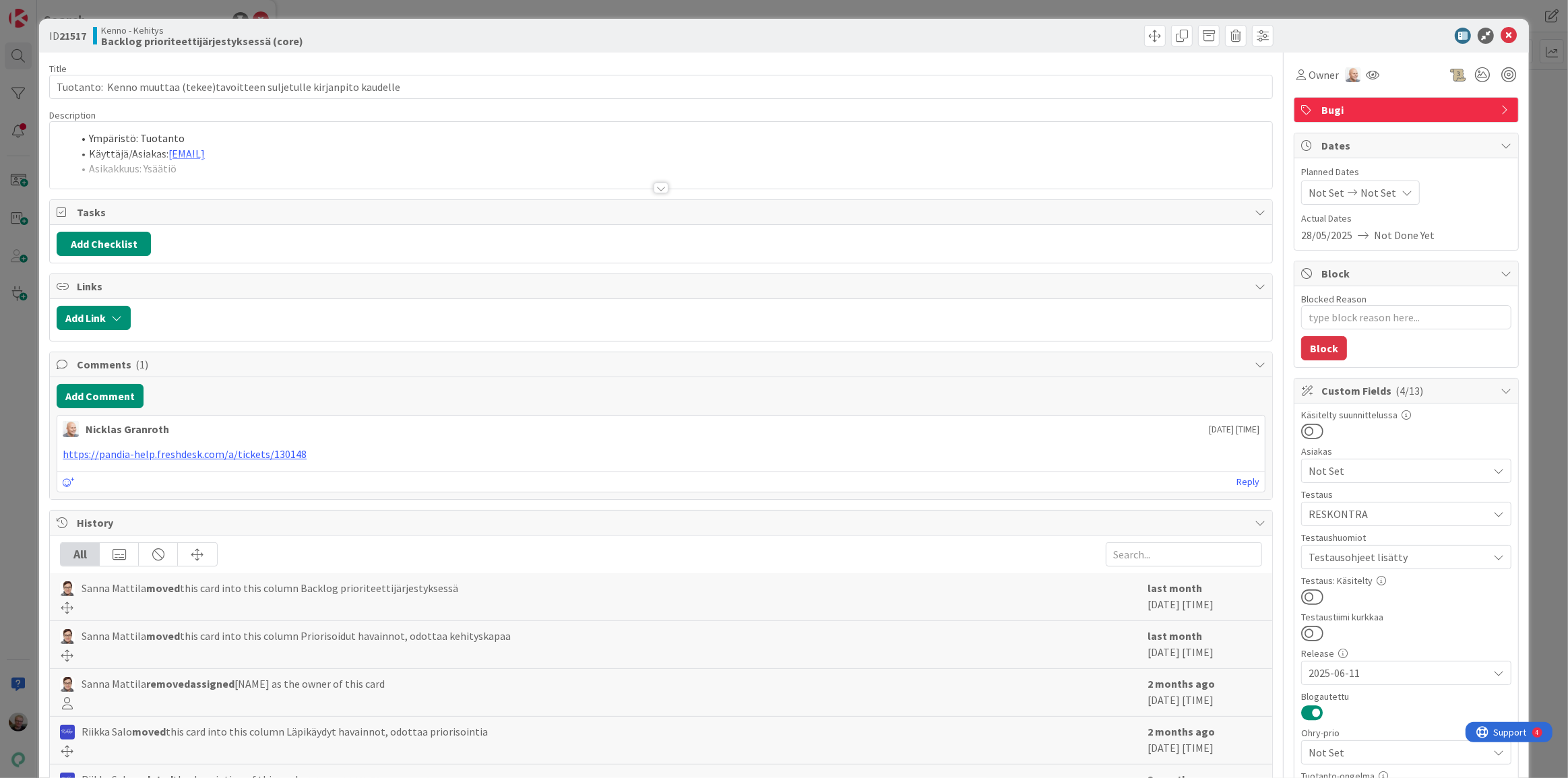 click at bounding box center (661, 171) 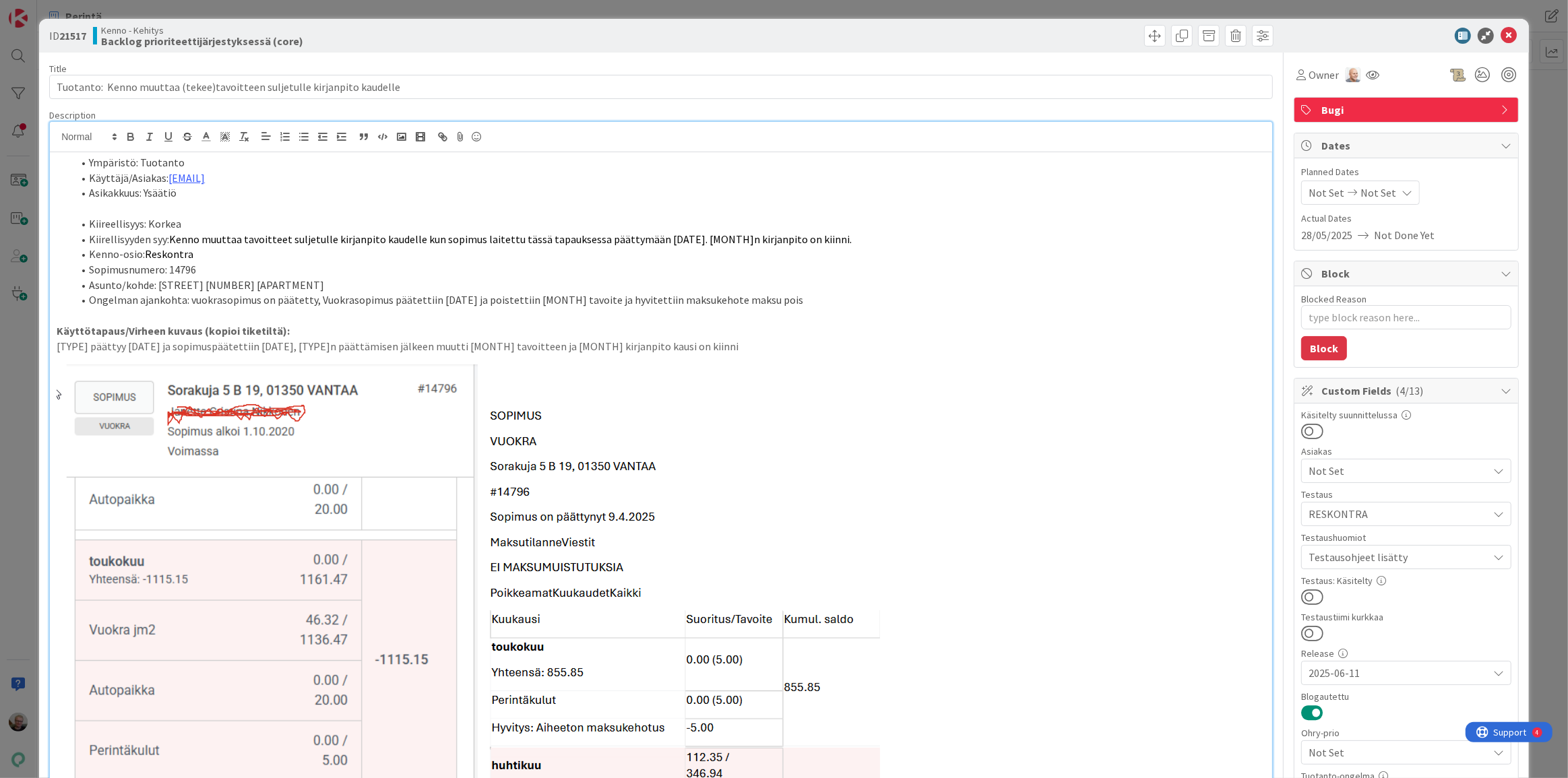 click on "[TYPE] päättyy [DATE] ja sopimuspäätettiin [DATE], [TYPE]n päättämisen jälkeen muutti [MONTH] tavoitteen ja [MONTH] kirjanpito kausi on kiinni" at bounding box center [661, 346] 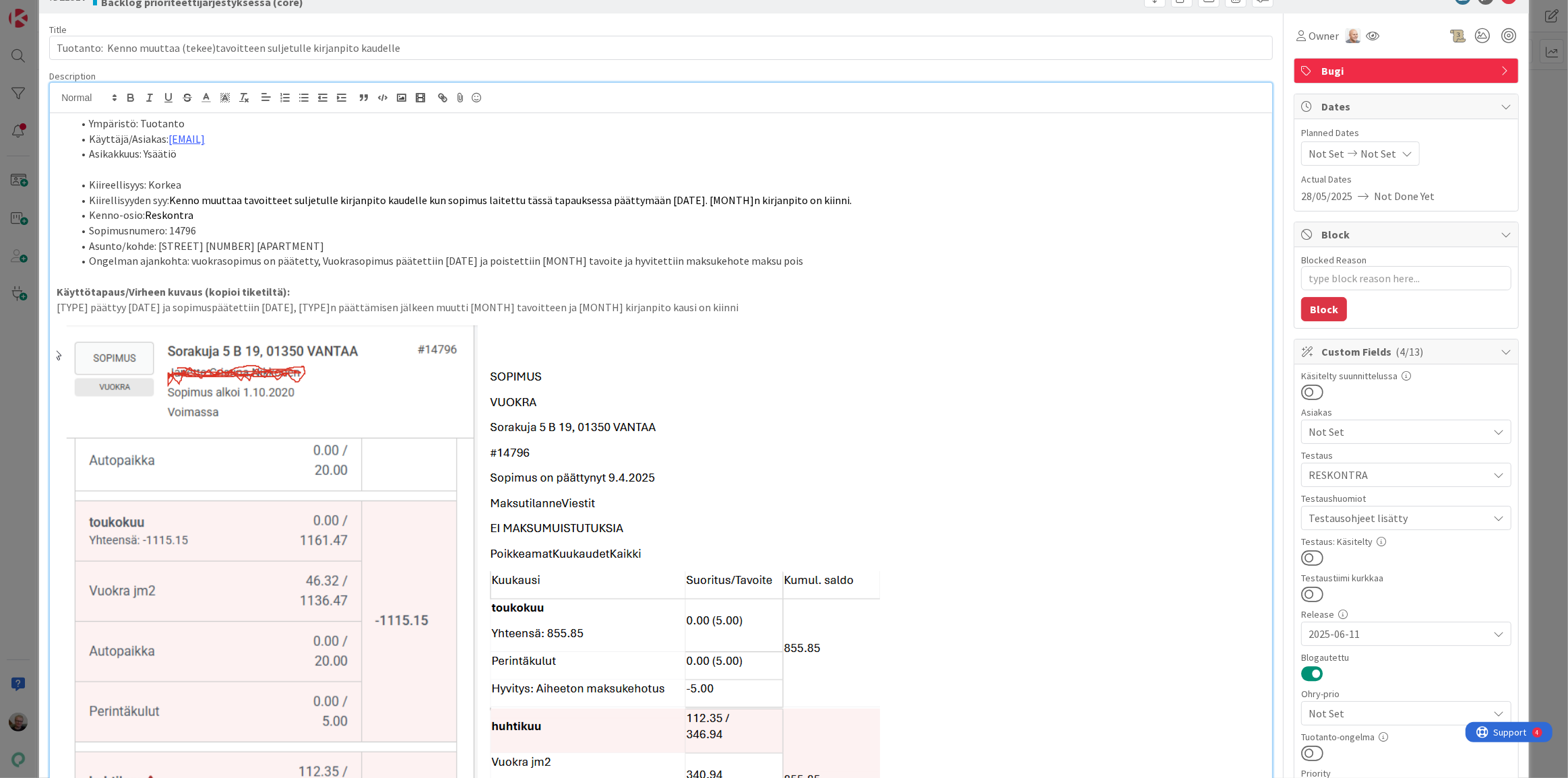 scroll, scrollTop: 61, scrollLeft: 0, axis: vertical 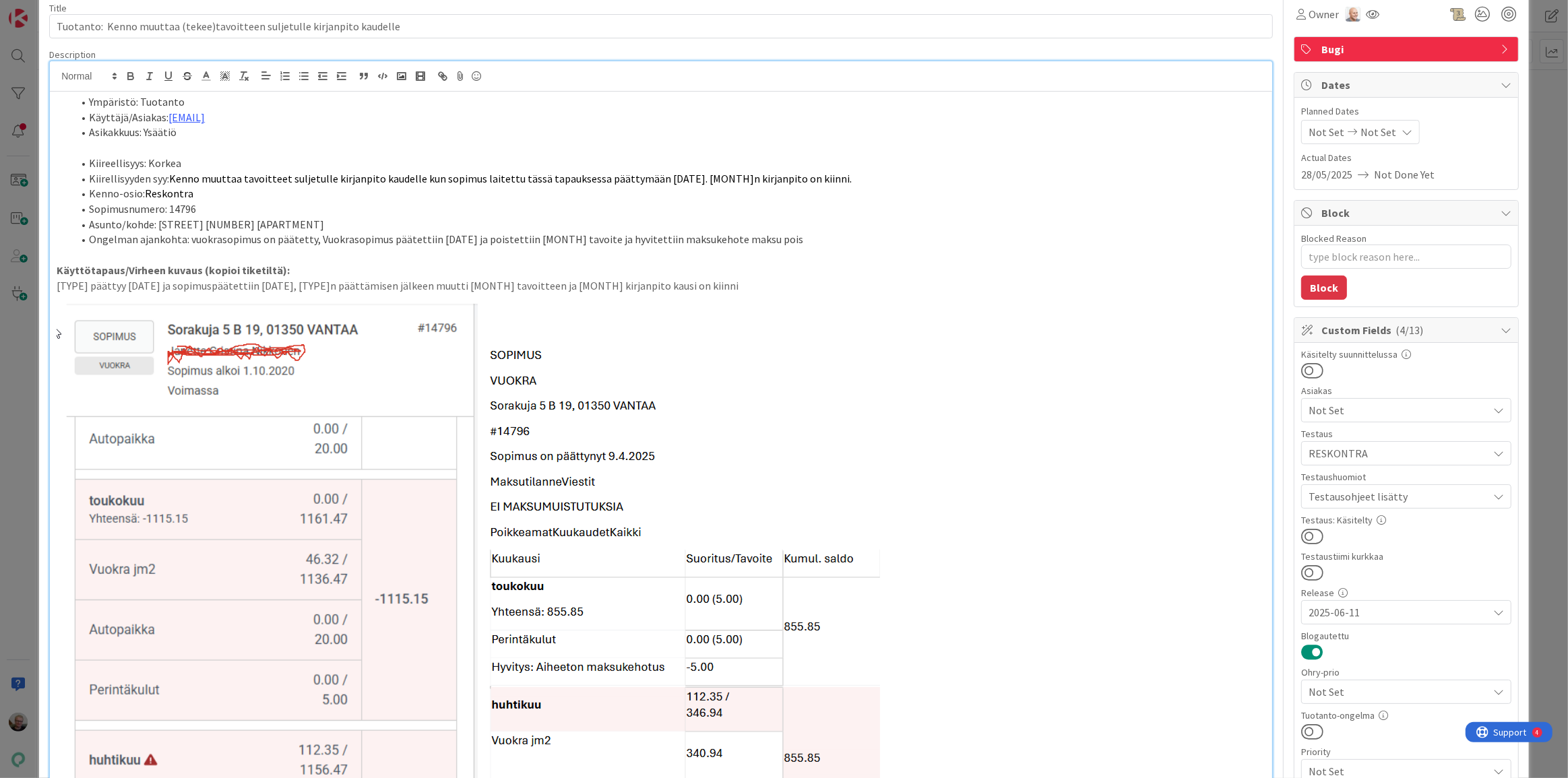 click on "[TYPE] päättyy [DATE] ja sopimuspäätettiin [DATE], [TYPE]n päättämisen jälkeen muutti [MONTH] tavoitteen ja [MONTH] kirjanpito kausi on kiinni" at bounding box center [661, 286] 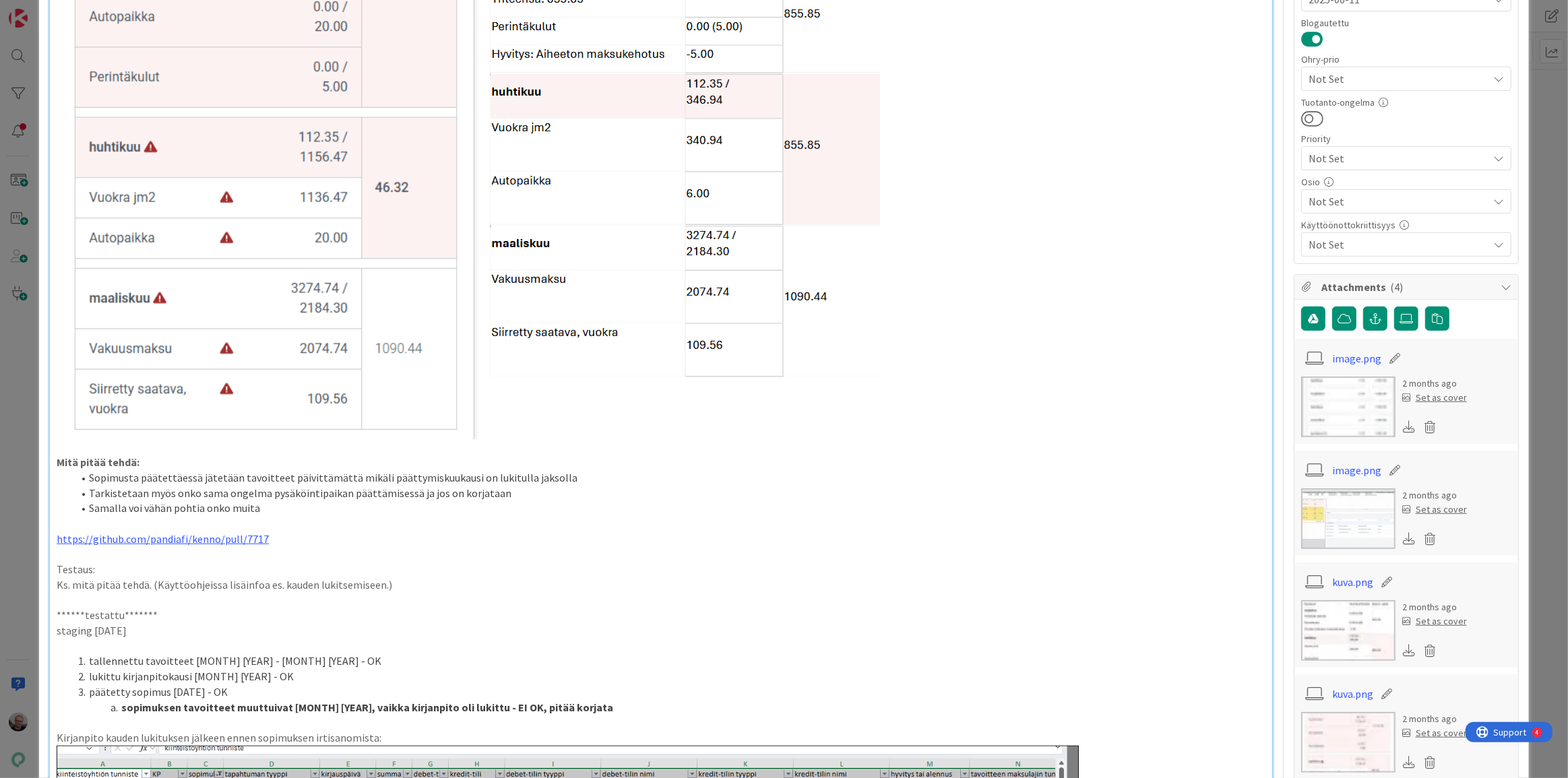 scroll, scrollTop: 734, scrollLeft: 0, axis: vertical 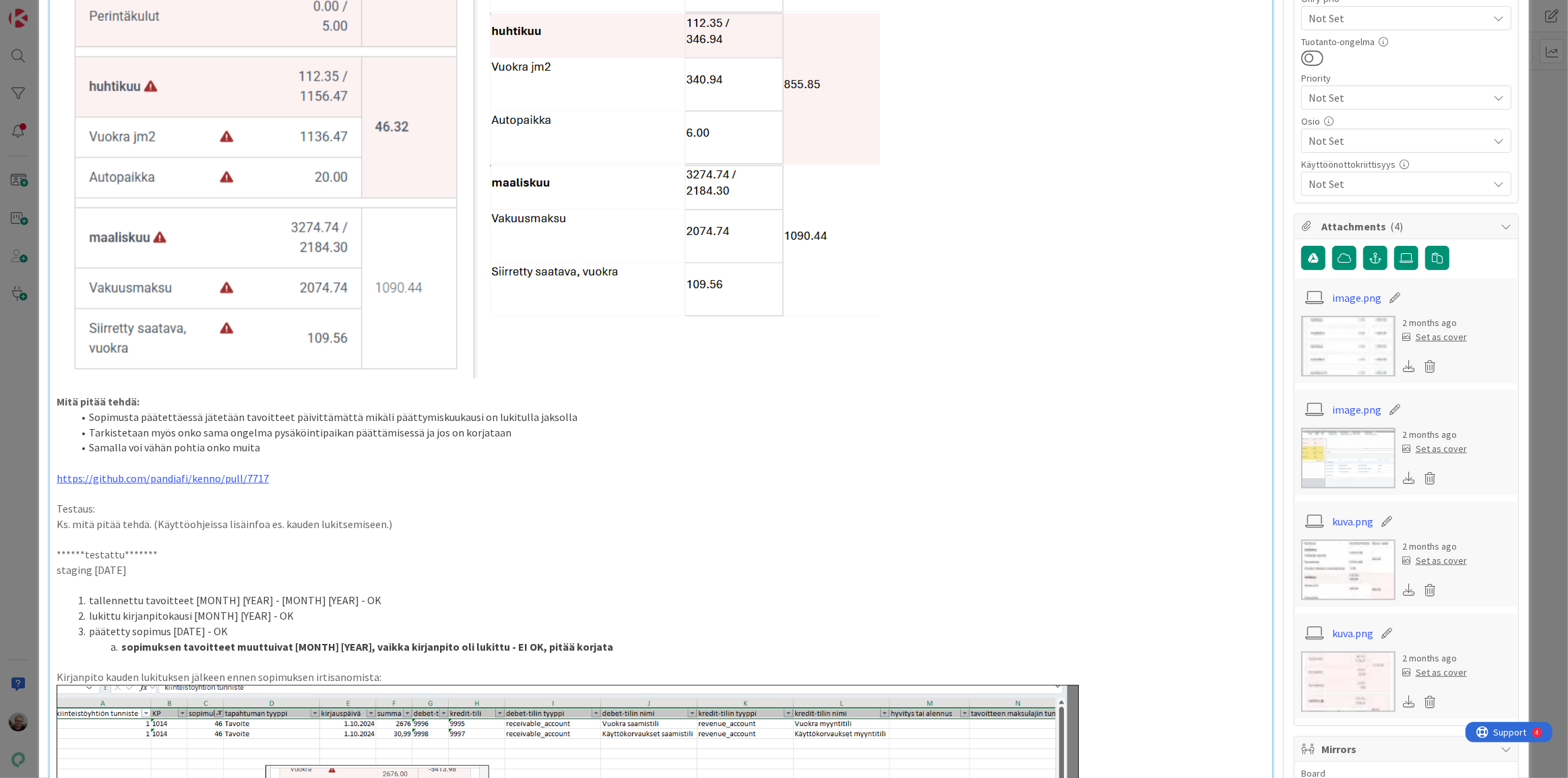 click on "Sopimusta päätettäessä jätetään tavoitteet päivittämättä mikäli päättymiskuukausi on lukitulla jaksolla" at bounding box center (669, 417) 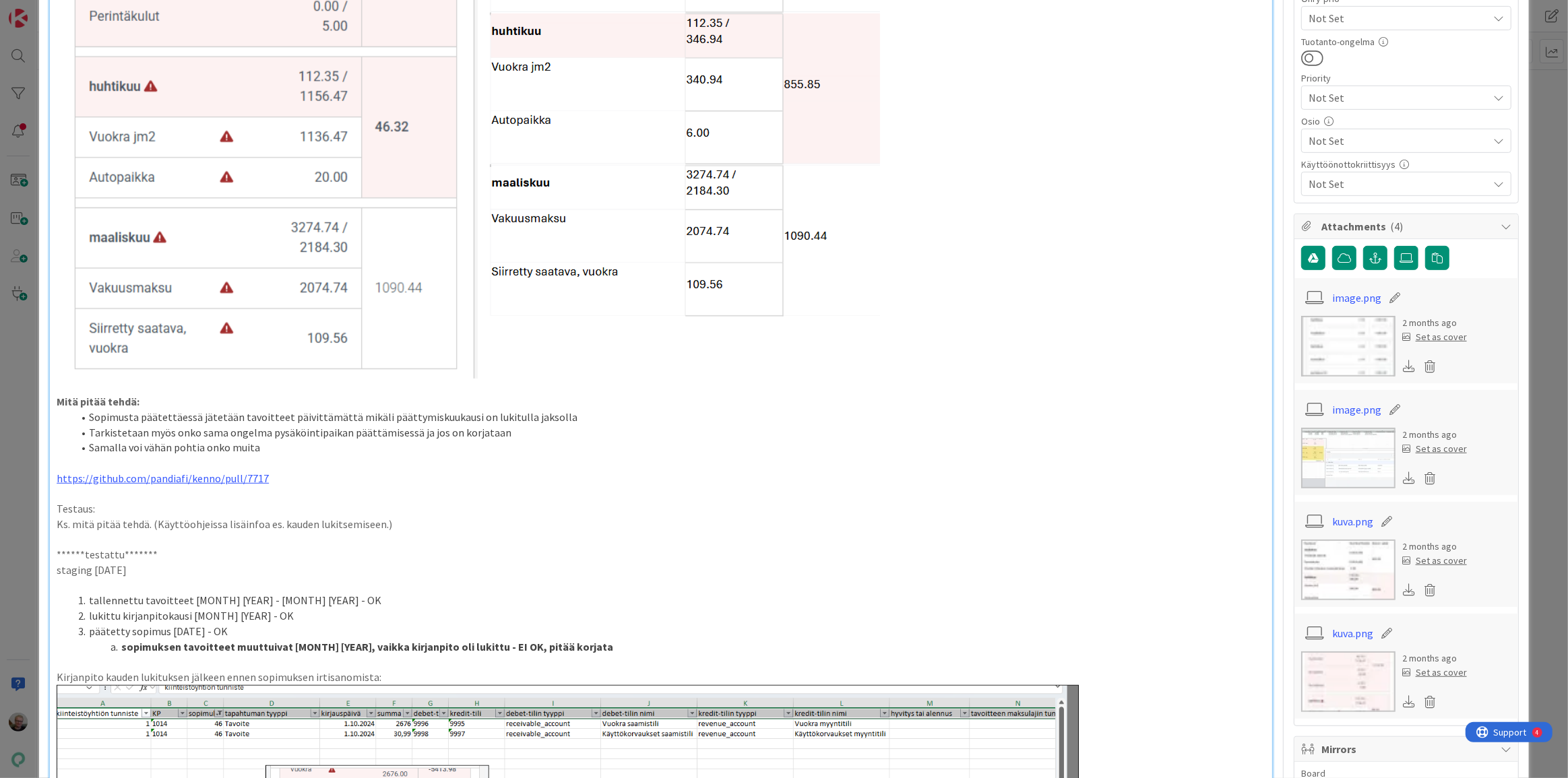 click on "Samalla voi vähän pohtia onko muita" at bounding box center (669, 447) 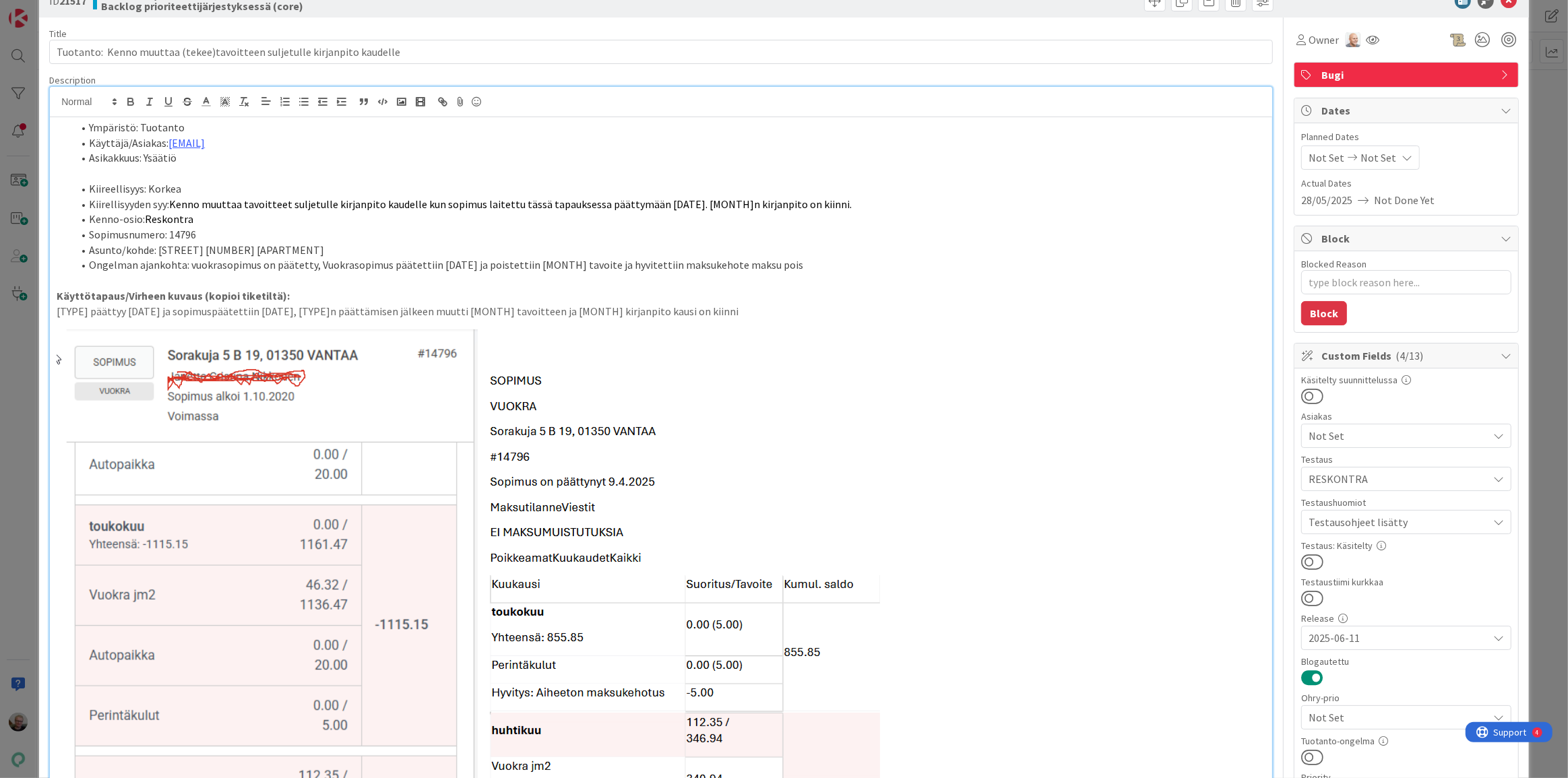 scroll, scrollTop: 0, scrollLeft: 0, axis: both 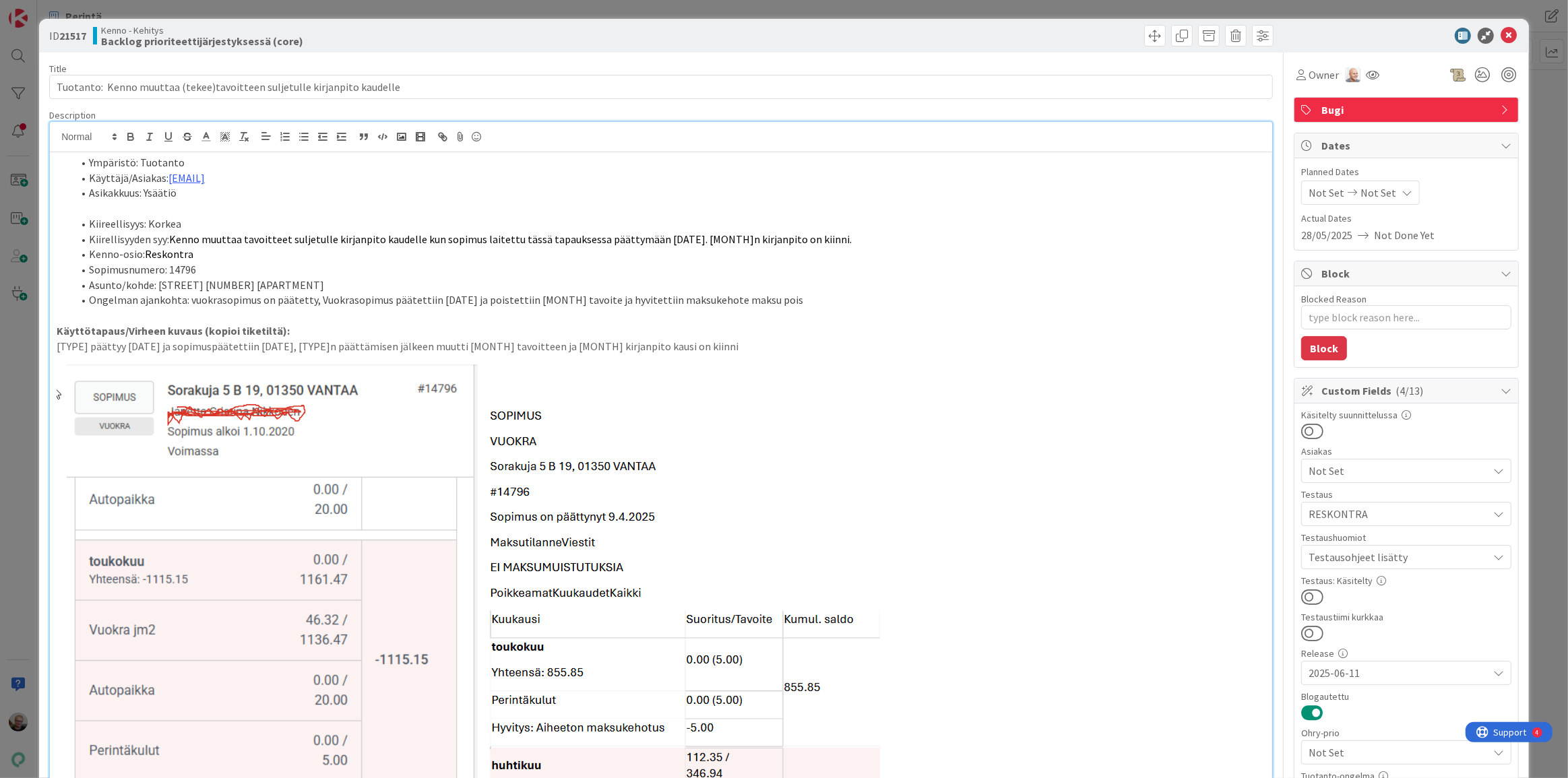 click at bounding box center [661, 208] 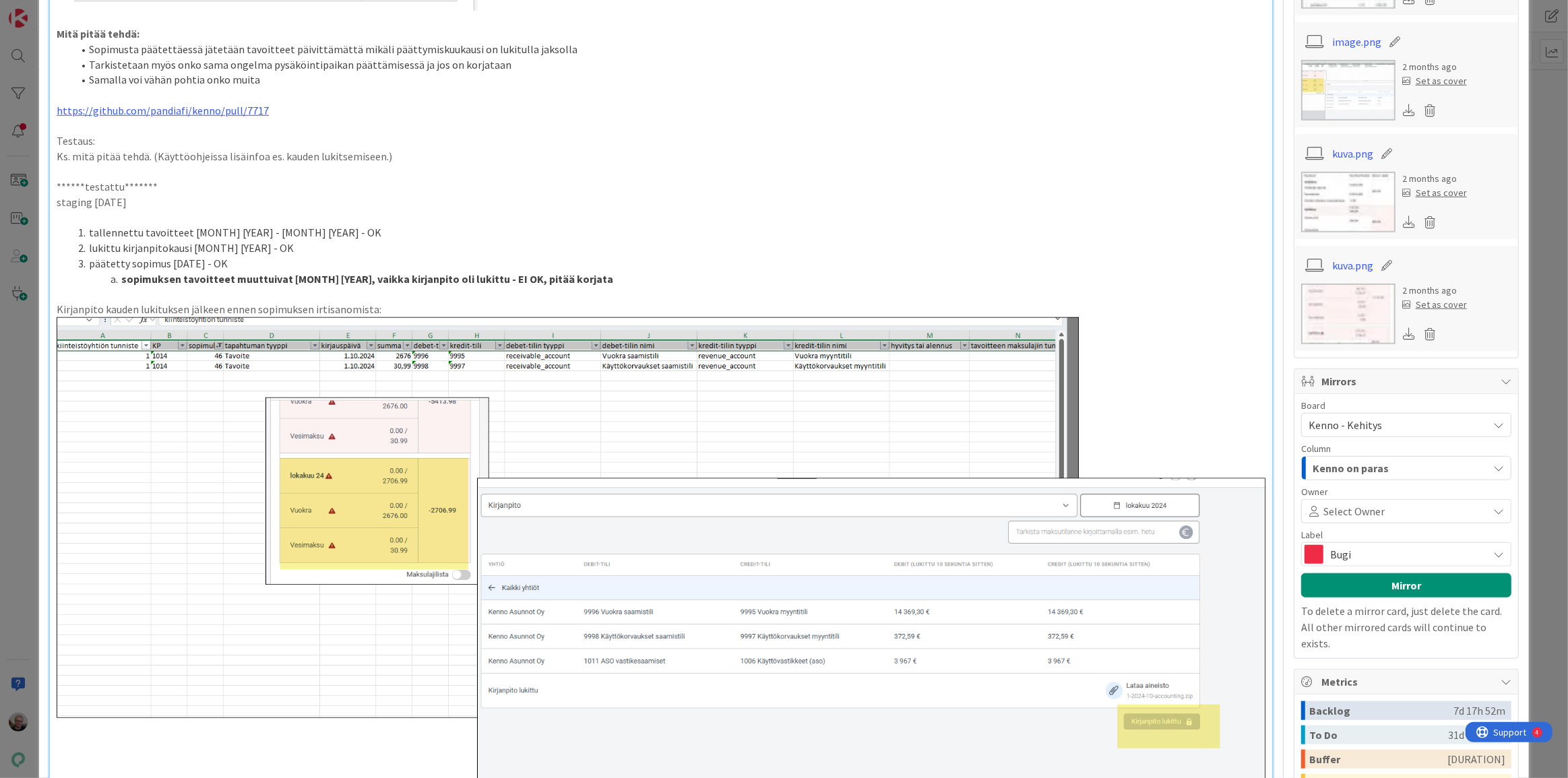 scroll, scrollTop: 1469, scrollLeft: 0, axis: vertical 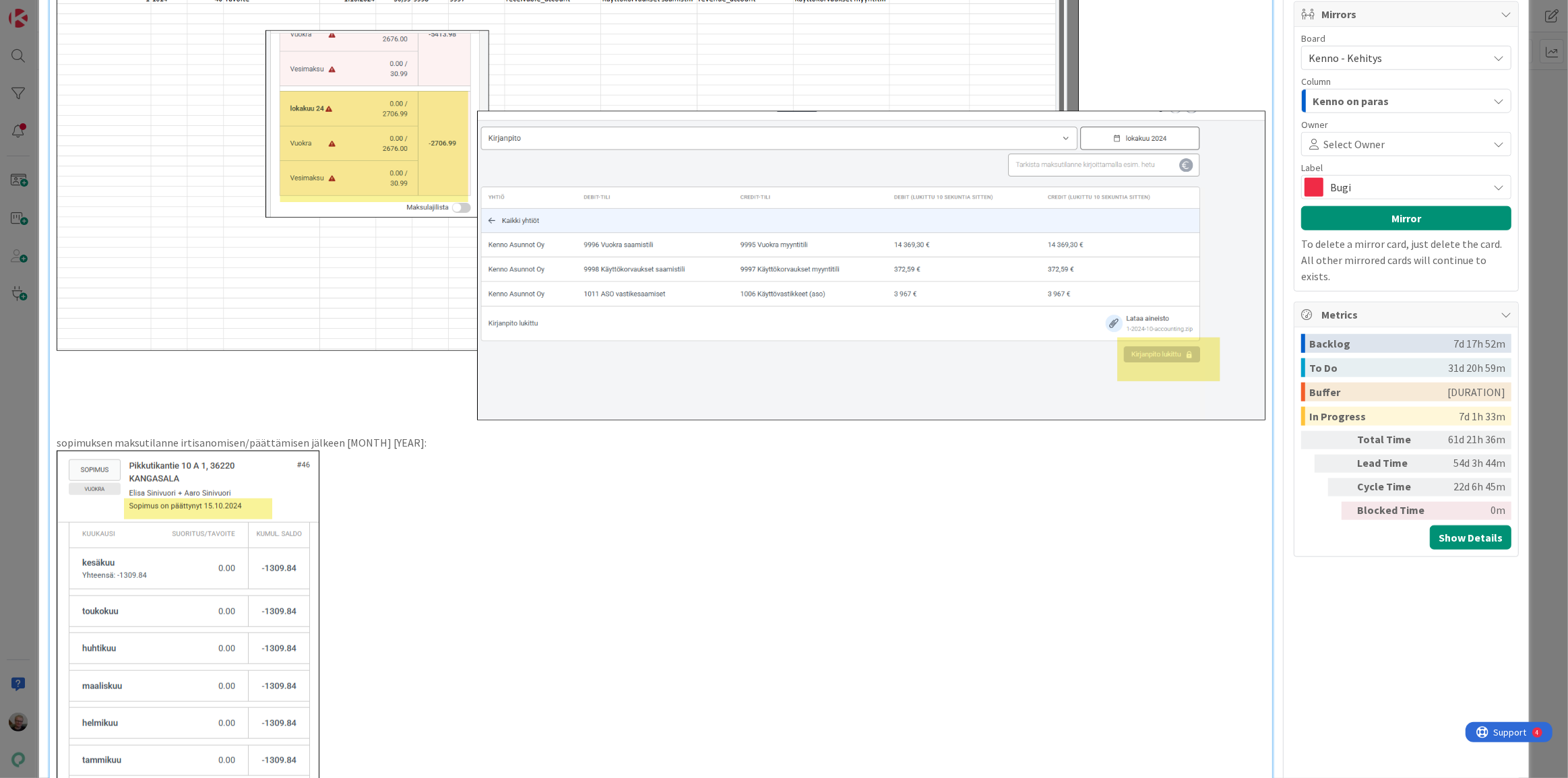 type on "x" 